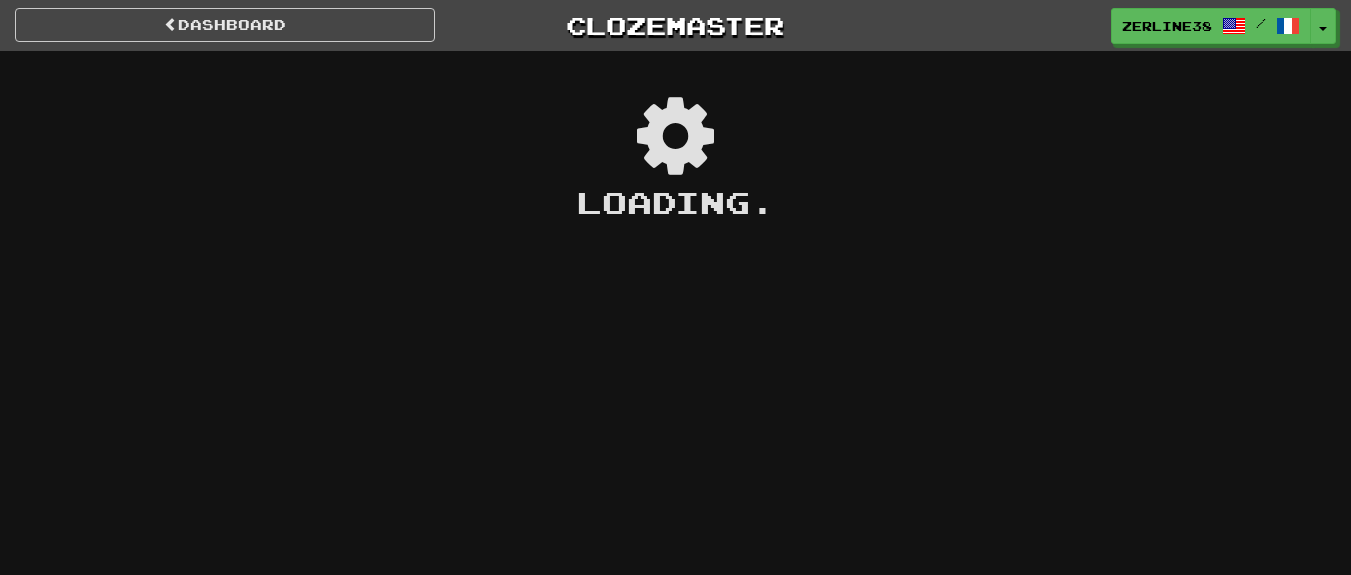 scroll, scrollTop: 0, scrollLeft: 0, axis: both 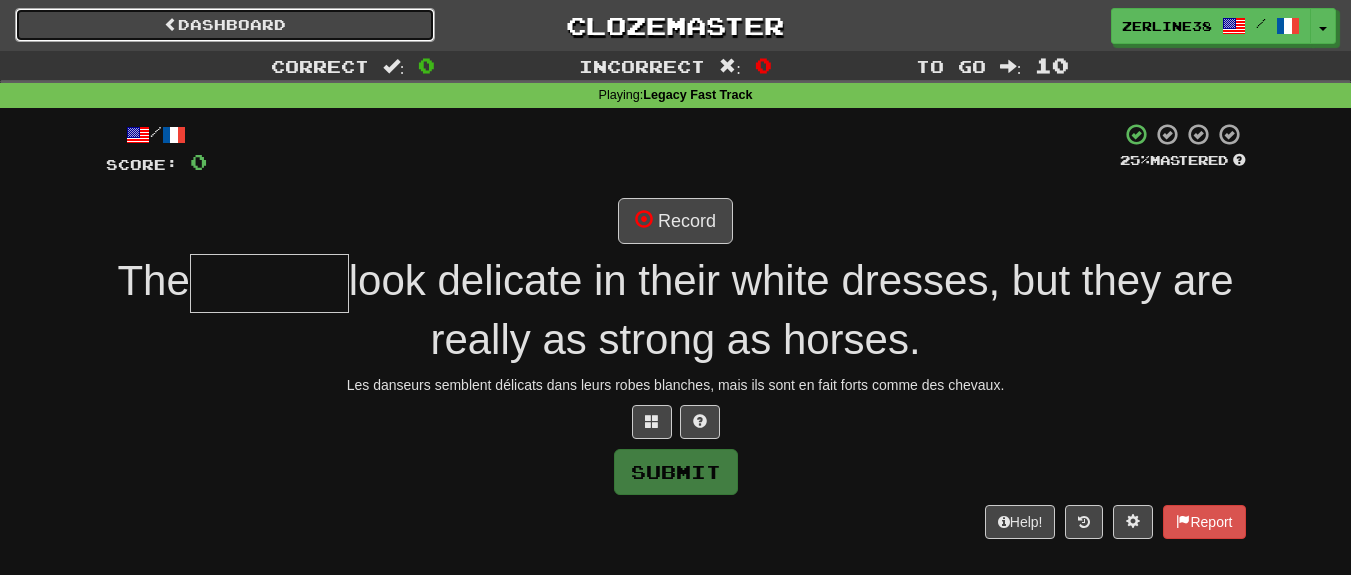 click on "Dashboard" at bounding box center (225, 25) 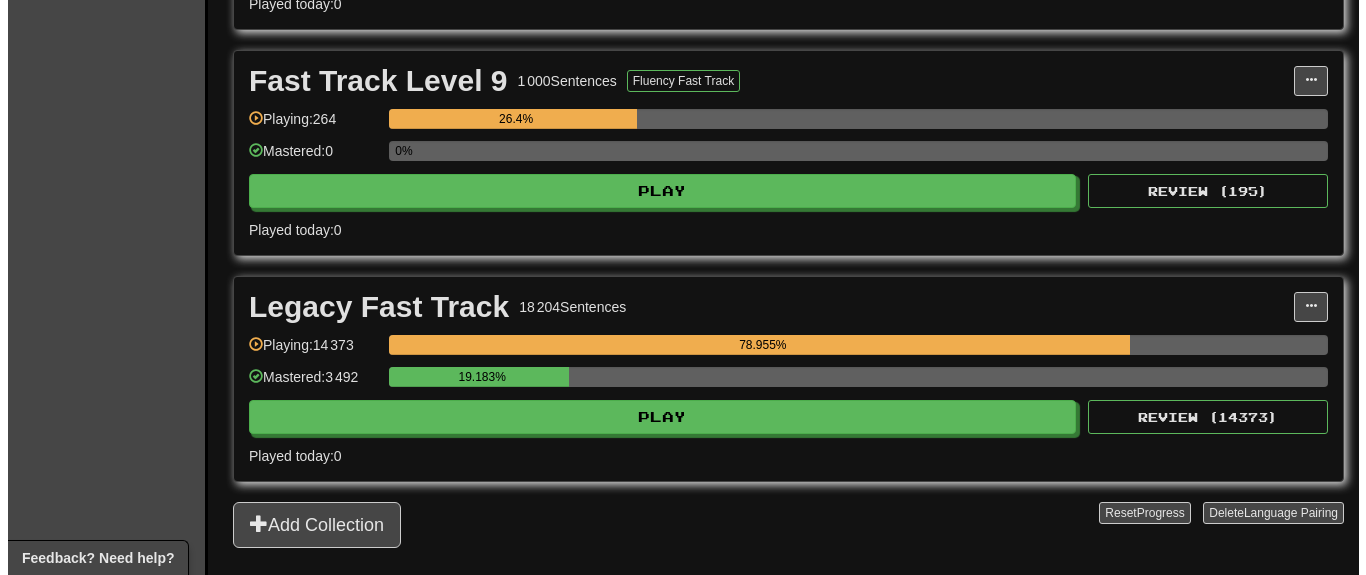scroll, scrollTop: 2160, scrollLeft: 0, axis: vertical 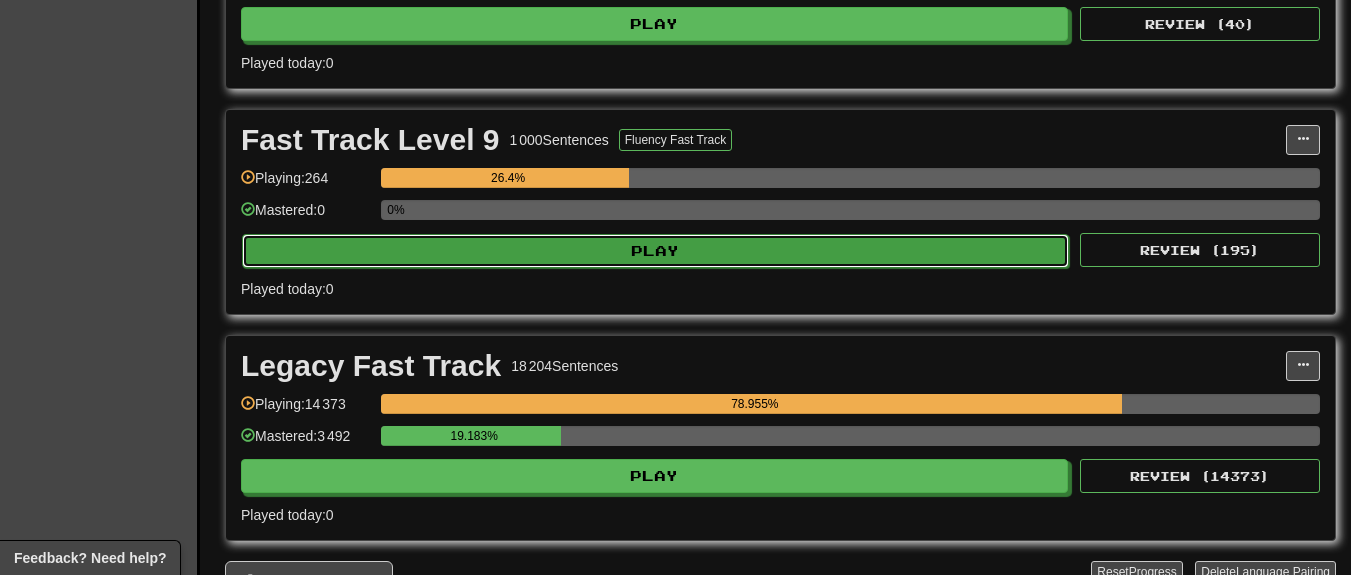 click on "Play" at bounding box center [655, 251] 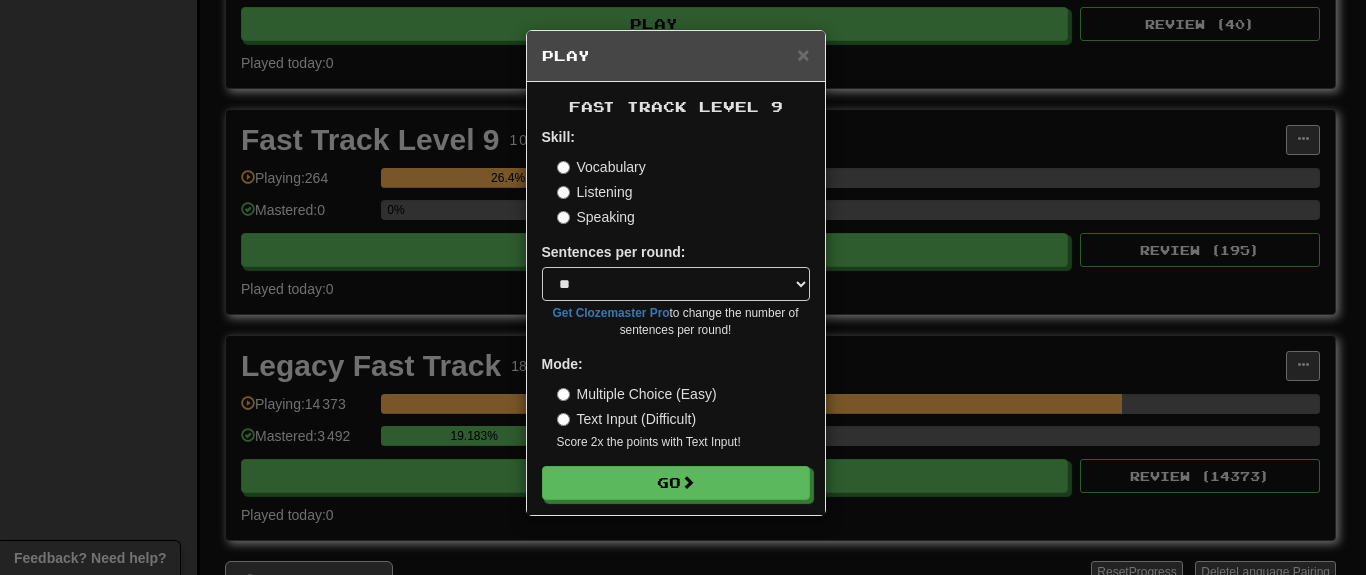 click on "Listening" at bounding box center (595, 192) 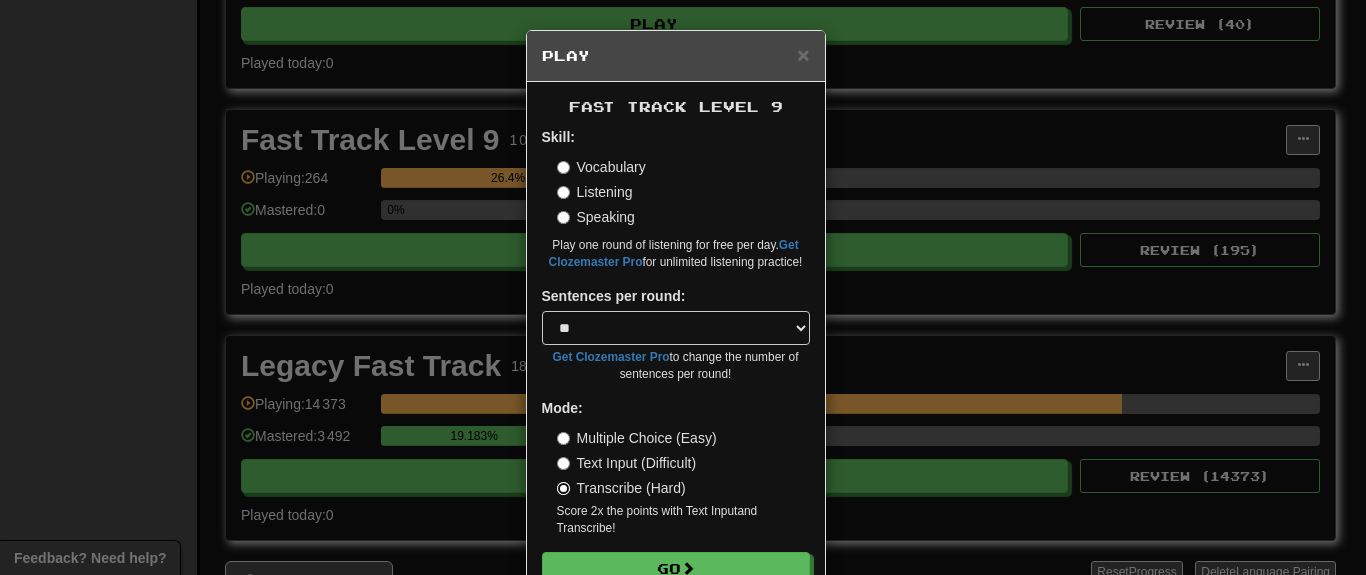 click on "Transcribe (Hard)" at bounding box center [621, 488] 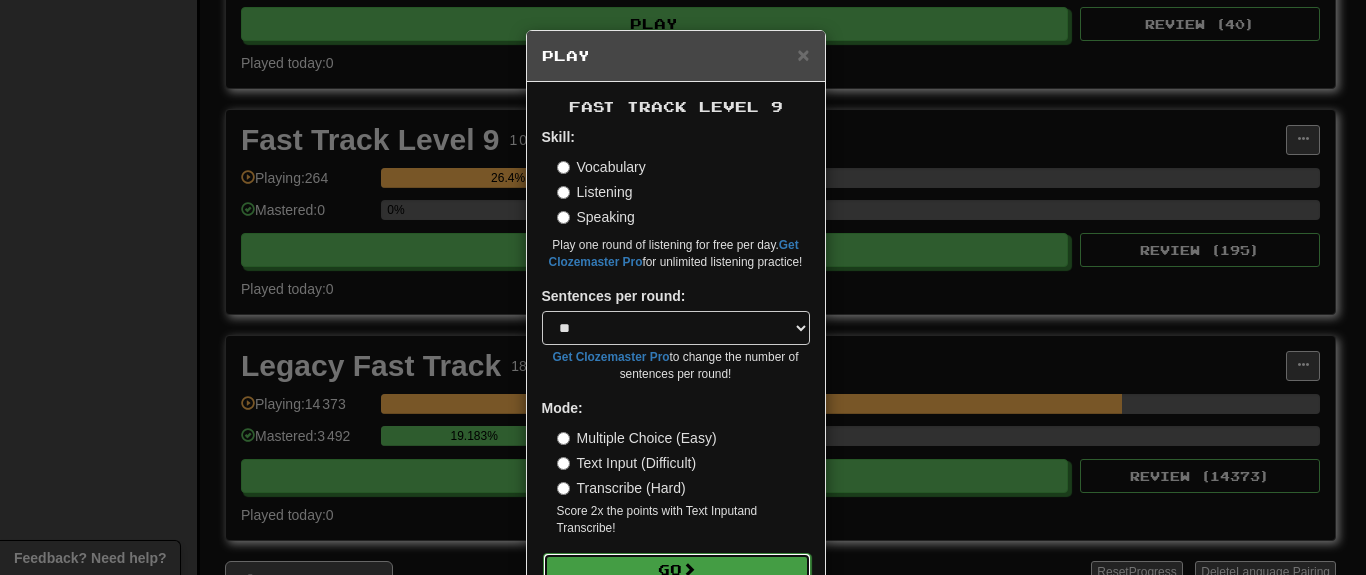 click on "Go" at bounding box center (677, 570) 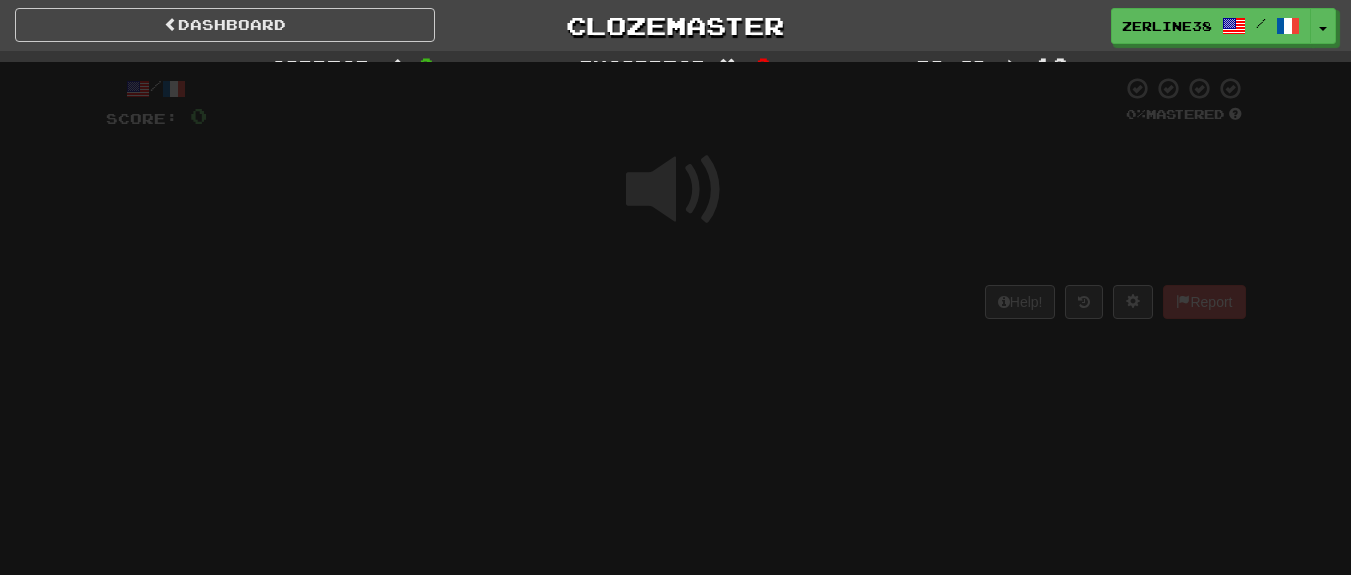 scroll, scrollTop: 0, scrollLeft: 0, axis: both 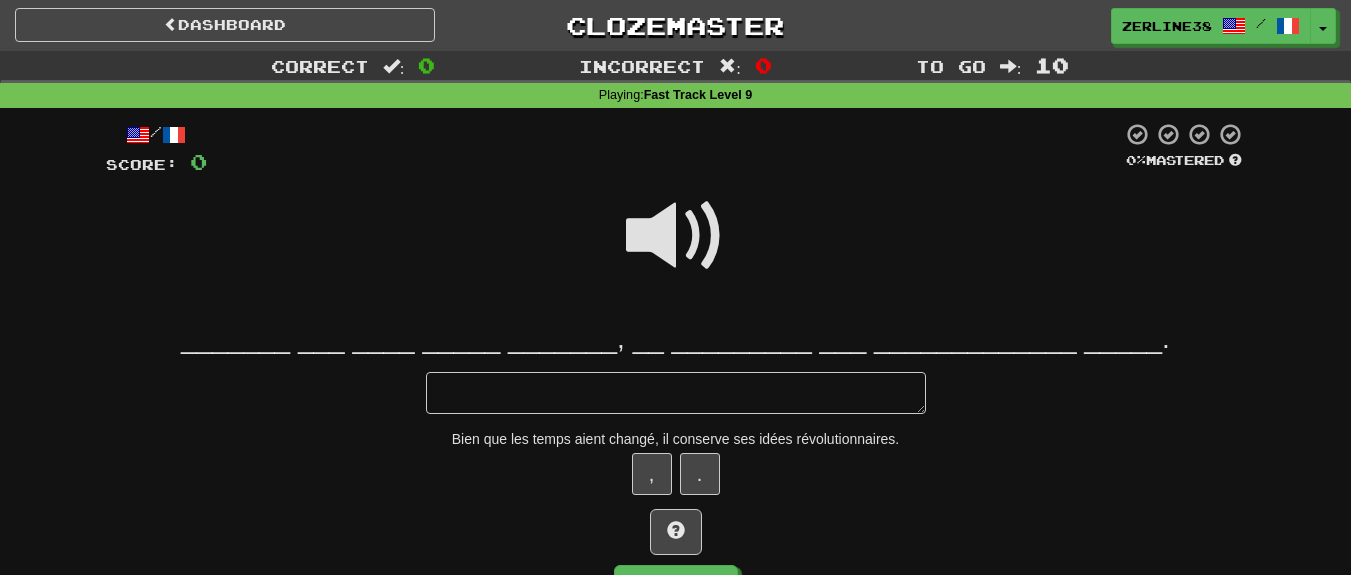 click at bounding box center (676, 236) 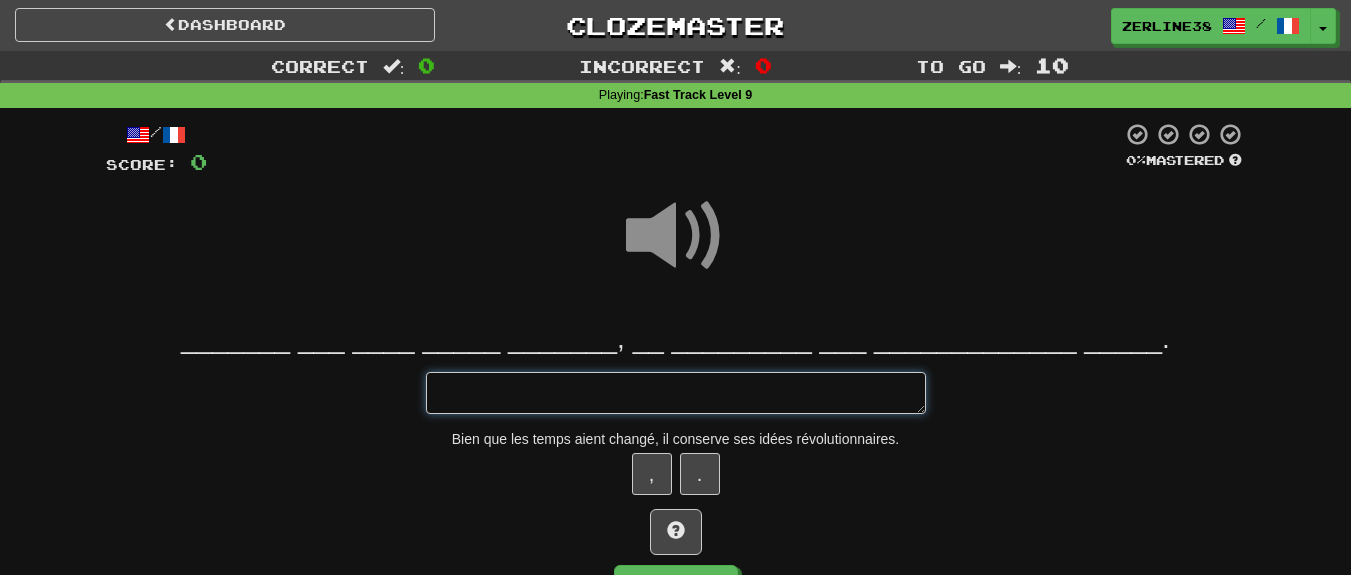 click at bounding box center [676, 393] 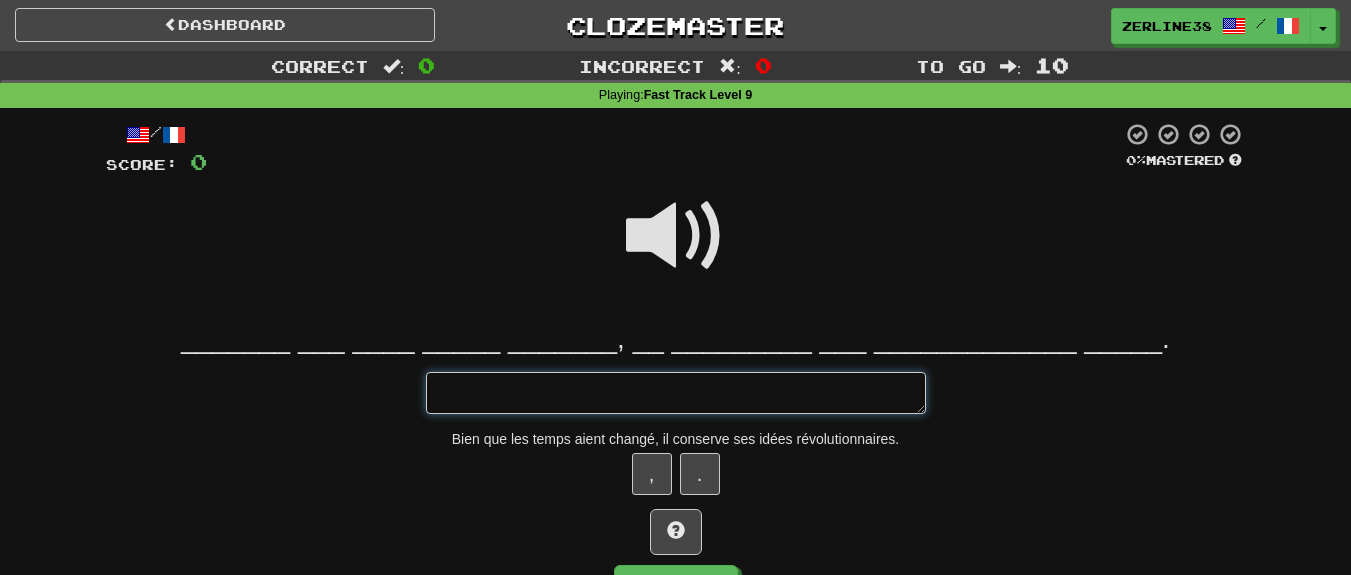 type on "*" 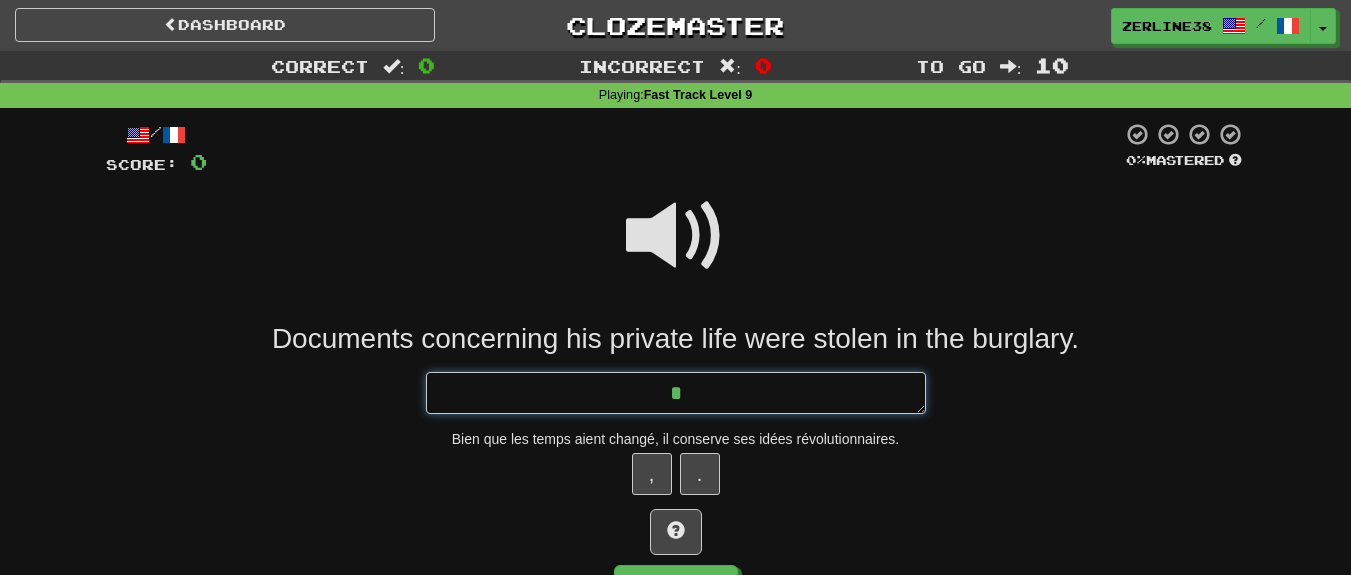 type on "*" 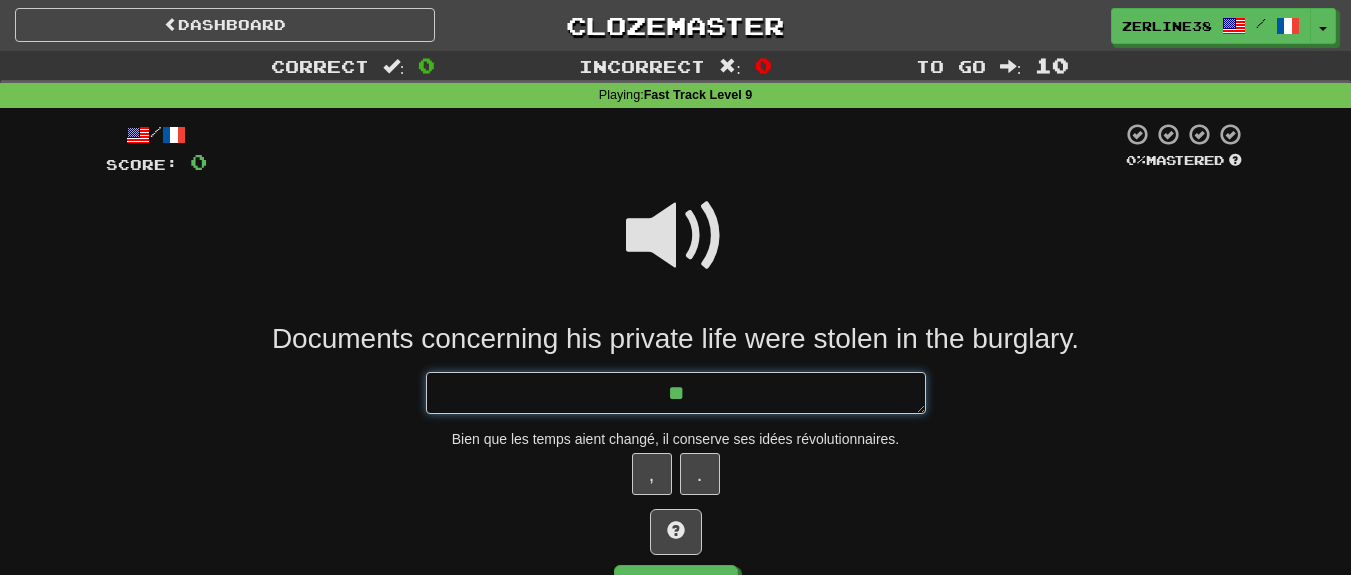 type on "*" 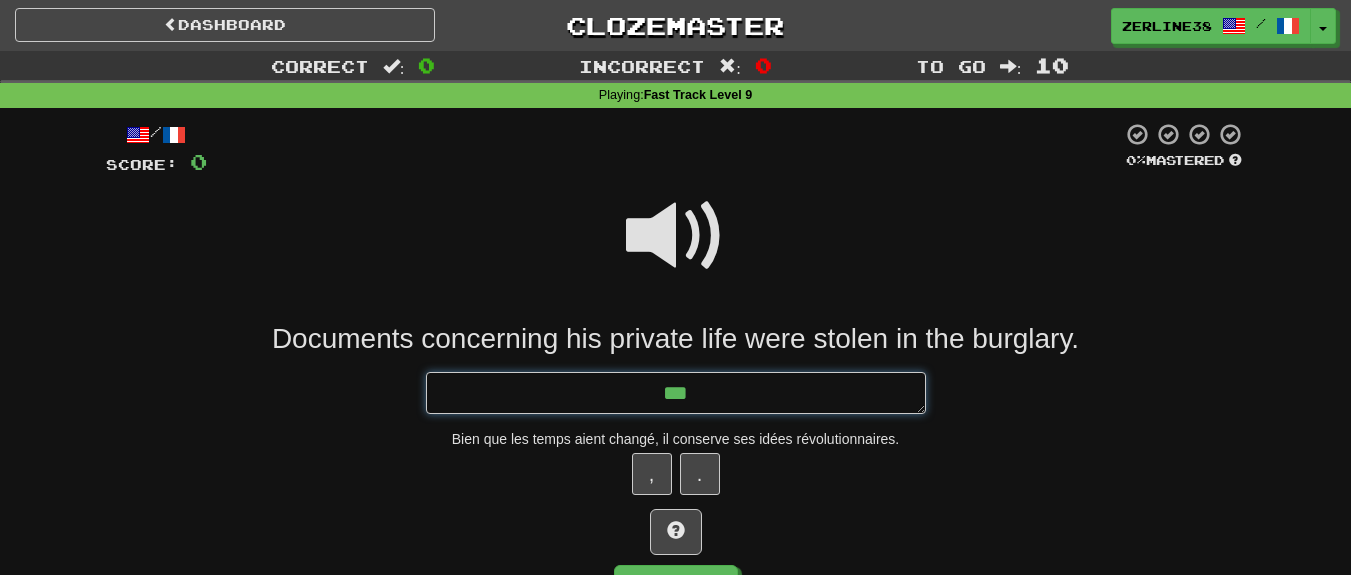 type on "*" 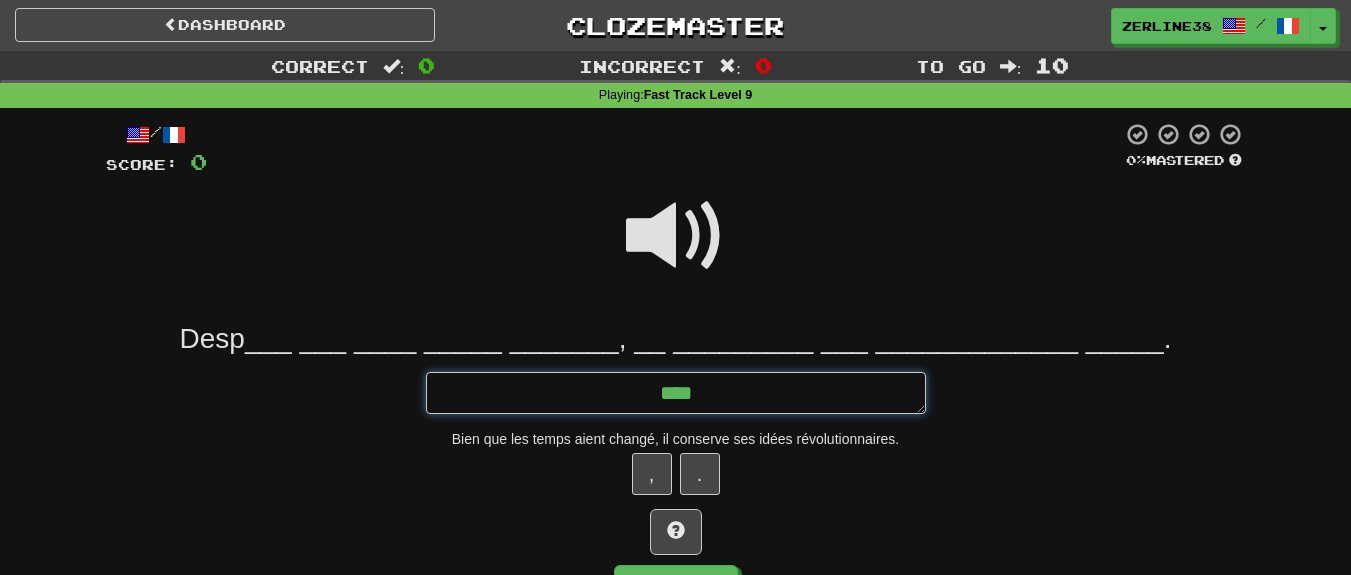 type on "*" 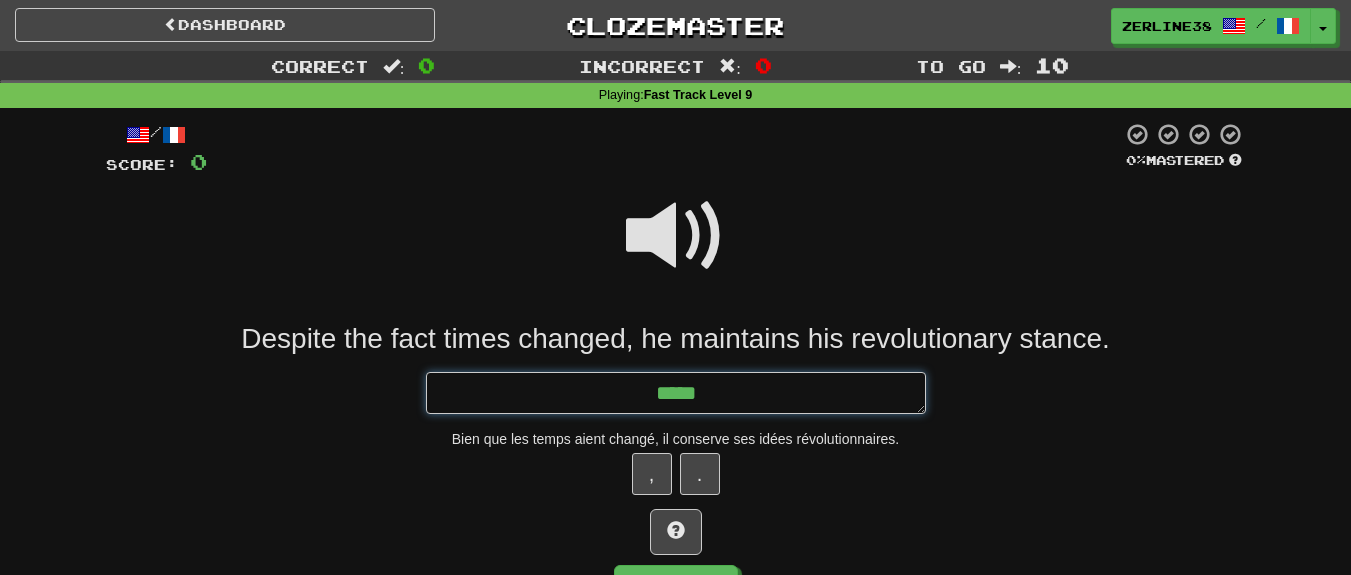 type on "*" 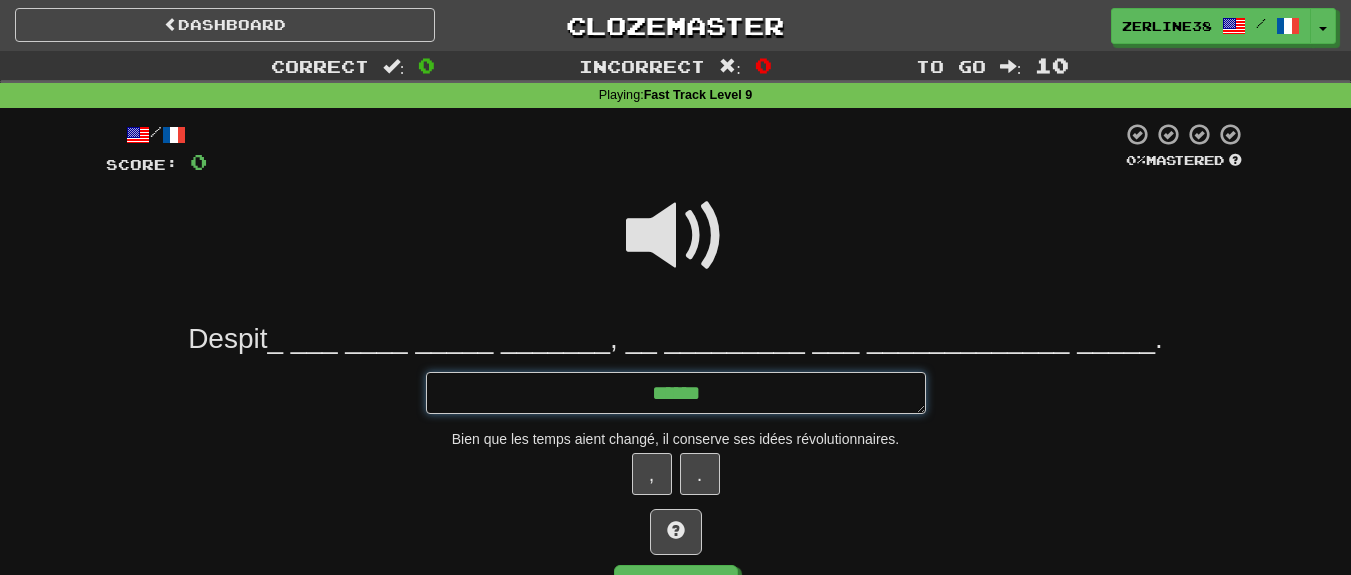 type on "*" 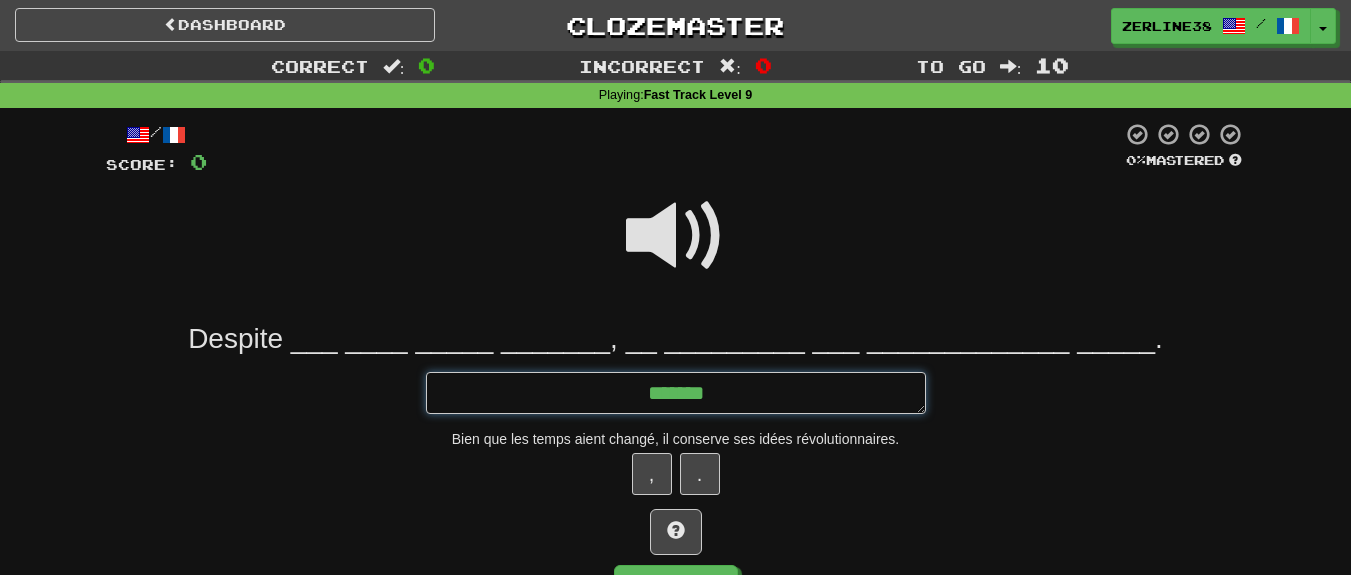type on "*" 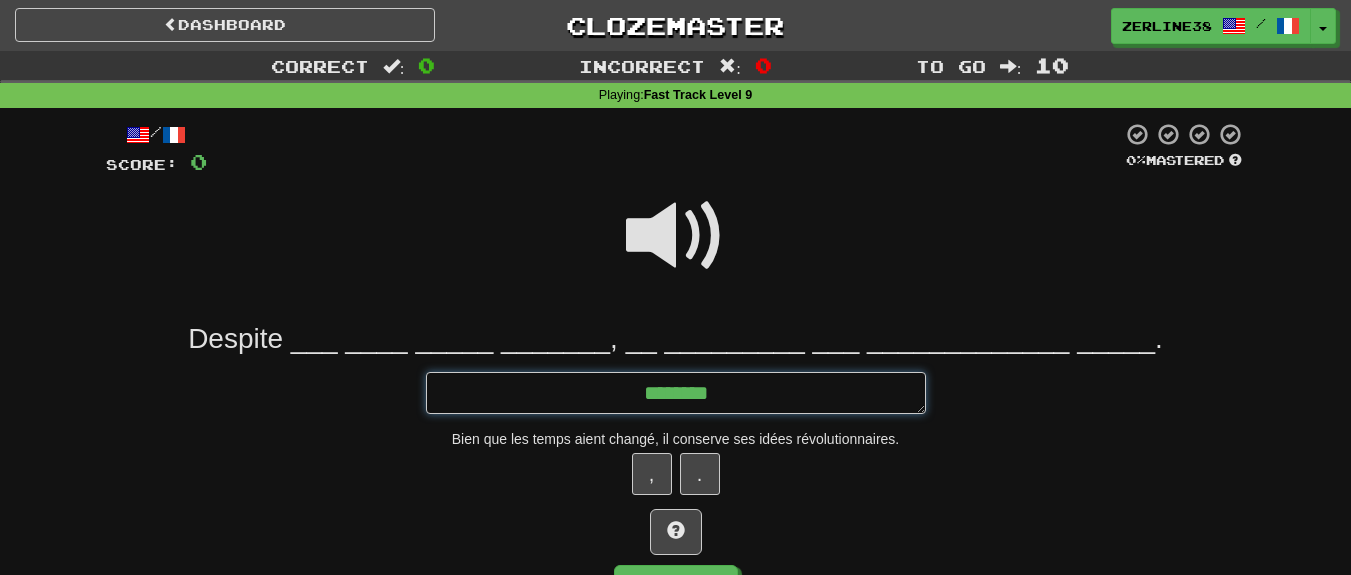 type on "*" 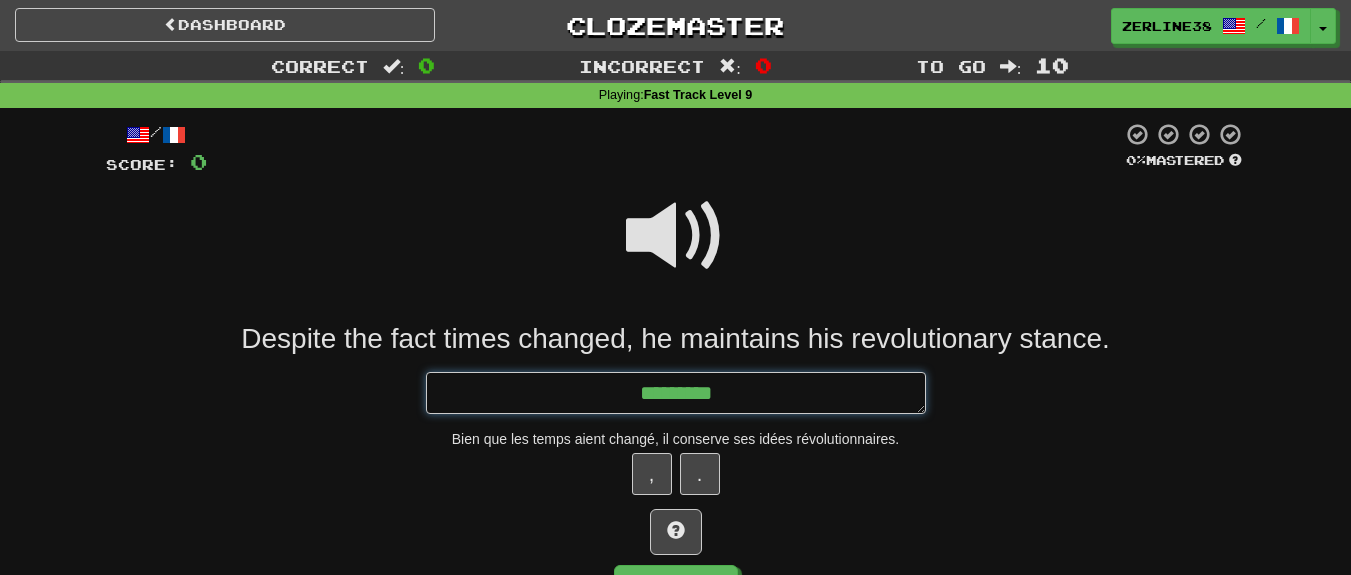 type on "*" 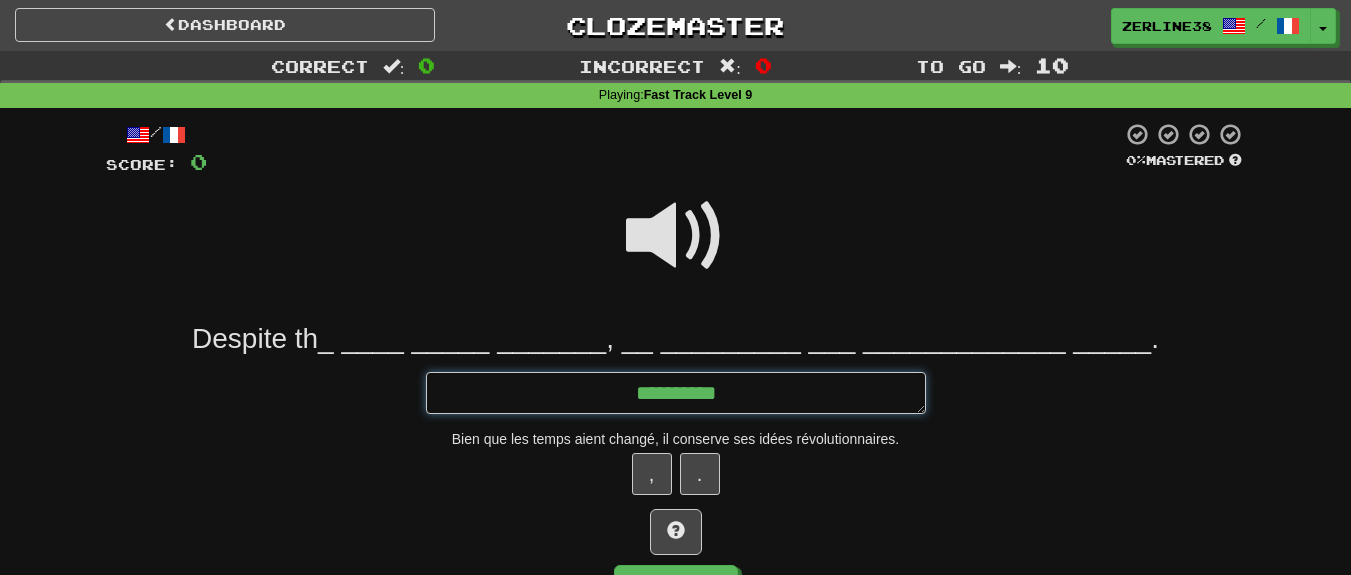 type on "*" 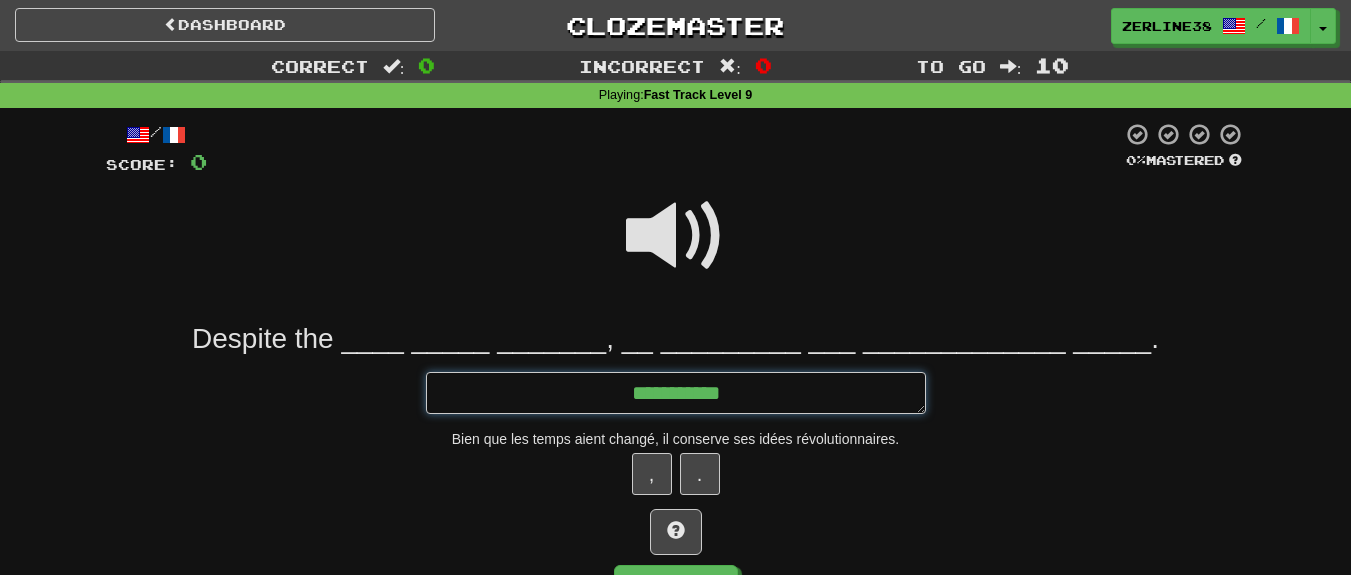 type on "*" 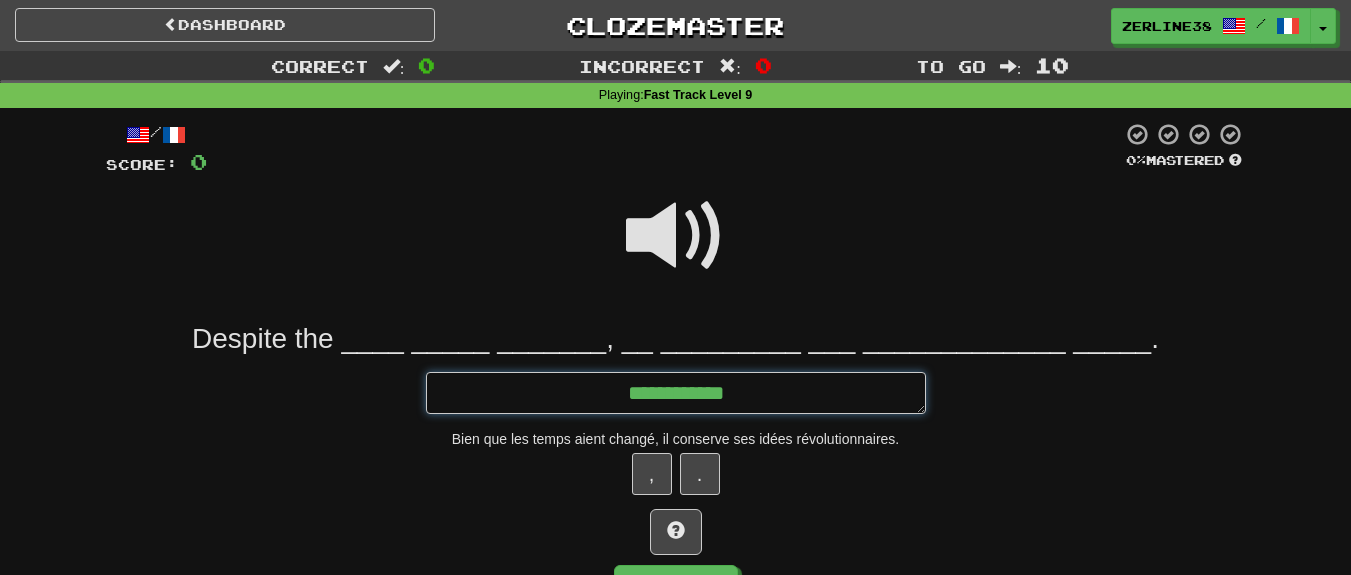 type on "*" 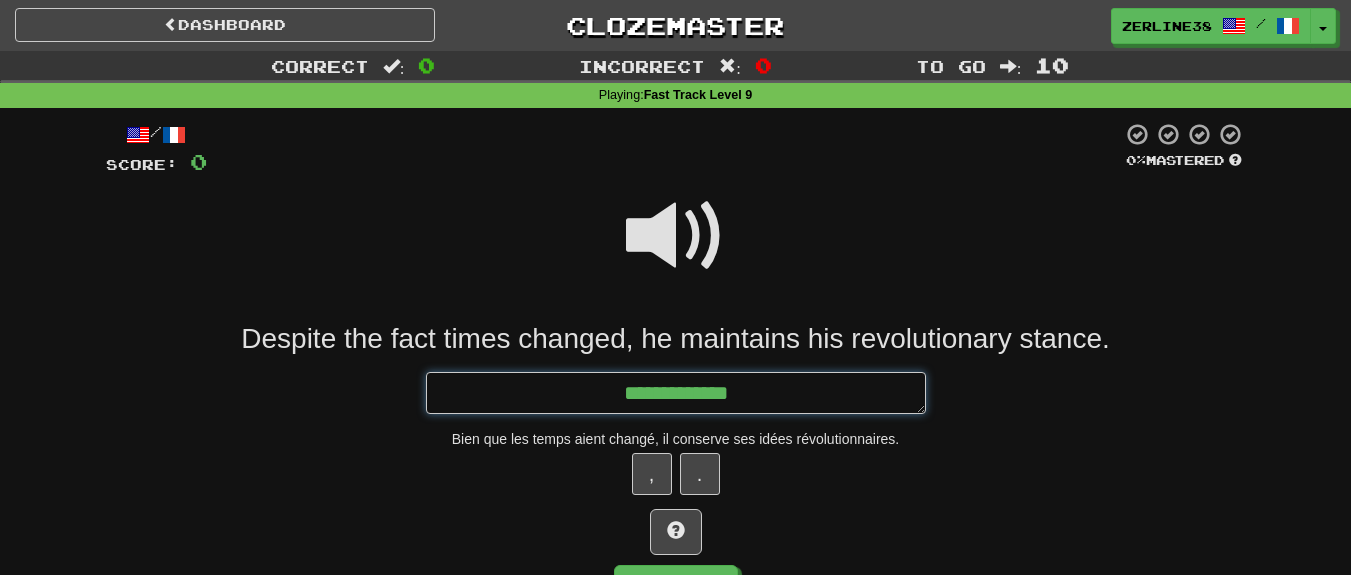 type on "*" 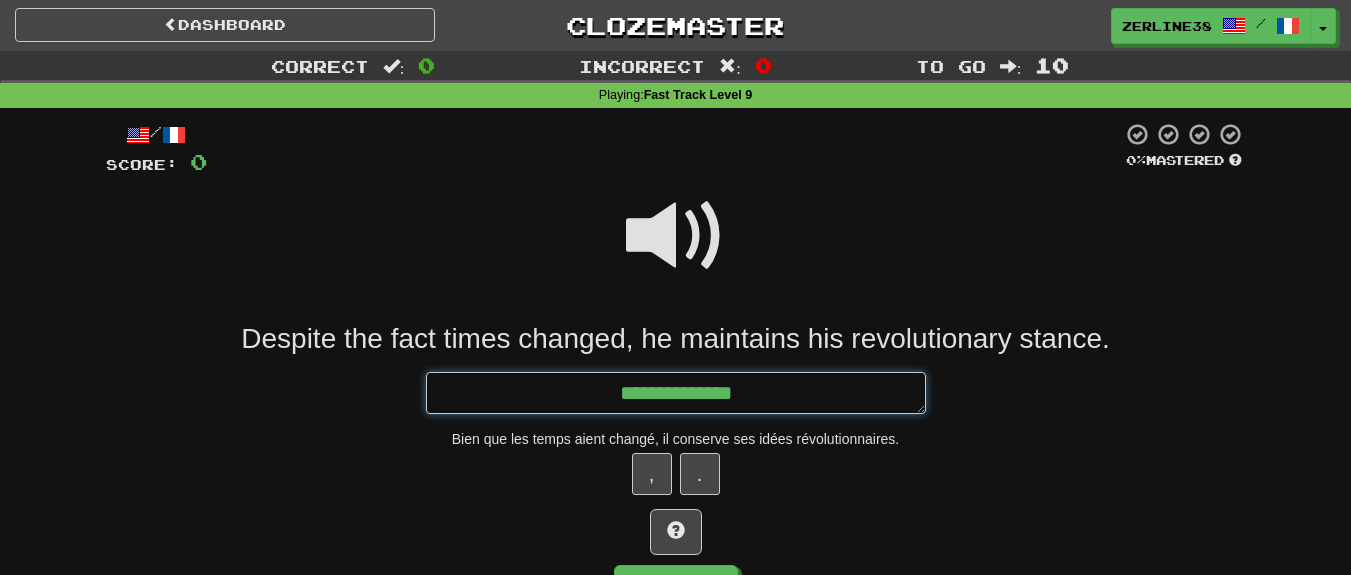 type on "*" 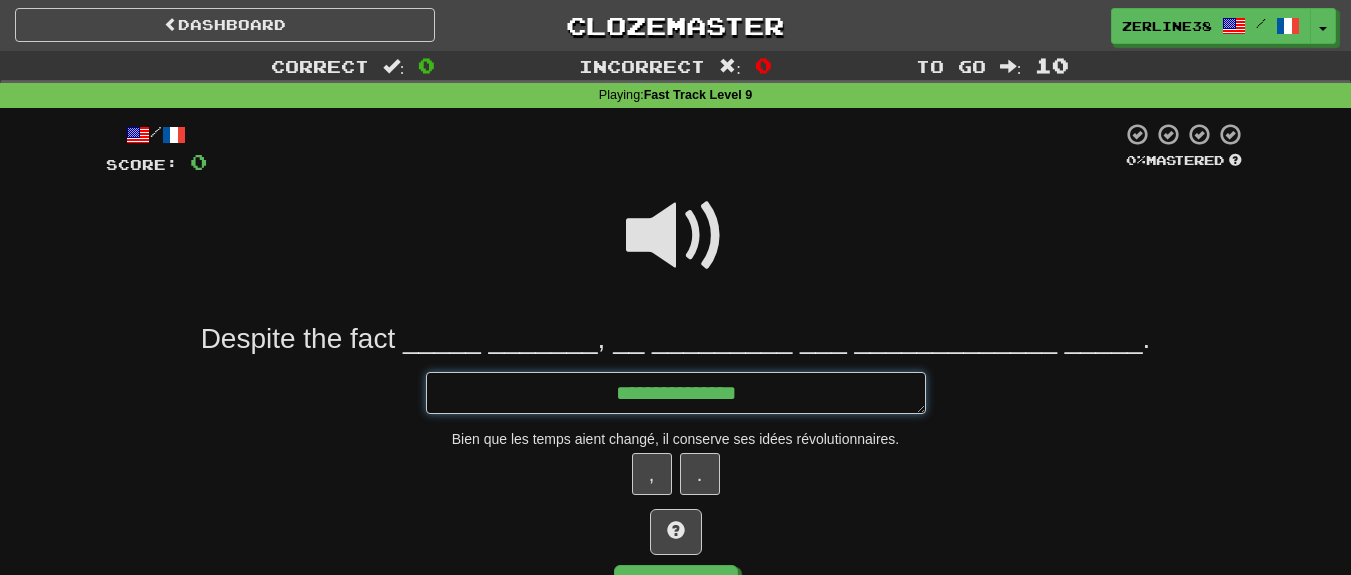 type on "*" 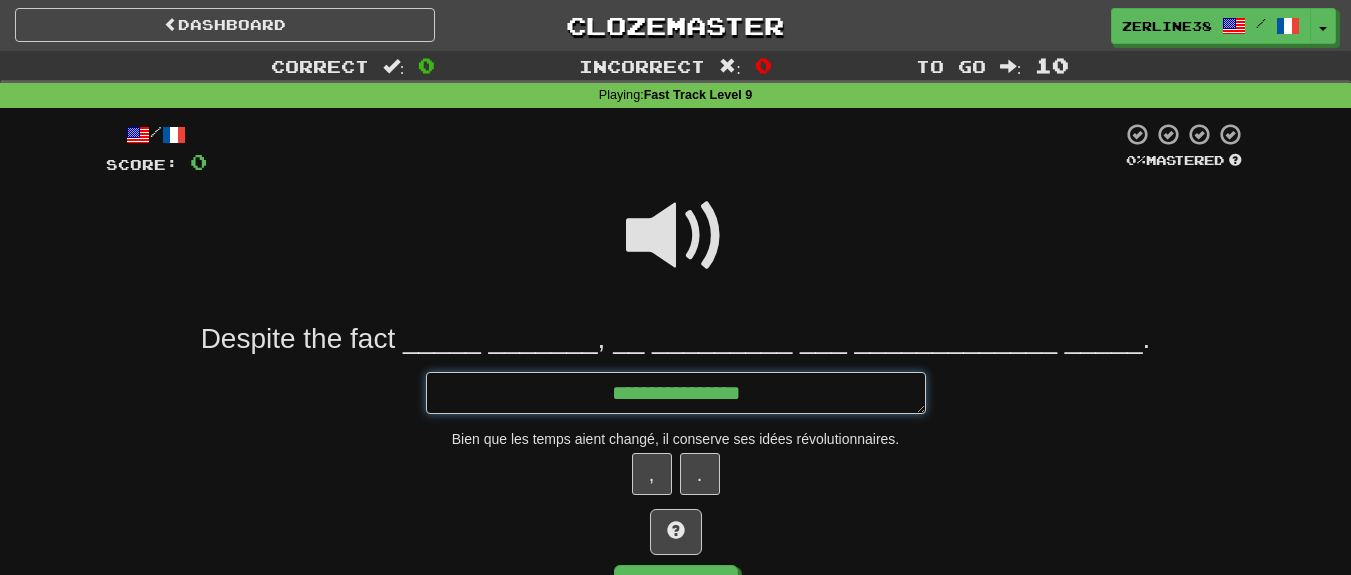 type on "*" 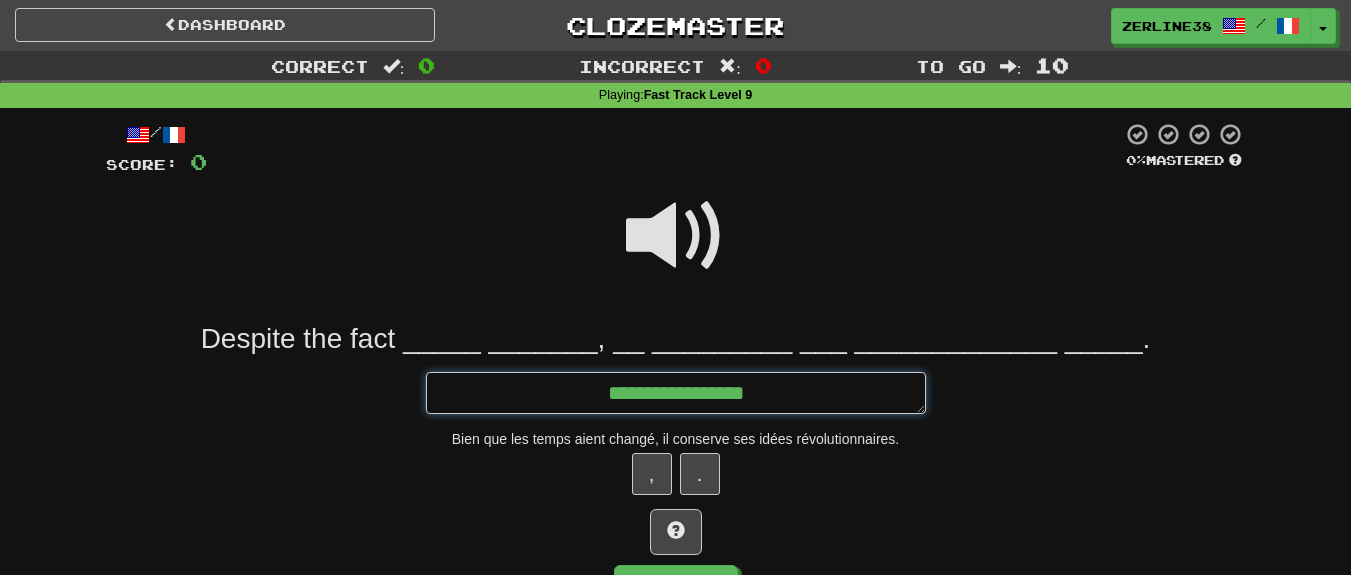 type on "*" 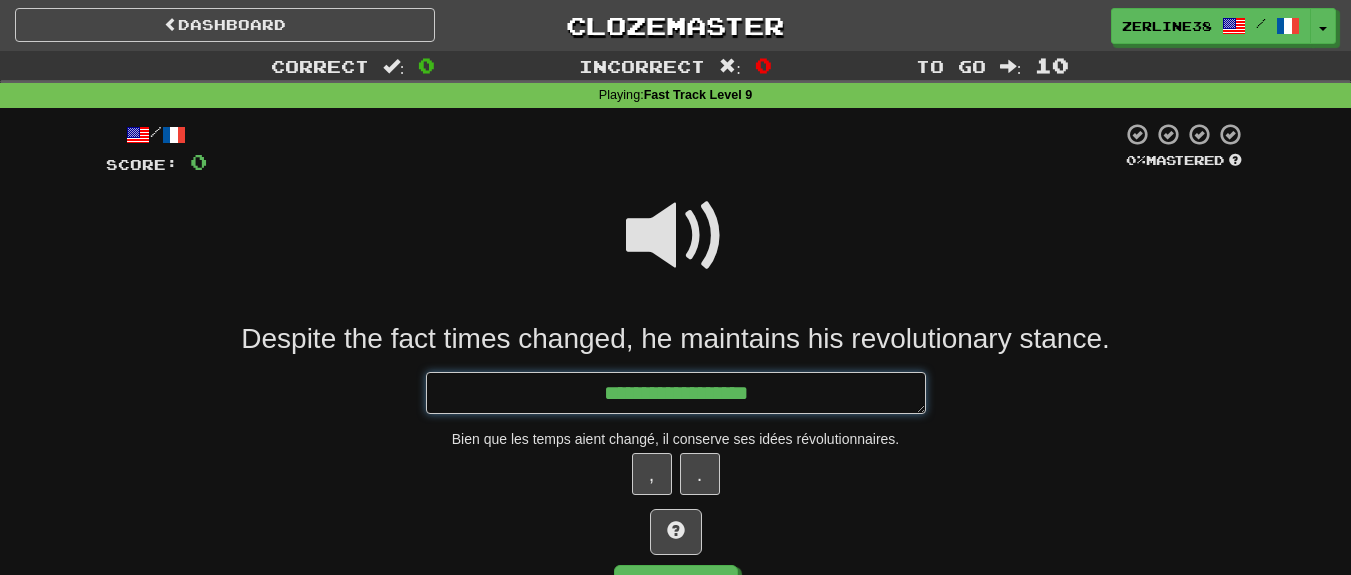 type on "*" 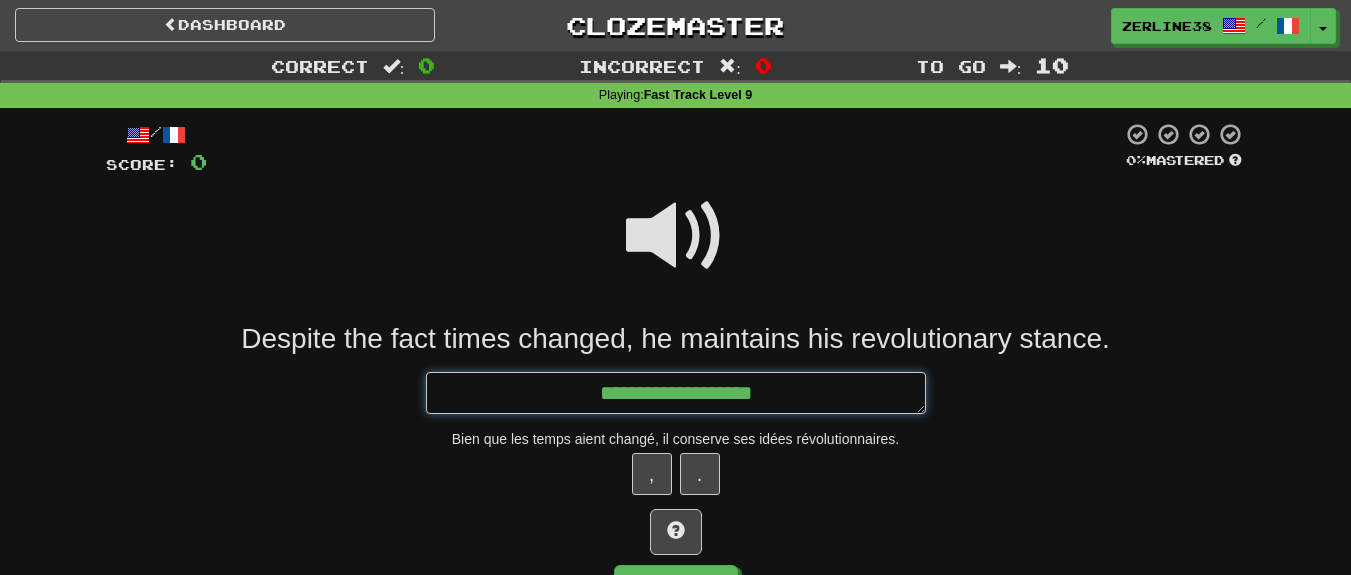 type on "*" 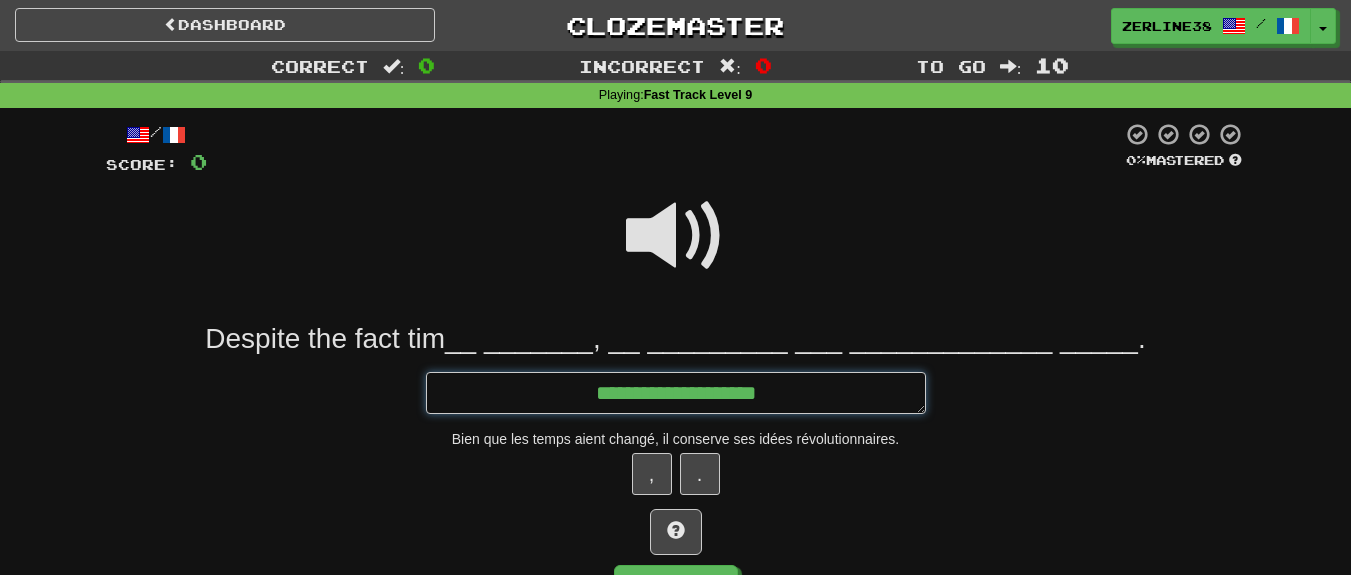 type on "*" 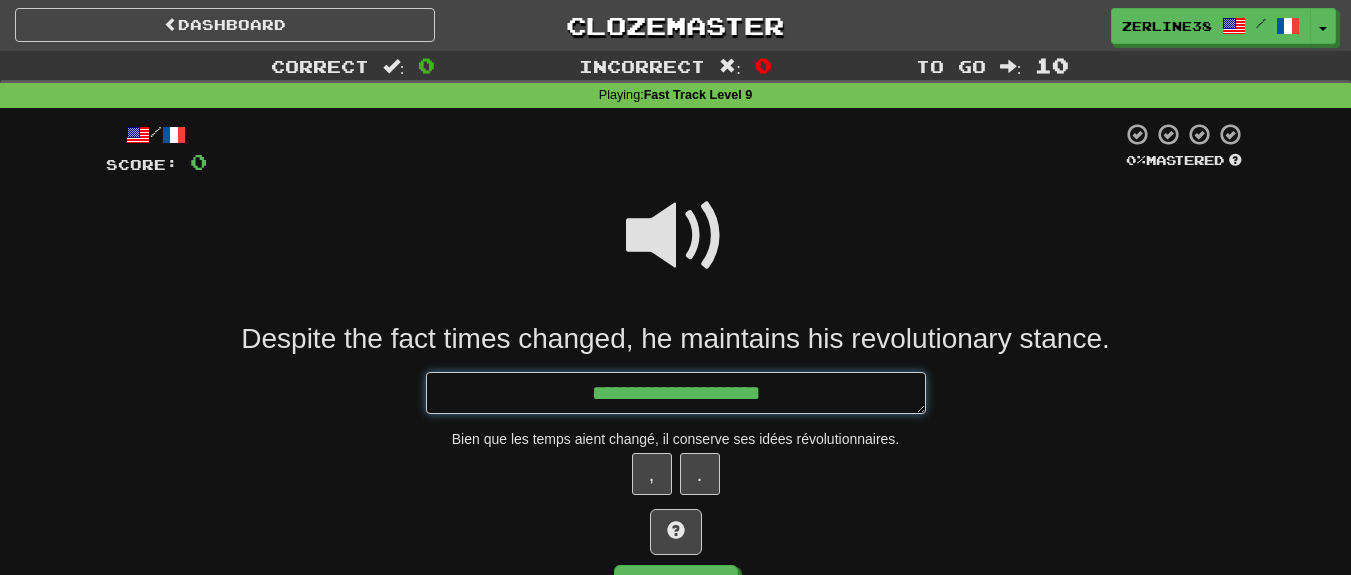 type on "*" 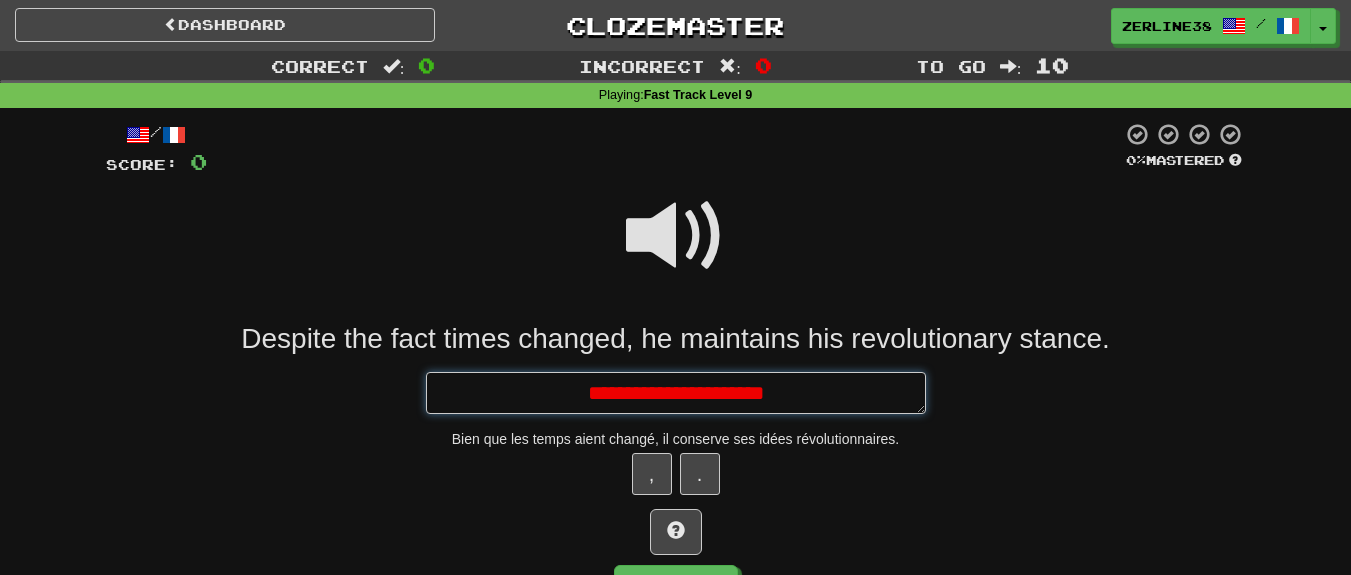 type on "*" 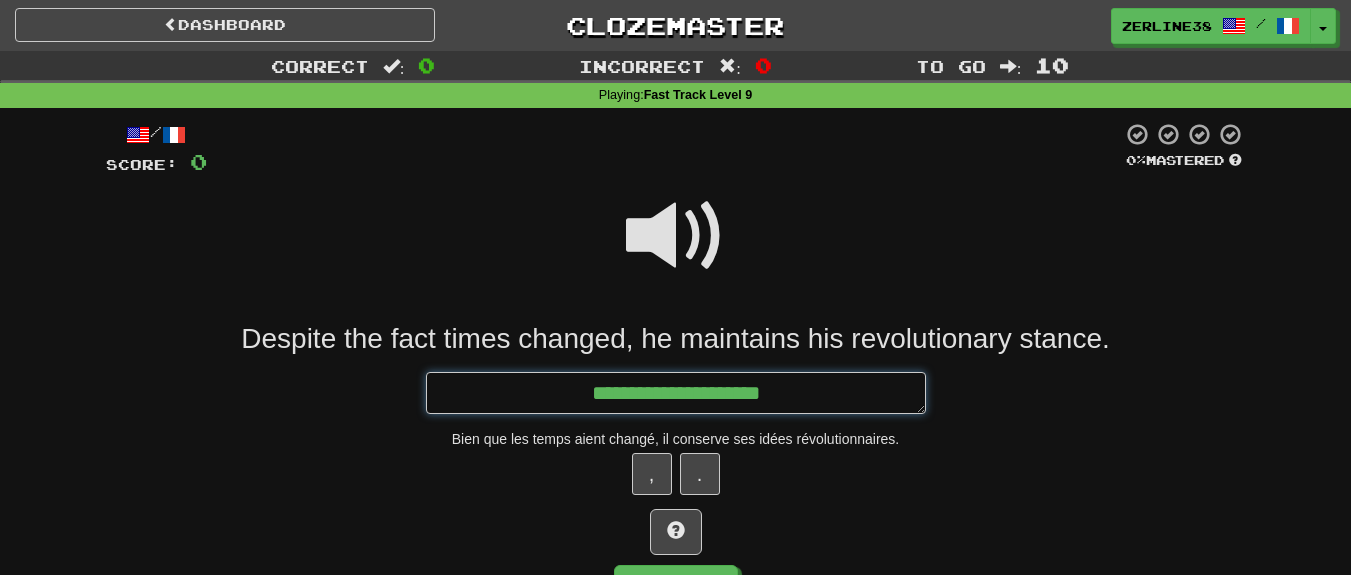 type on "*" 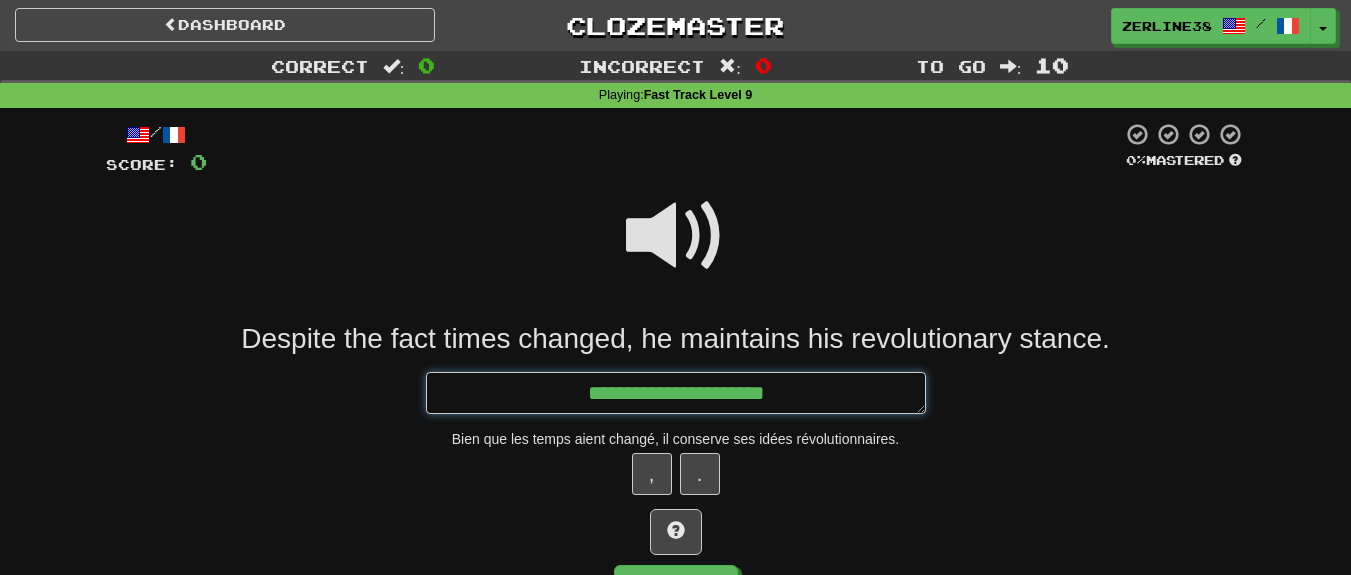 type on "*" 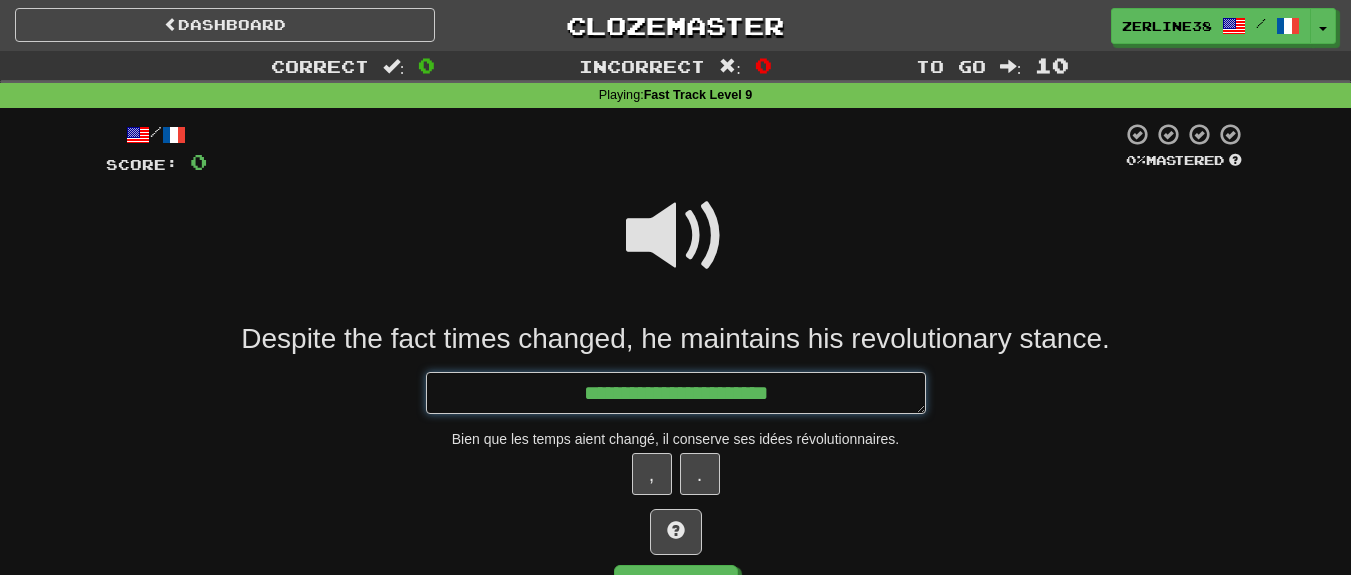 type on "*" 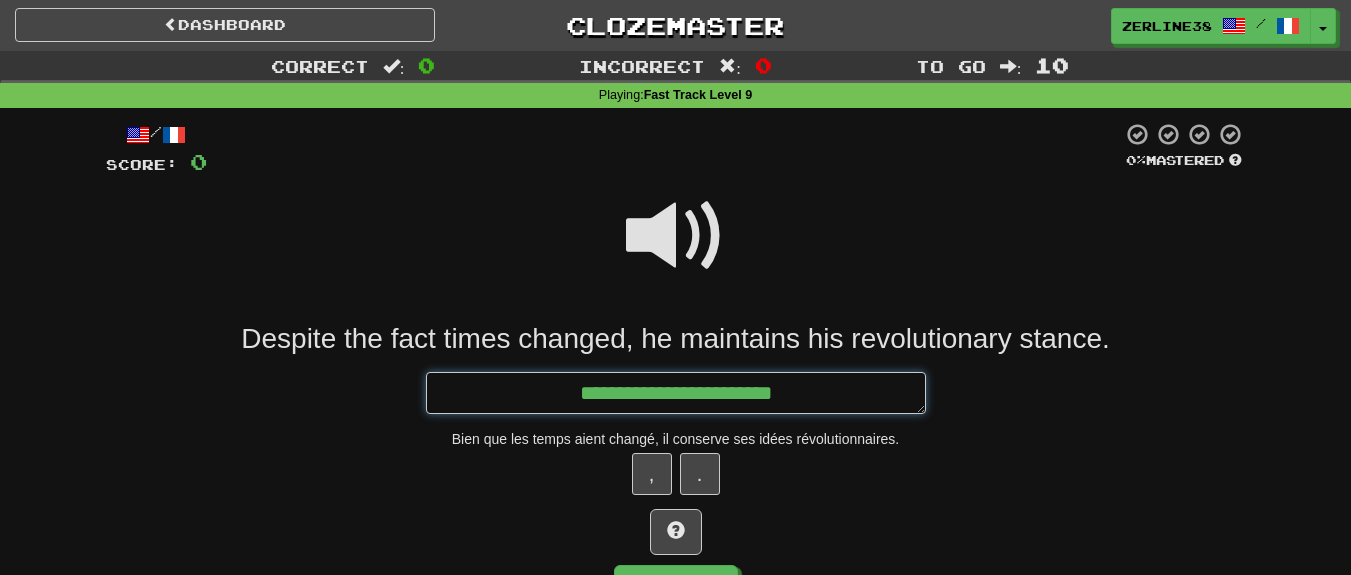 type on "*" 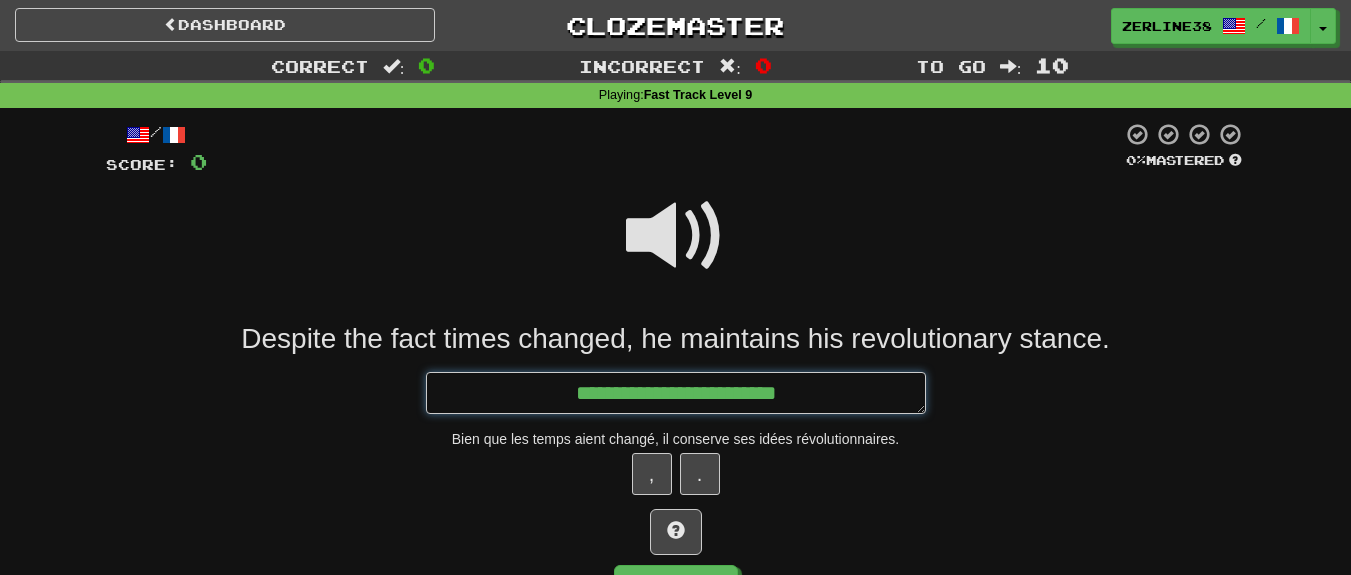 type on "*" 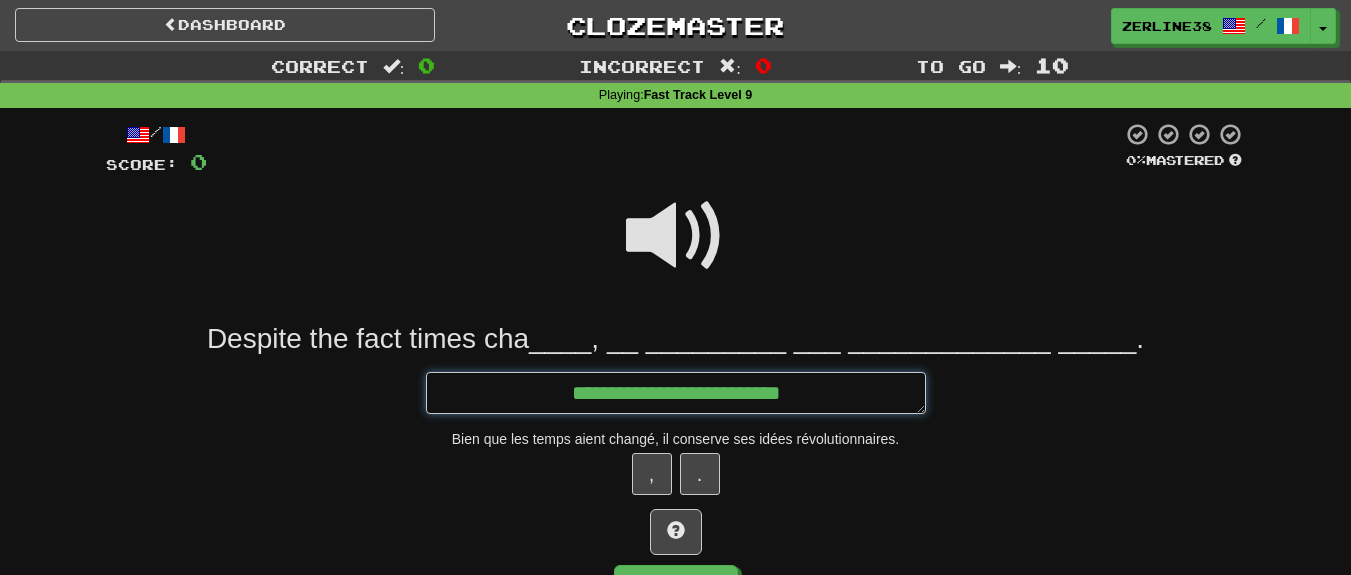 type on "*" 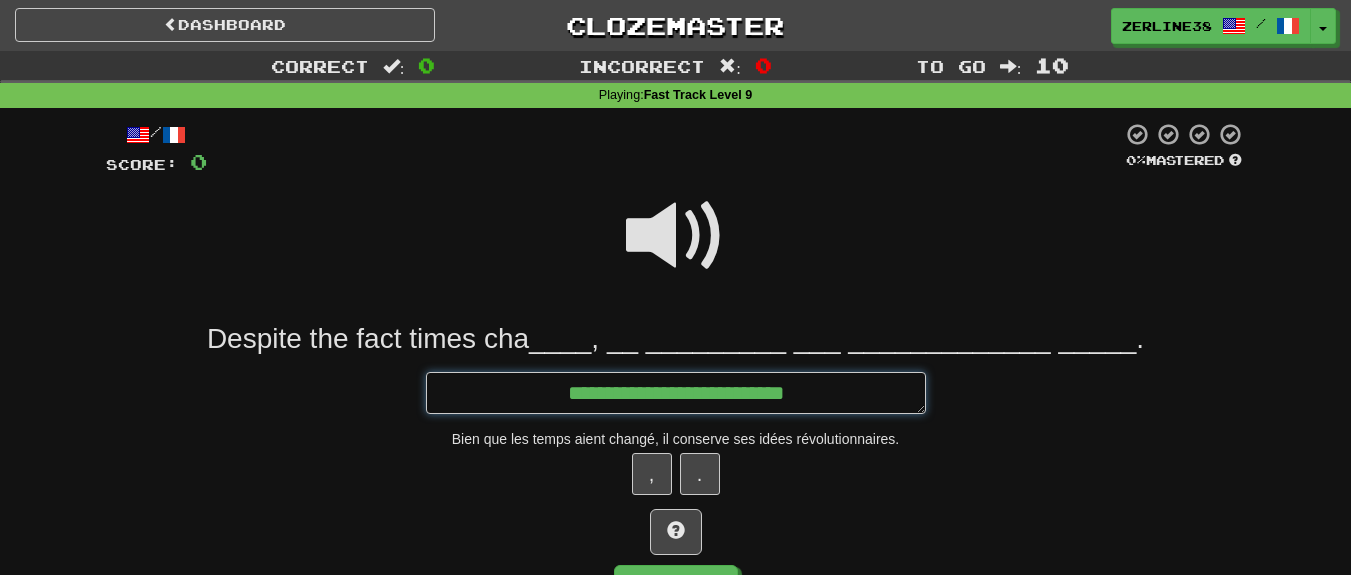 type on "*" 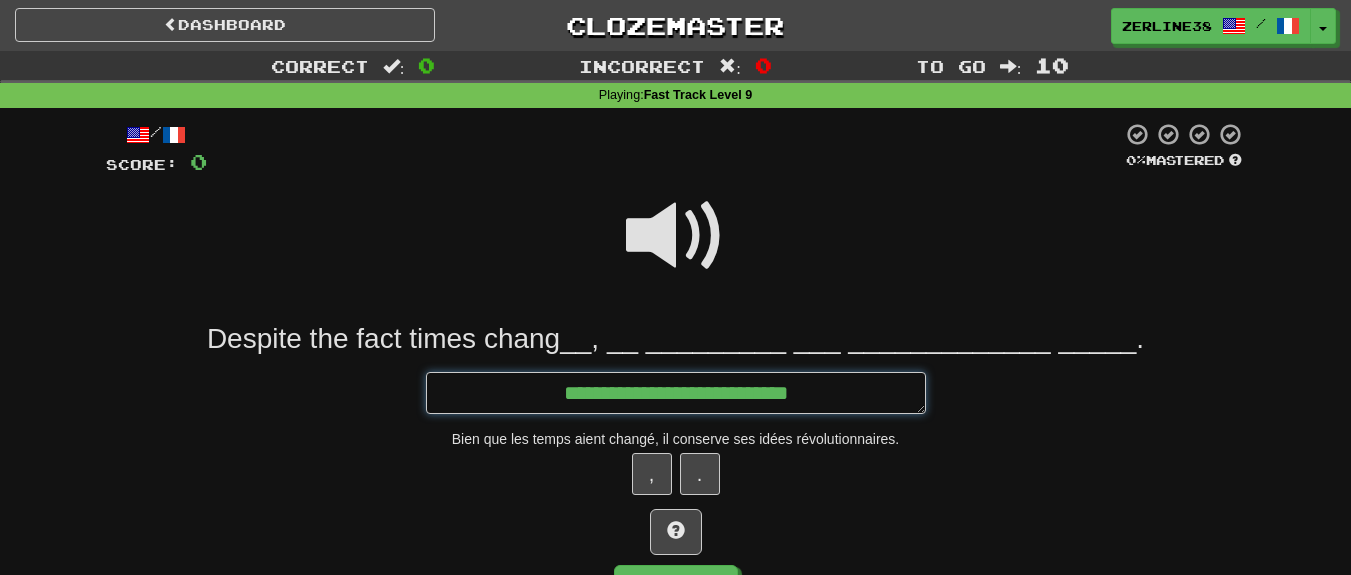 type on "*" 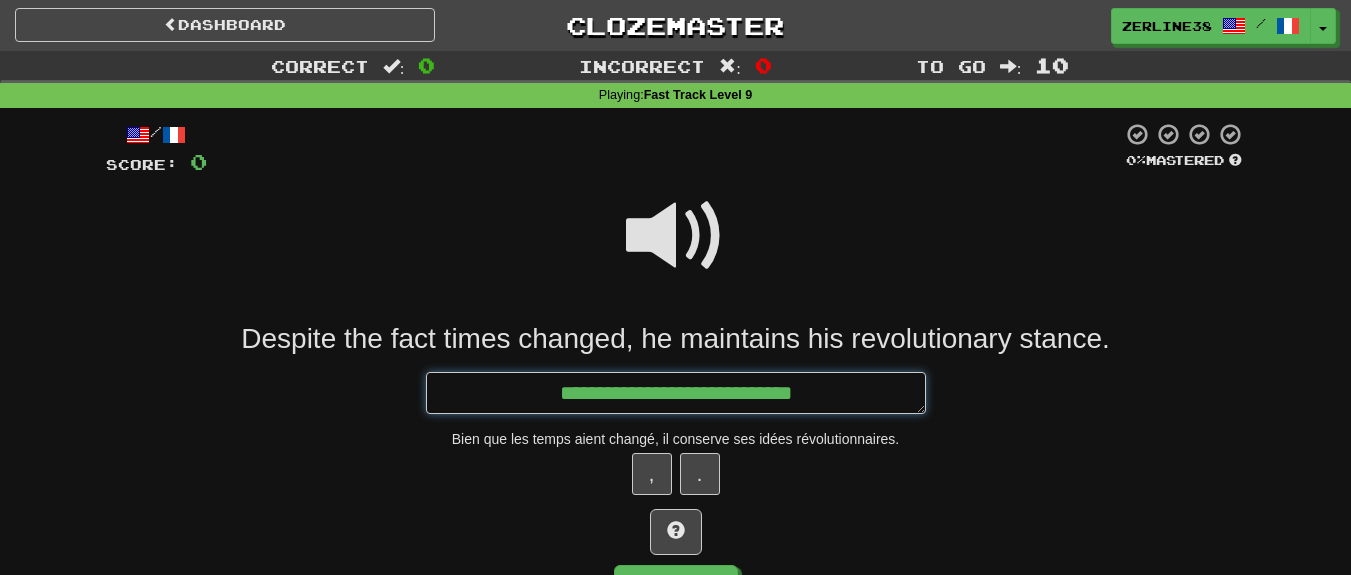 type on "*" 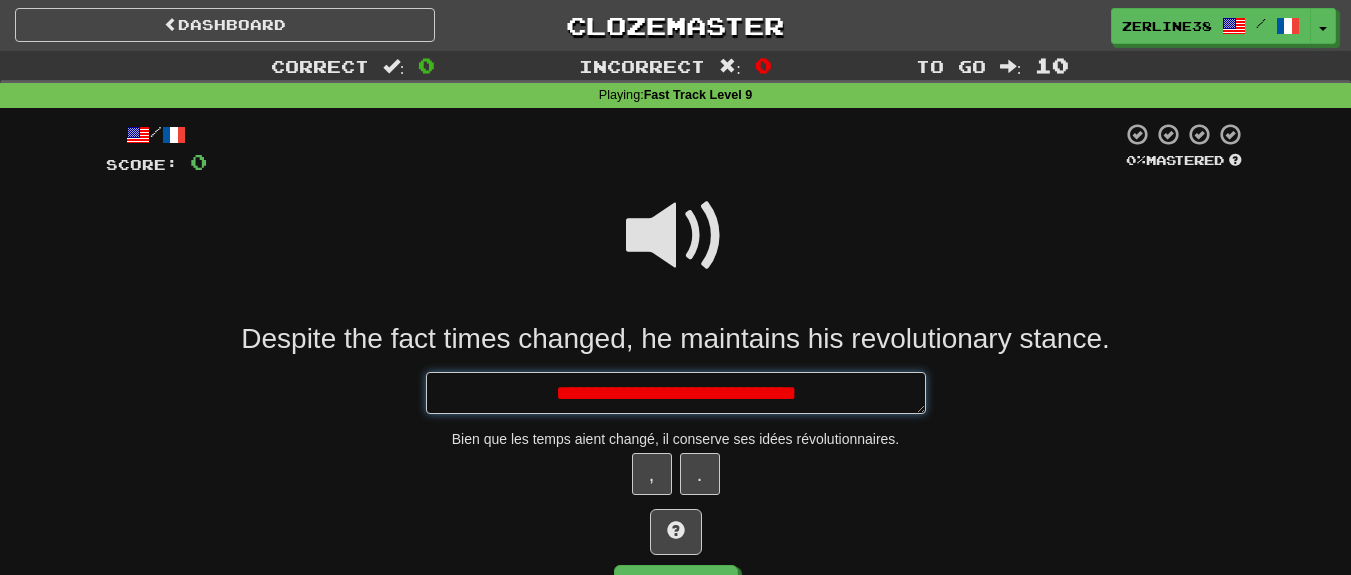 type on "*" 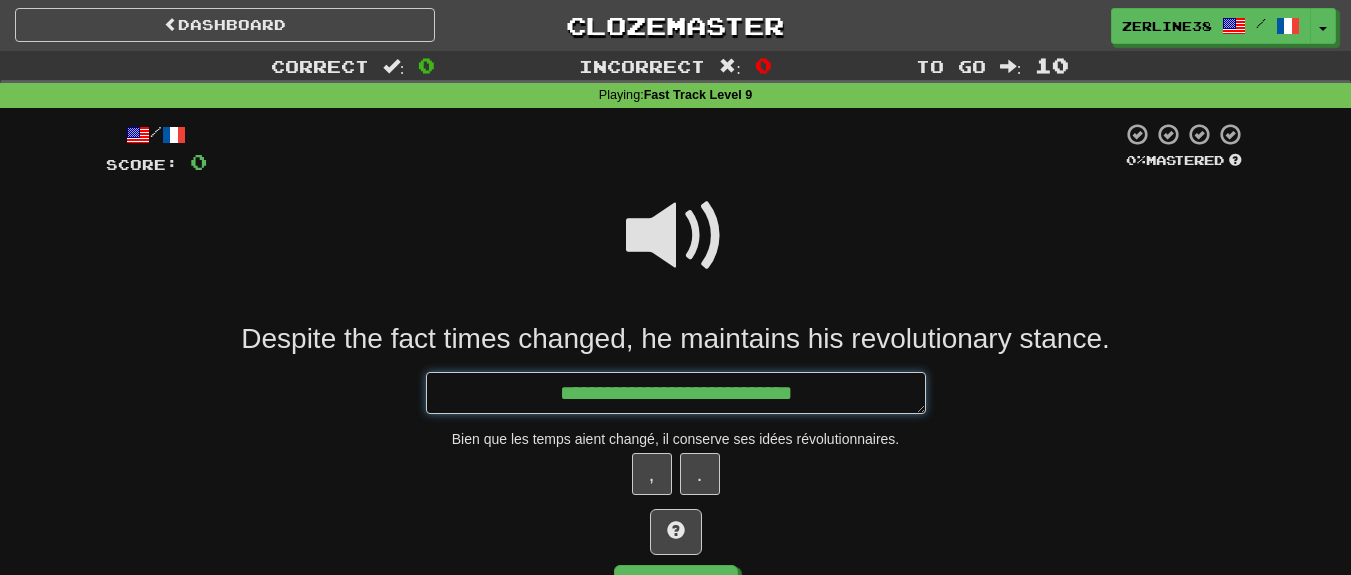 type on "*" 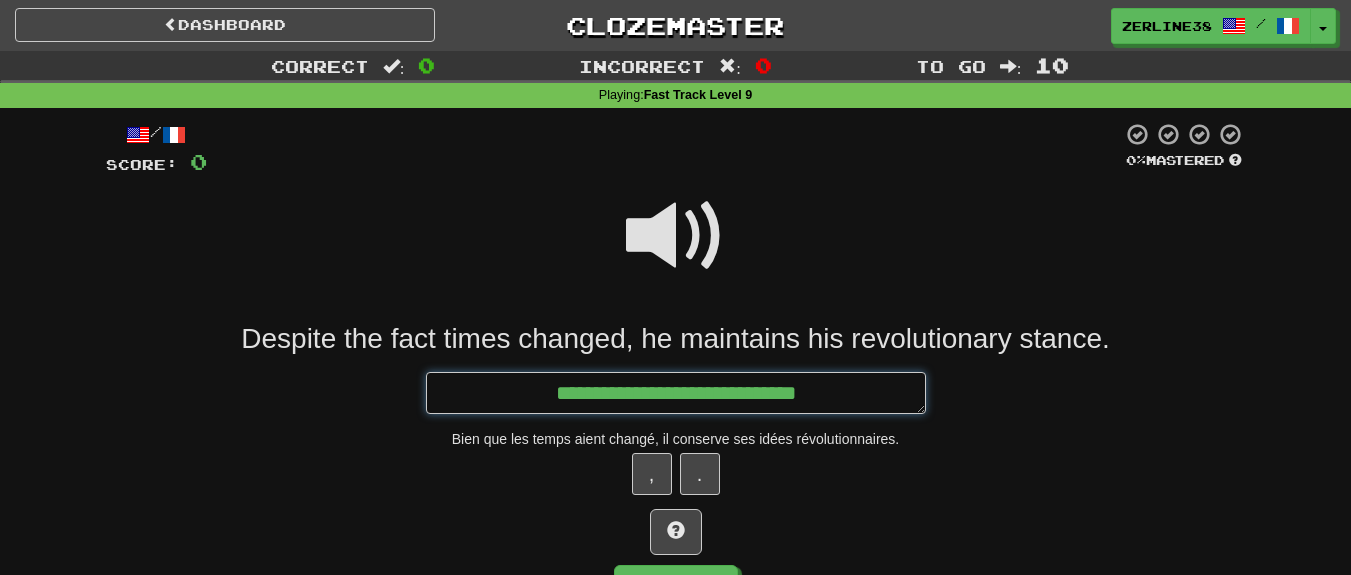 type on "*" 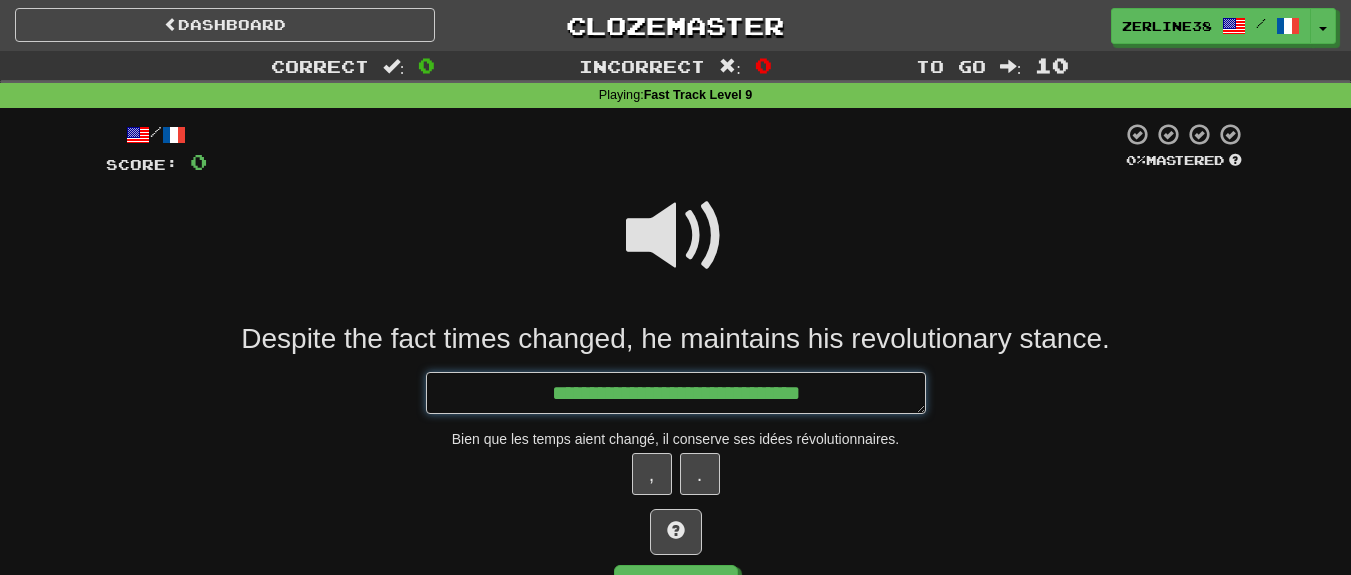 type on "*" 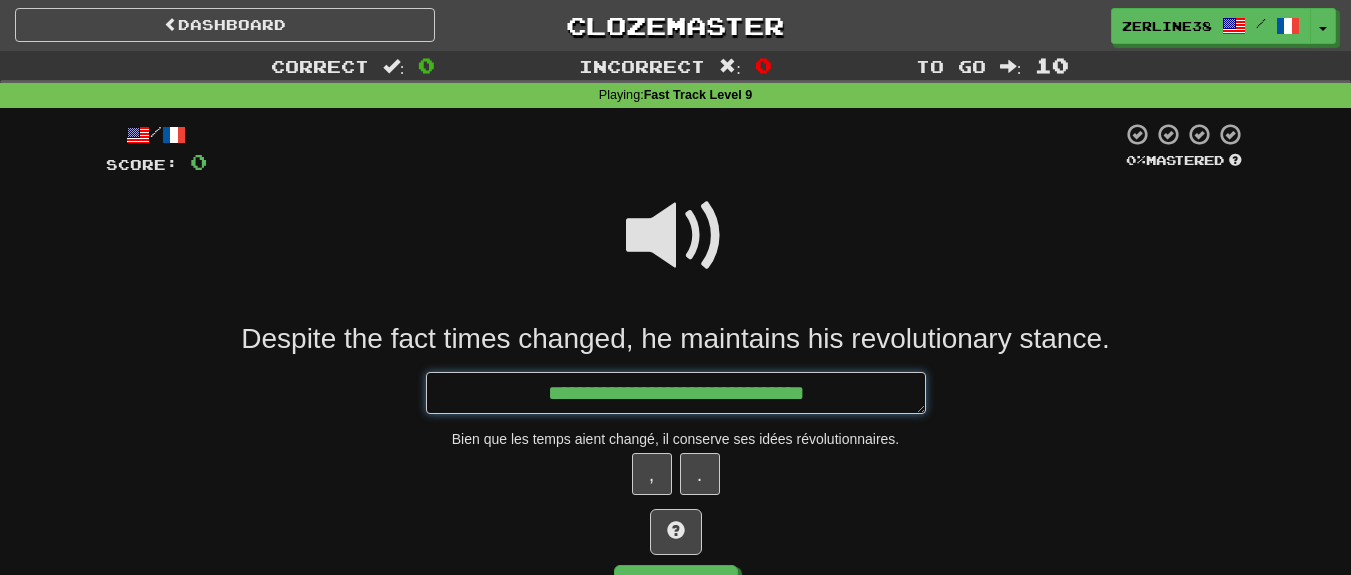type on "*" 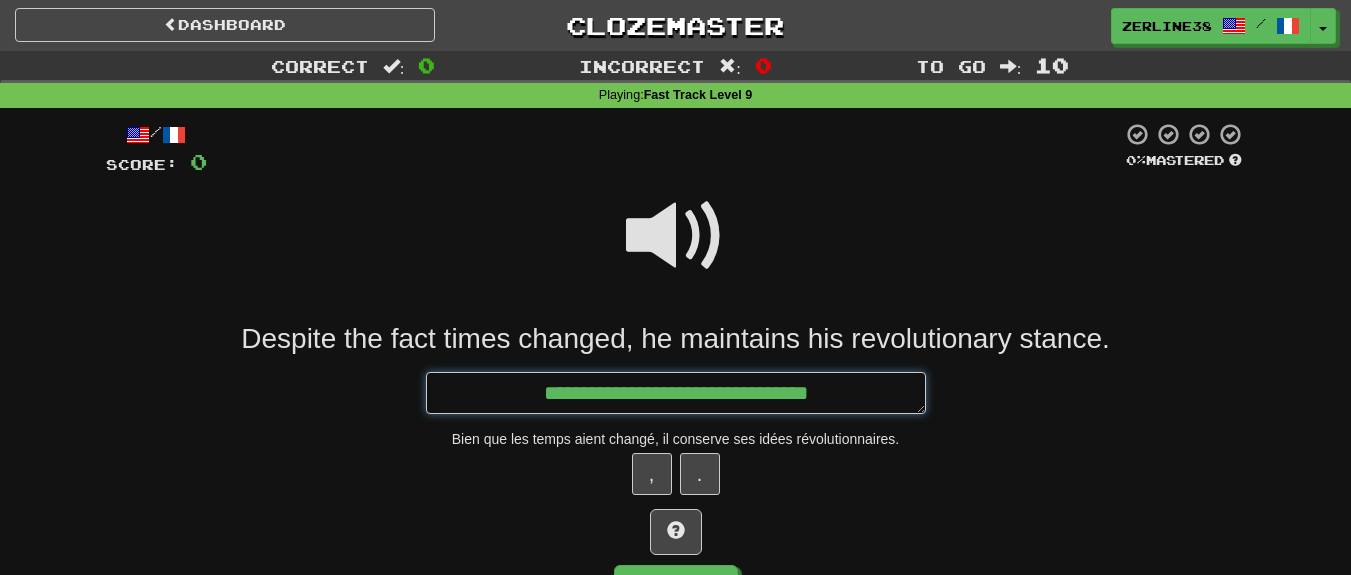 type on "*" 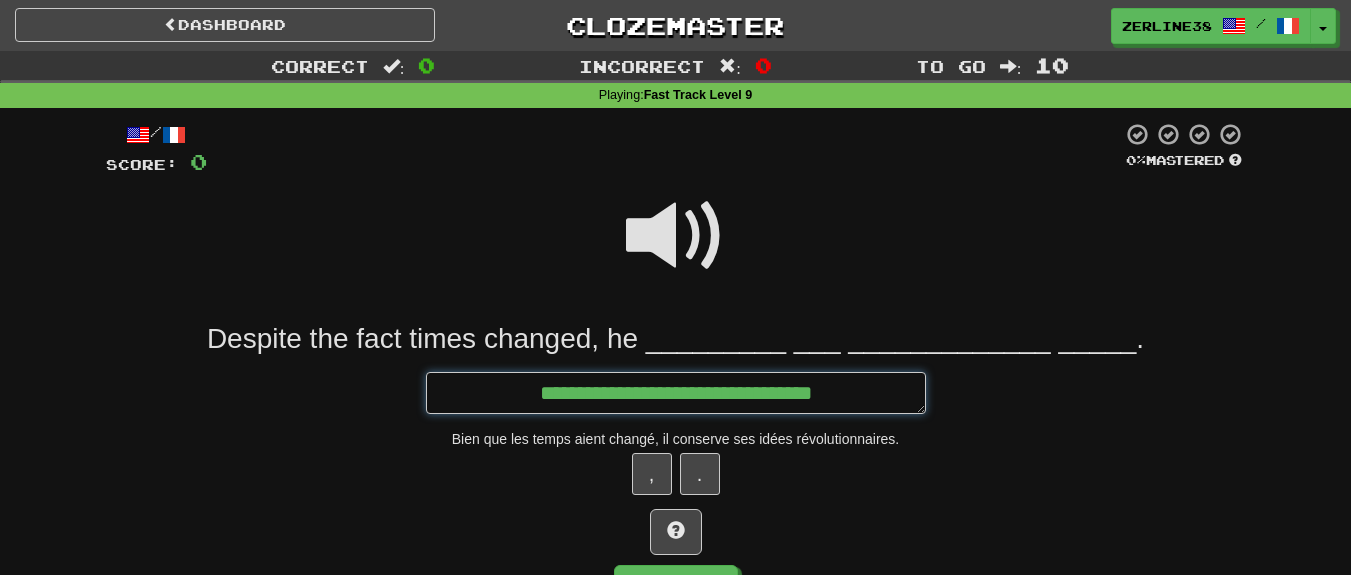 type on "*" 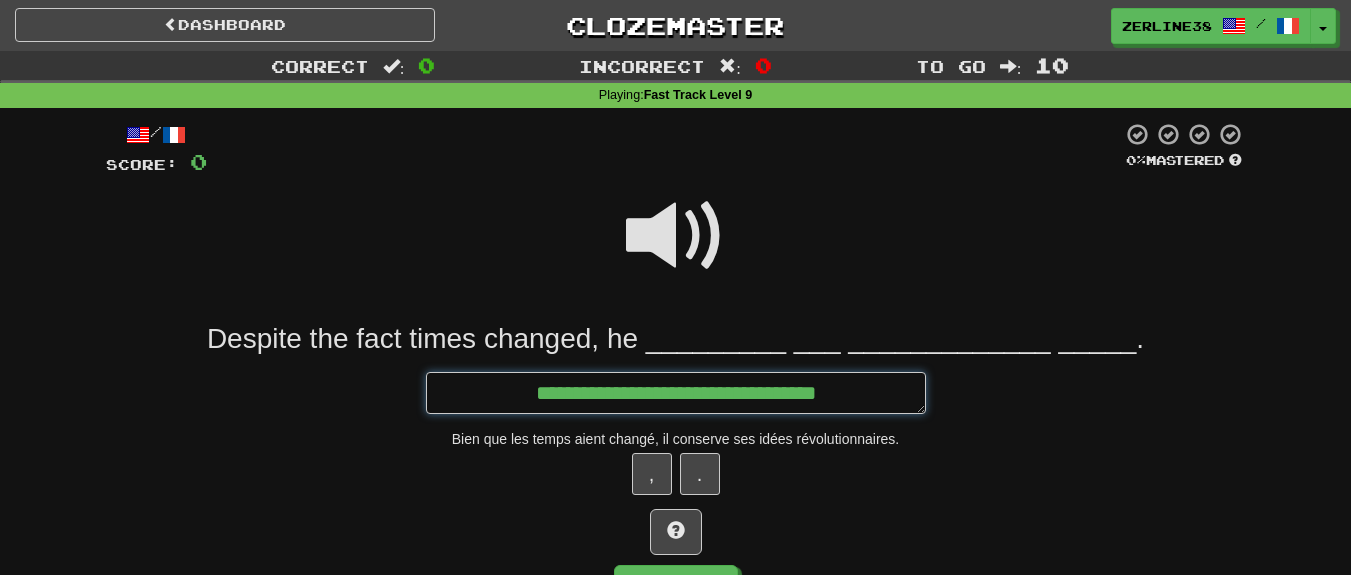type on "*" 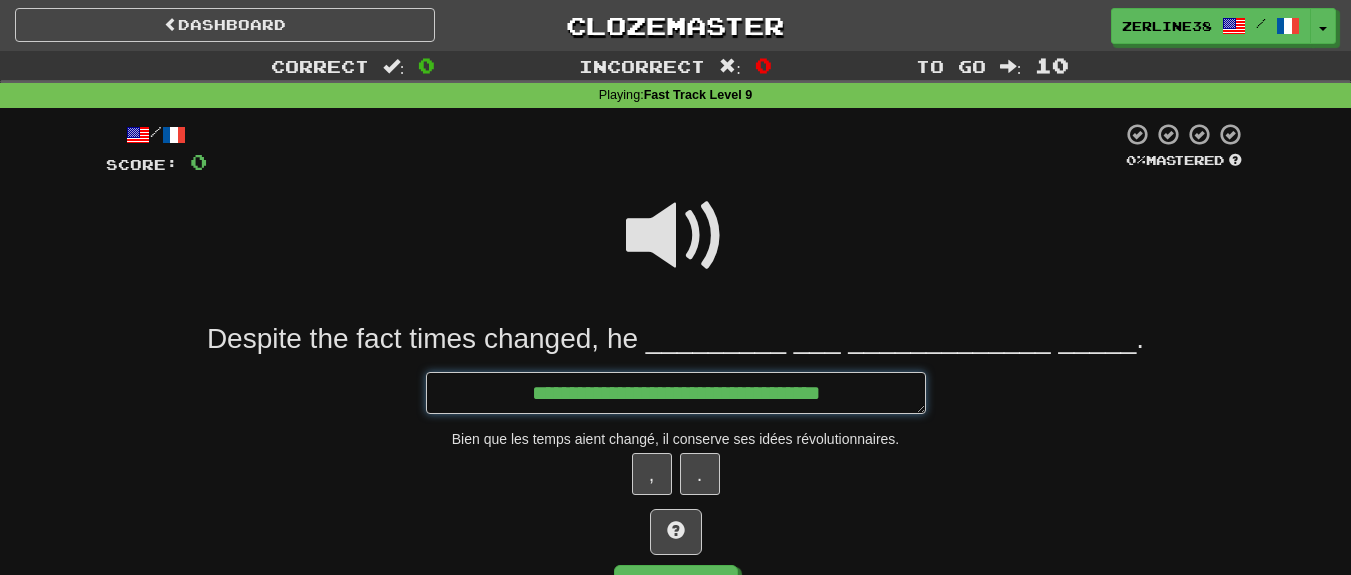 type on "*" 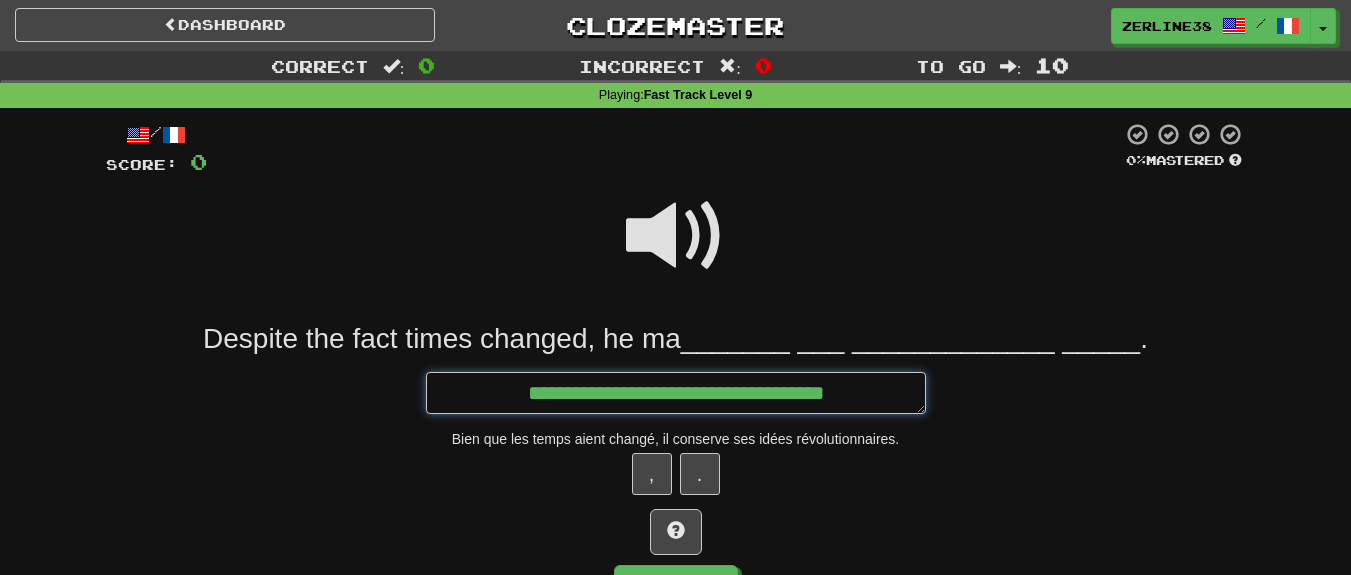 type on "*" 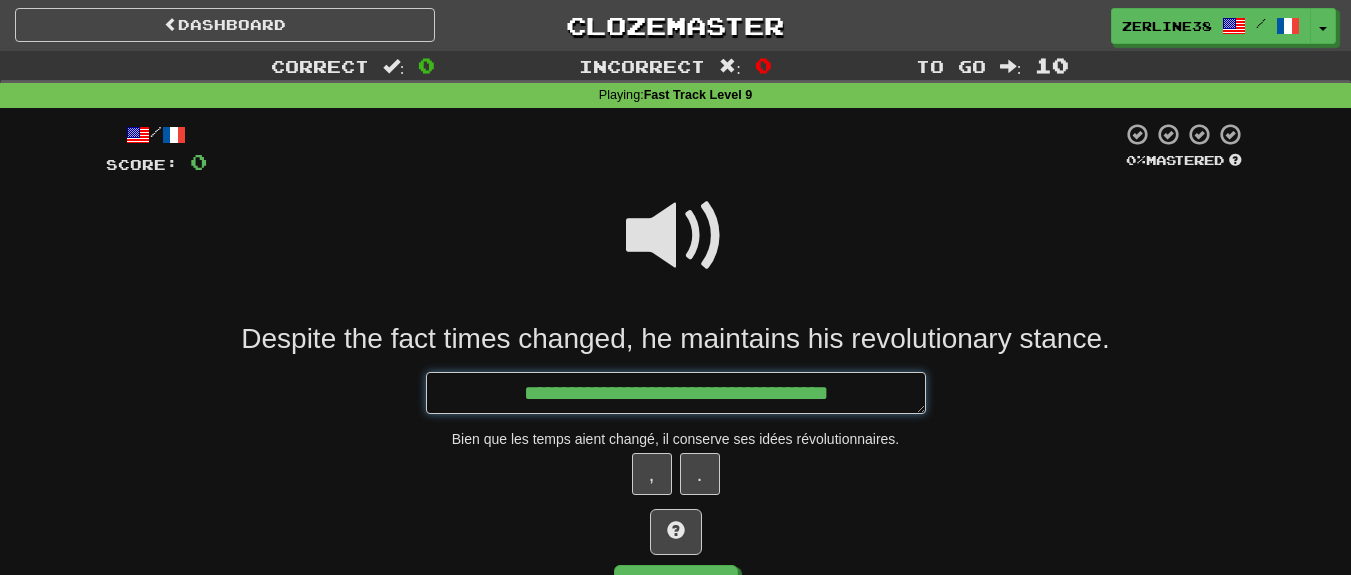 type on "*" 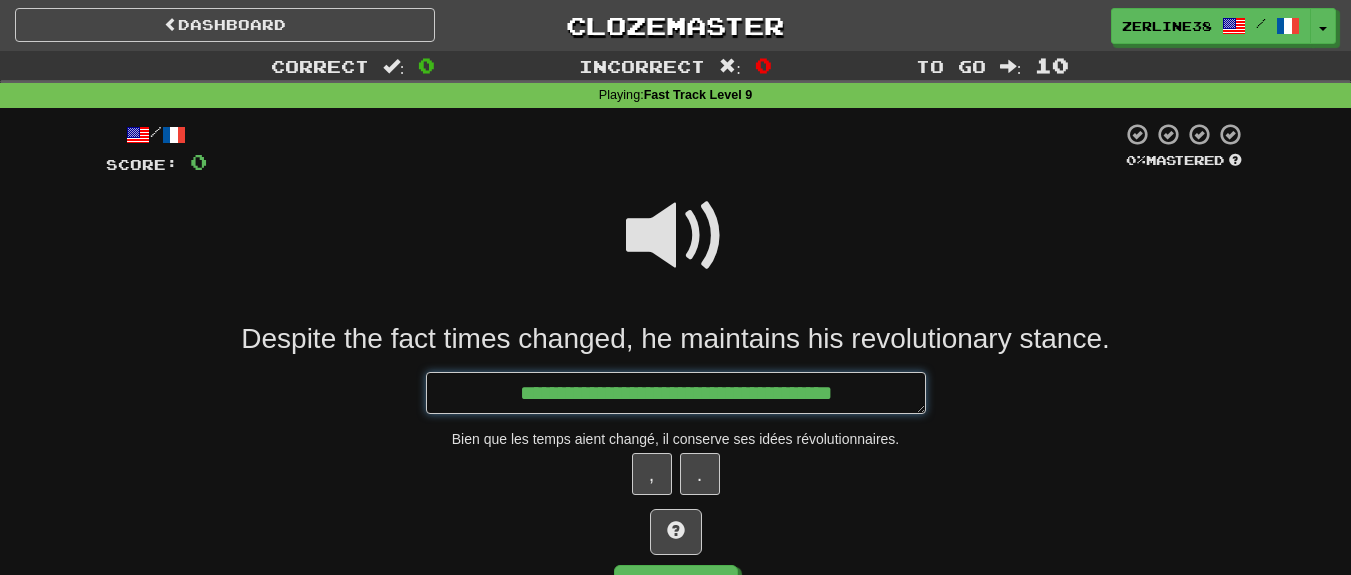 type on "*" 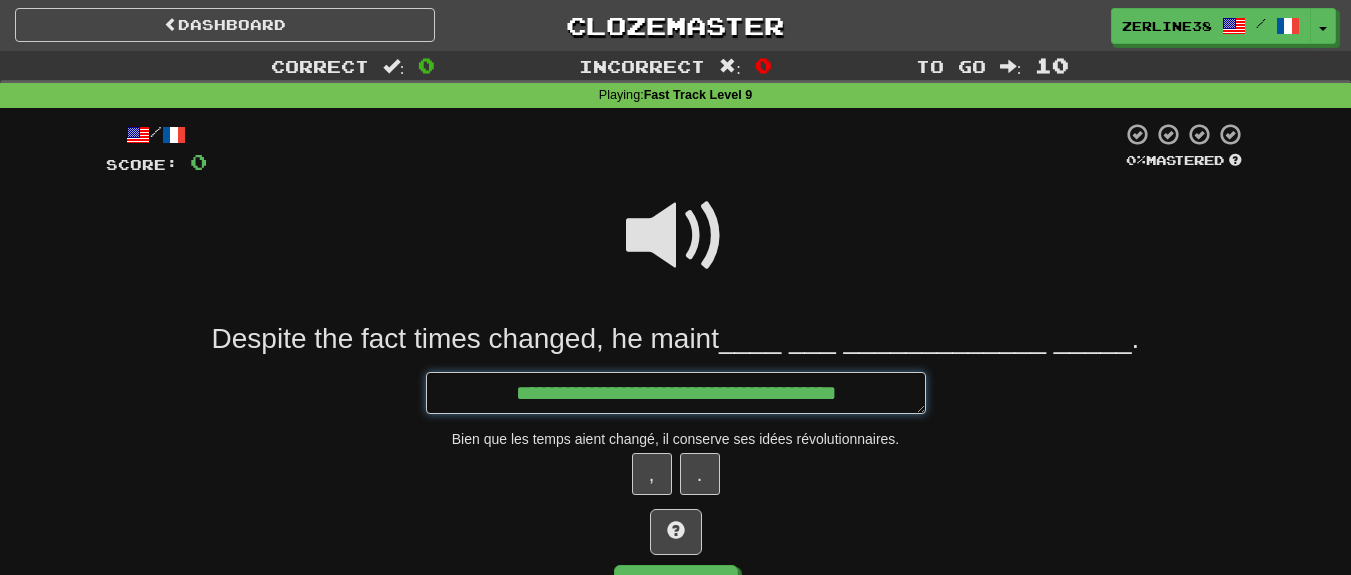 type on "*" 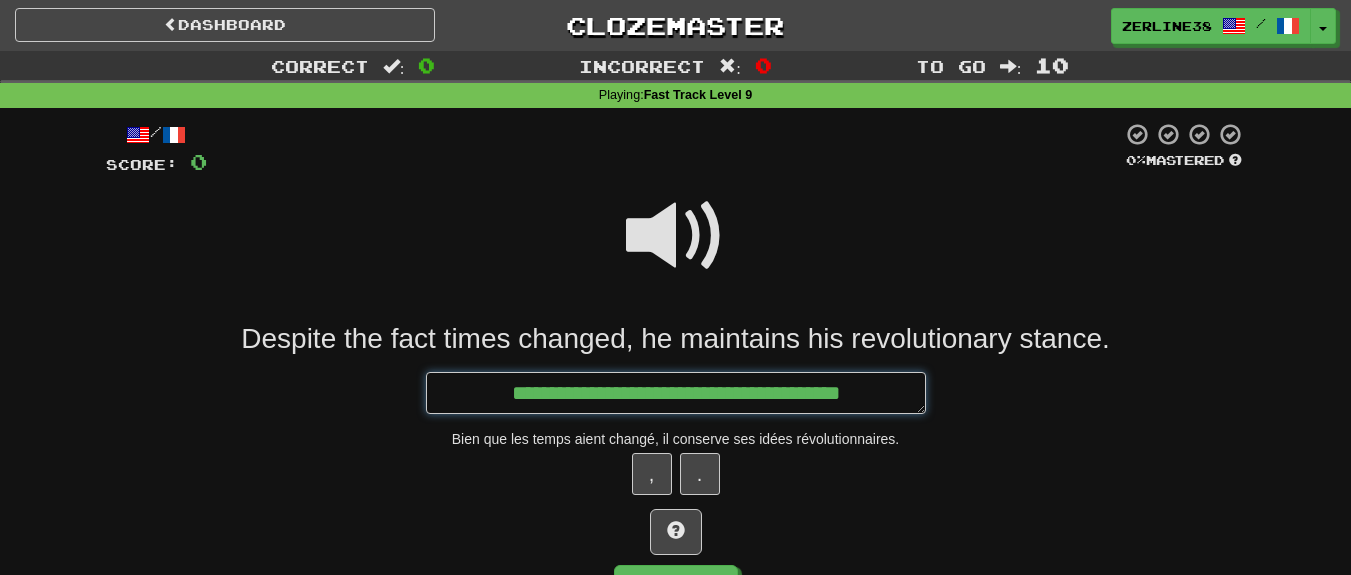 type on "*" 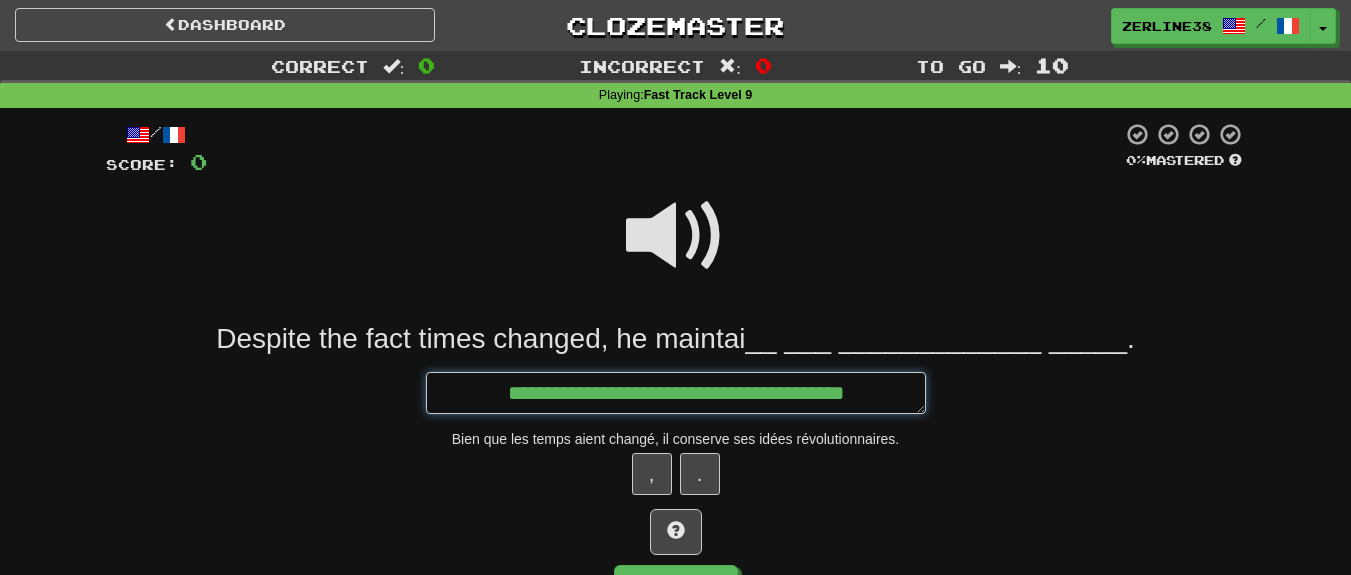 type on "*" 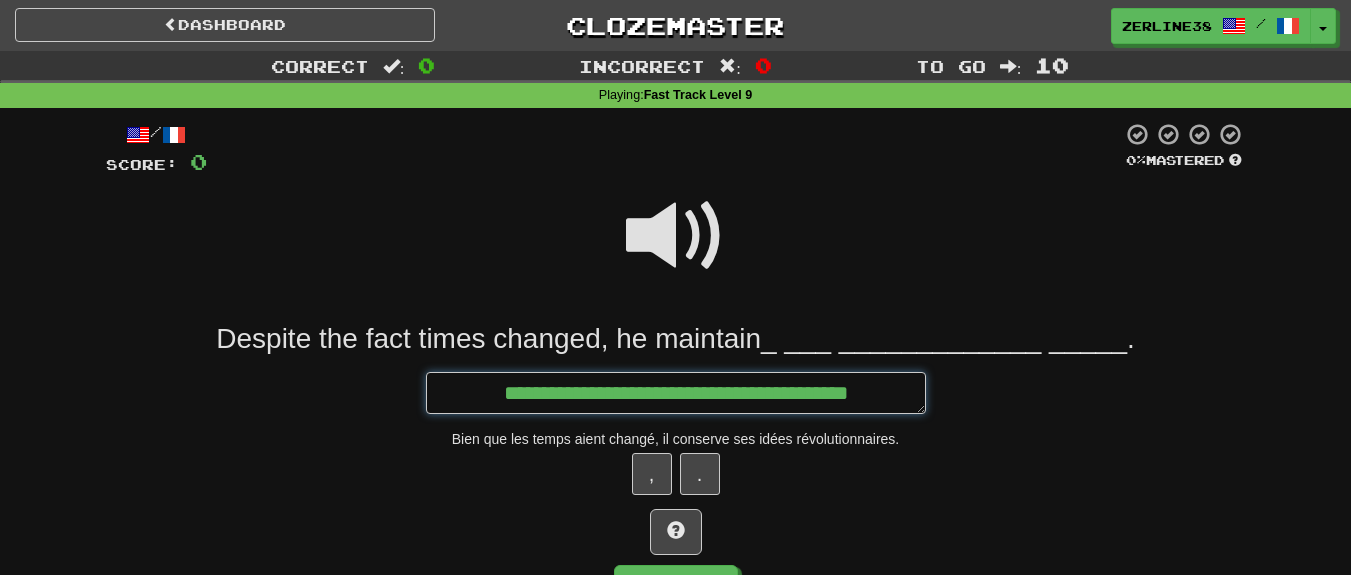 type on "*" 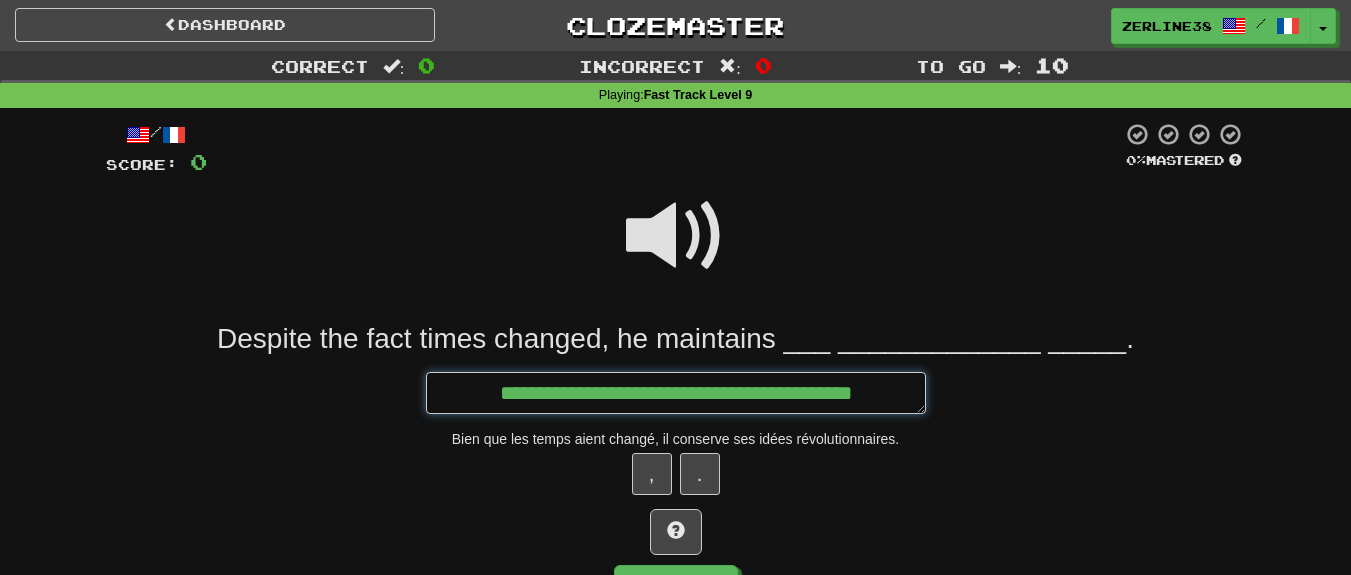 type on "*" 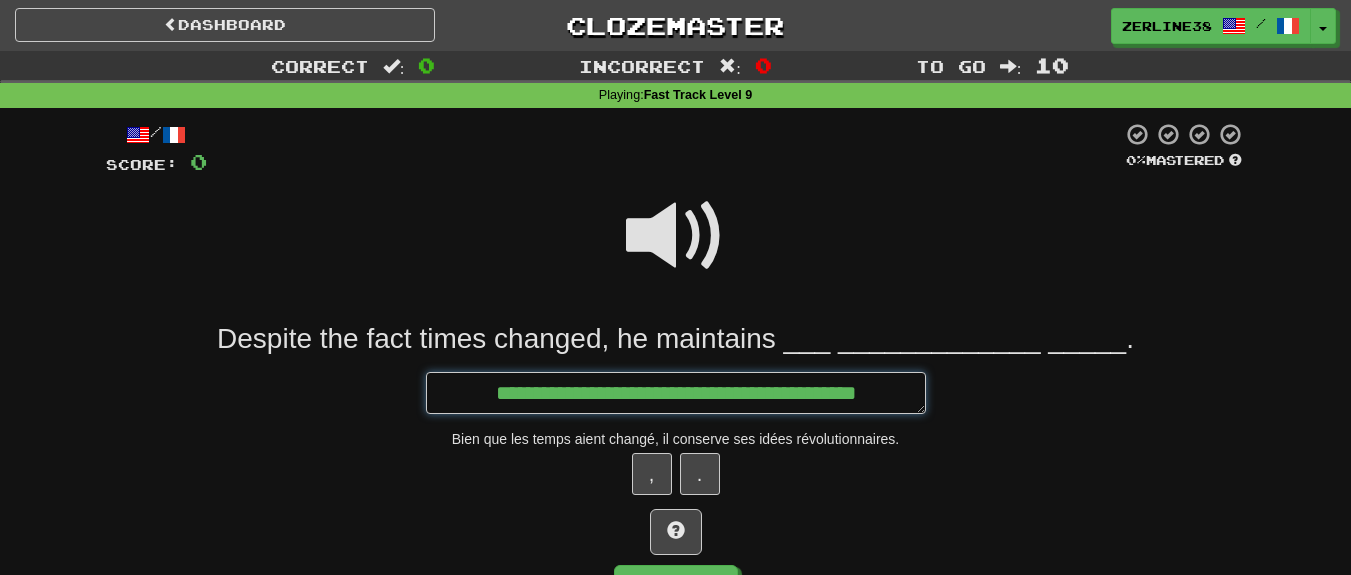 type on "**********" 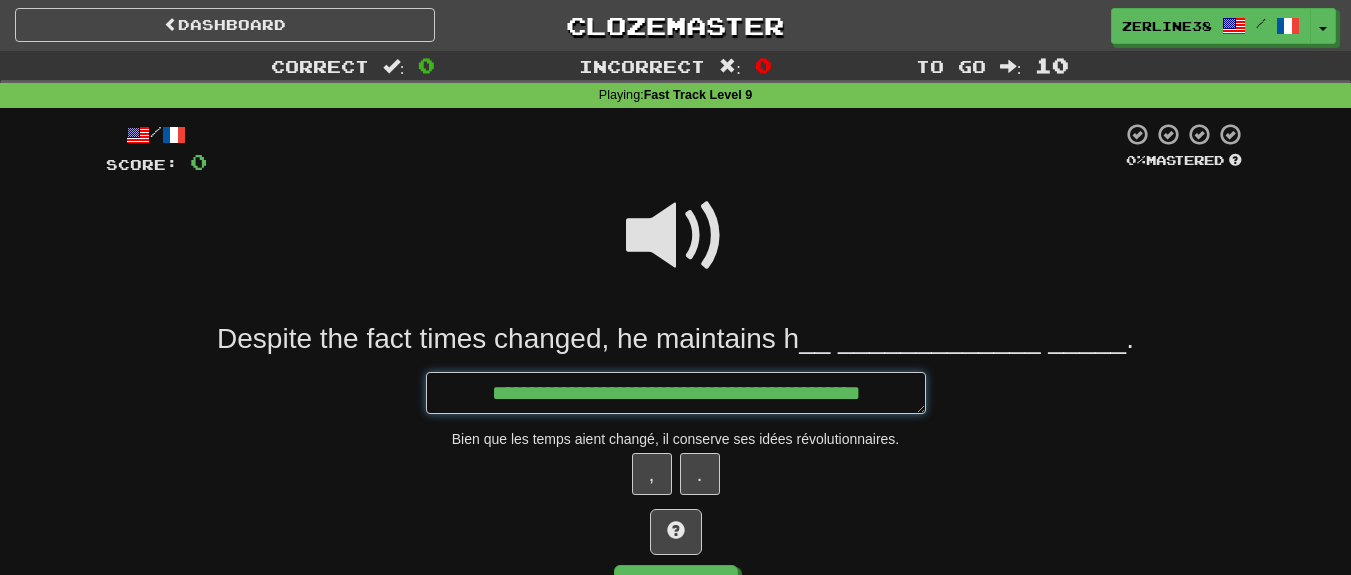 type on "*" 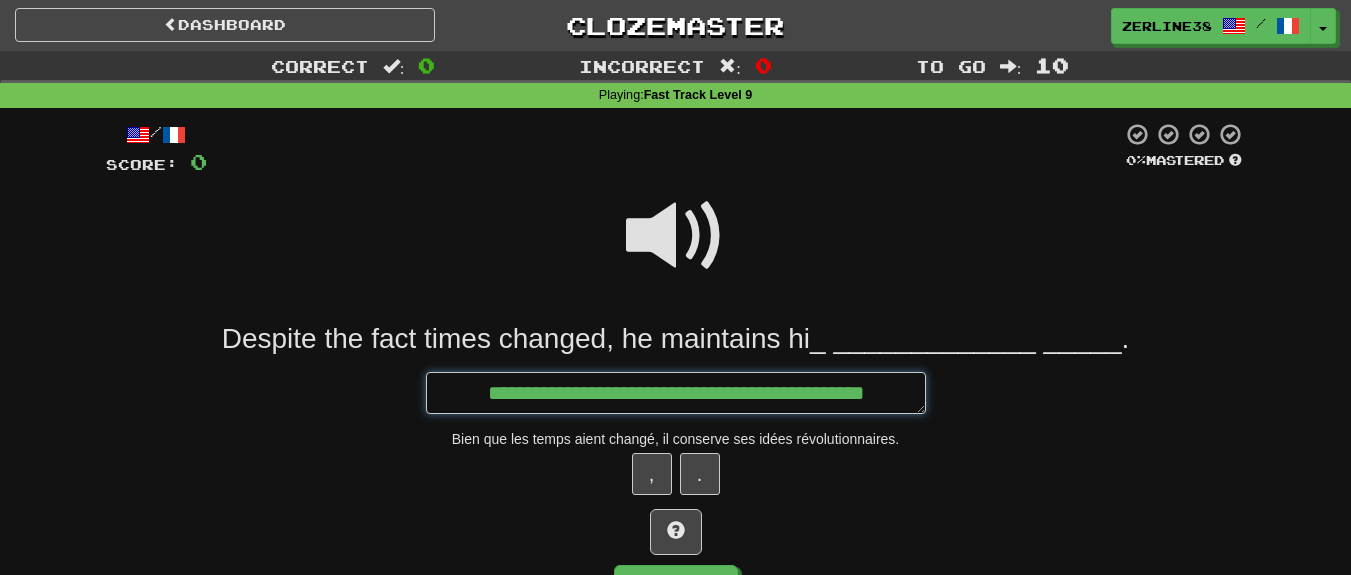 type on "*" 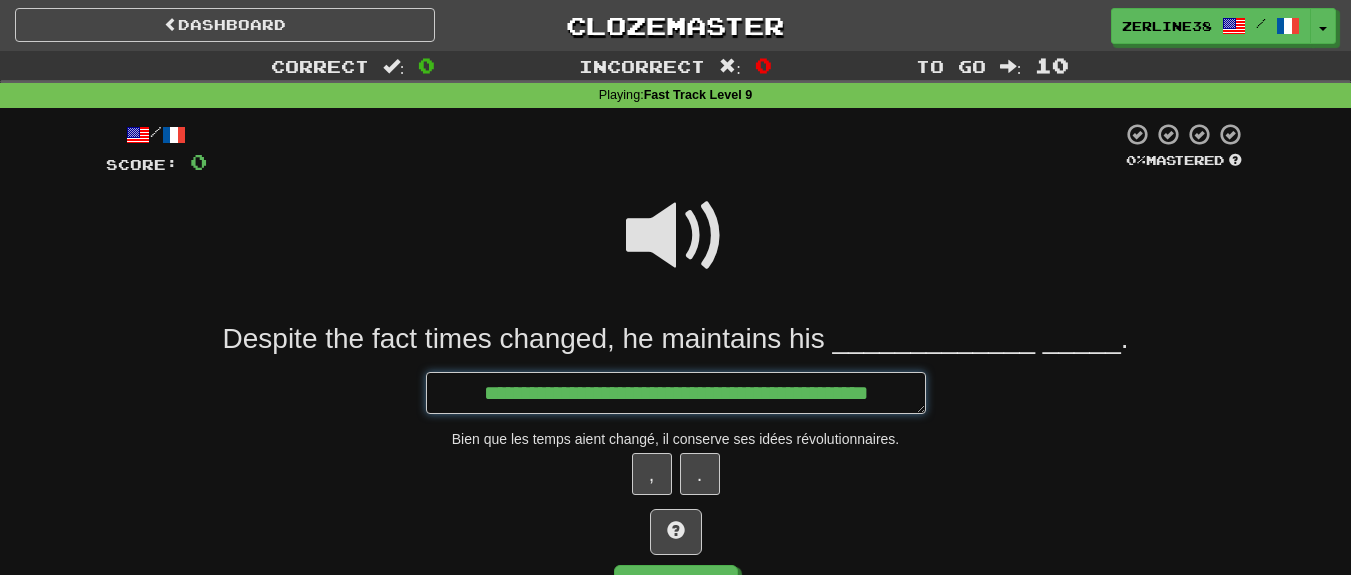 type on "*" 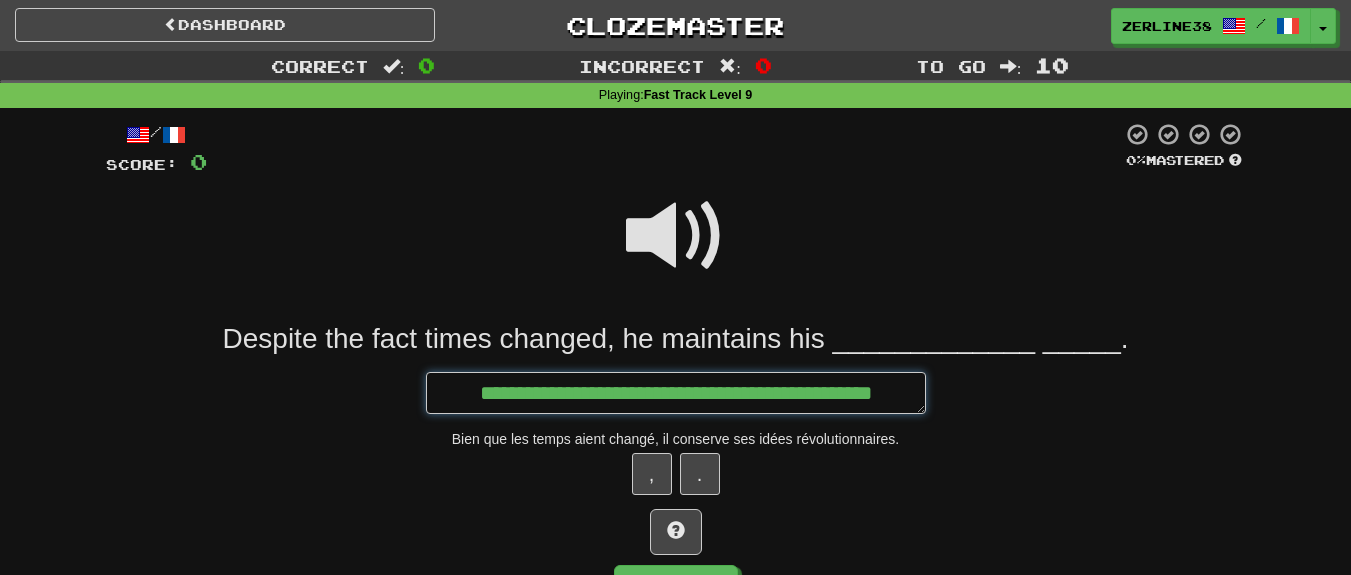 type on "*" 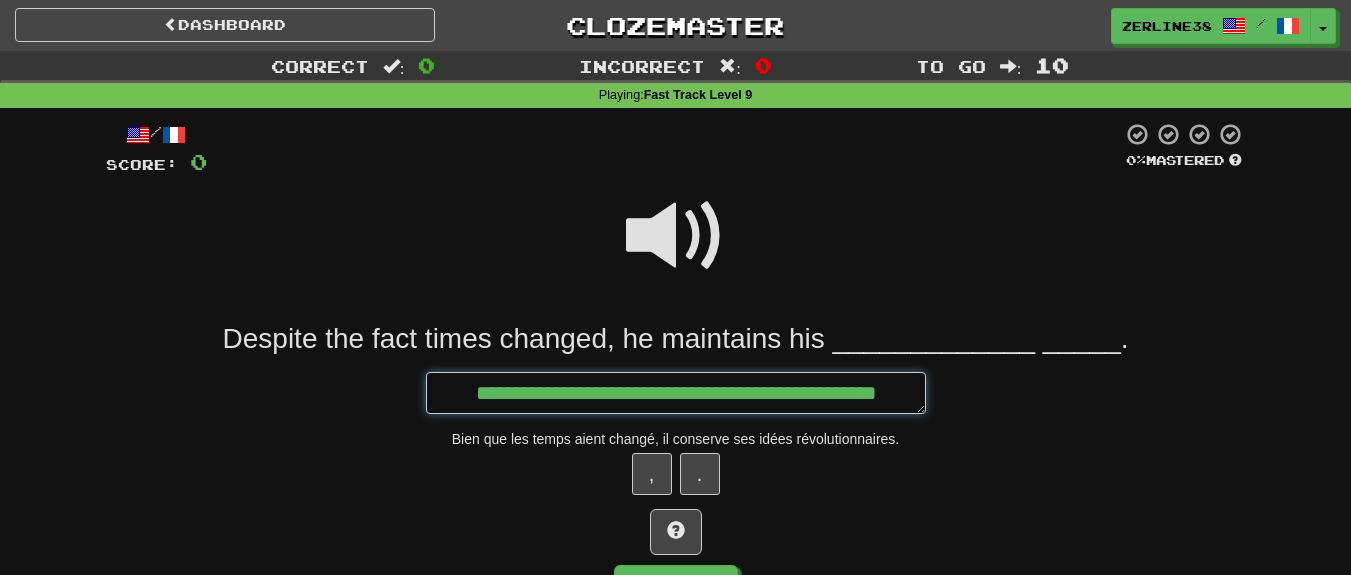 type on "*" 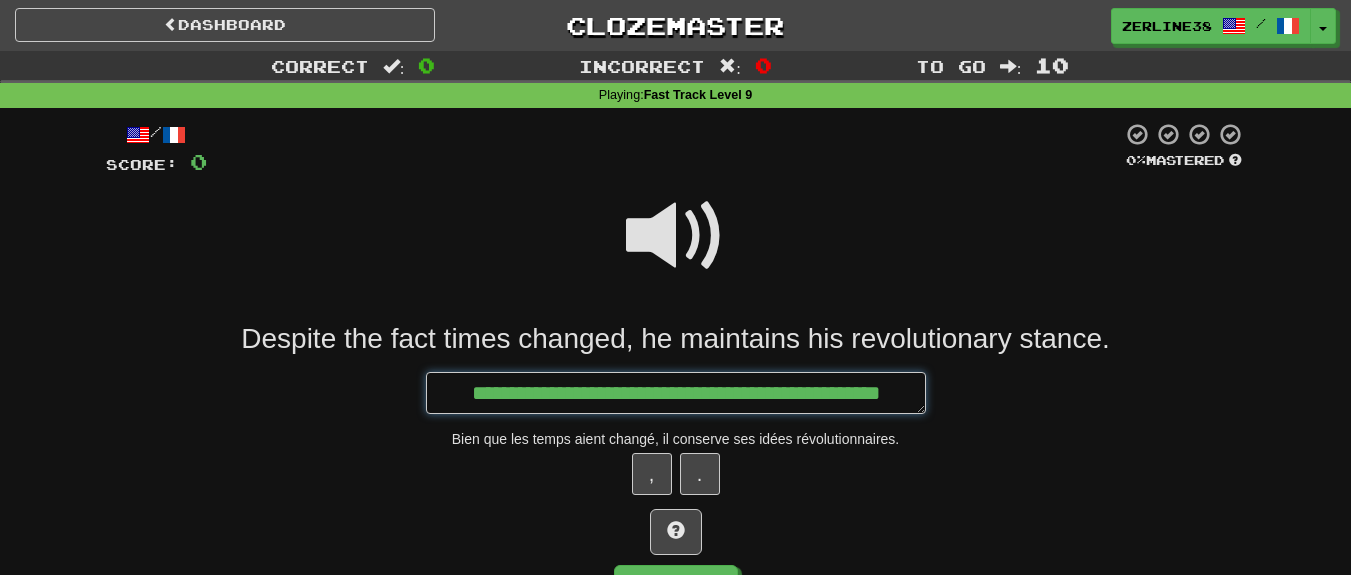 type on "*" 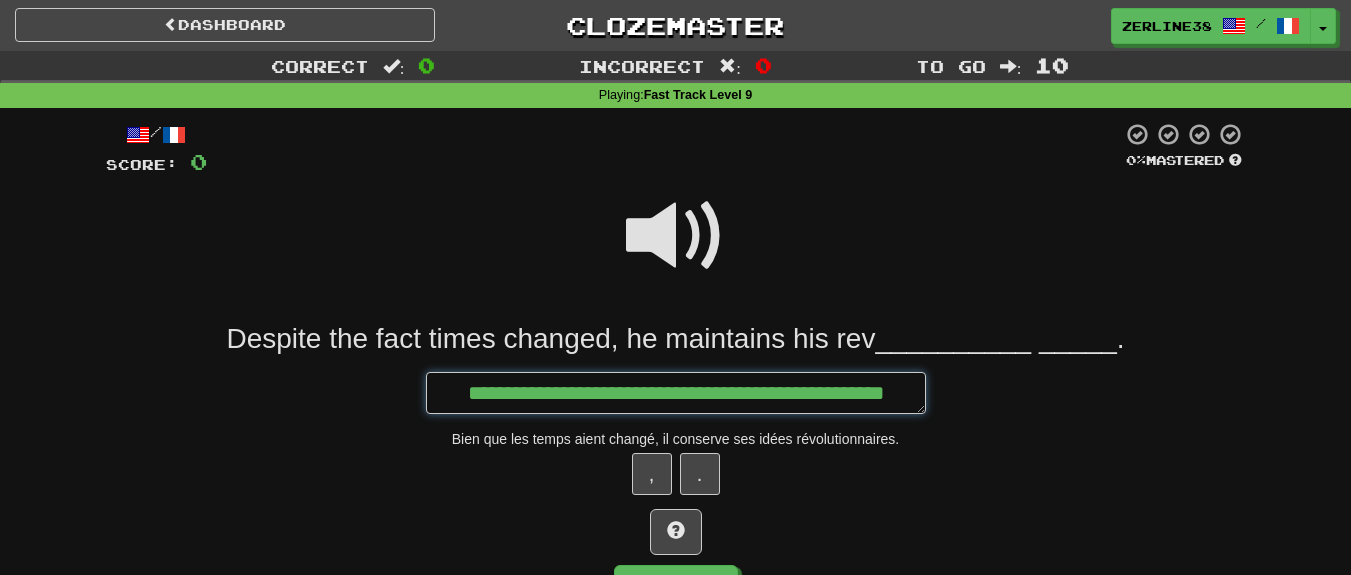 type on "*" 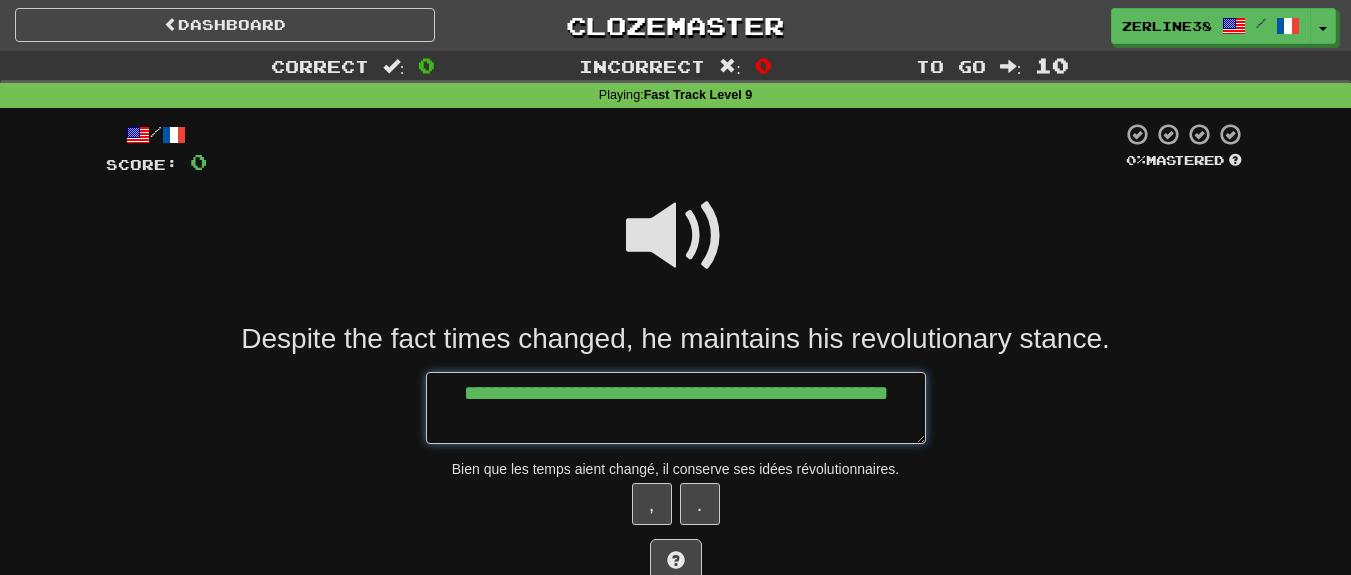 type on "*" 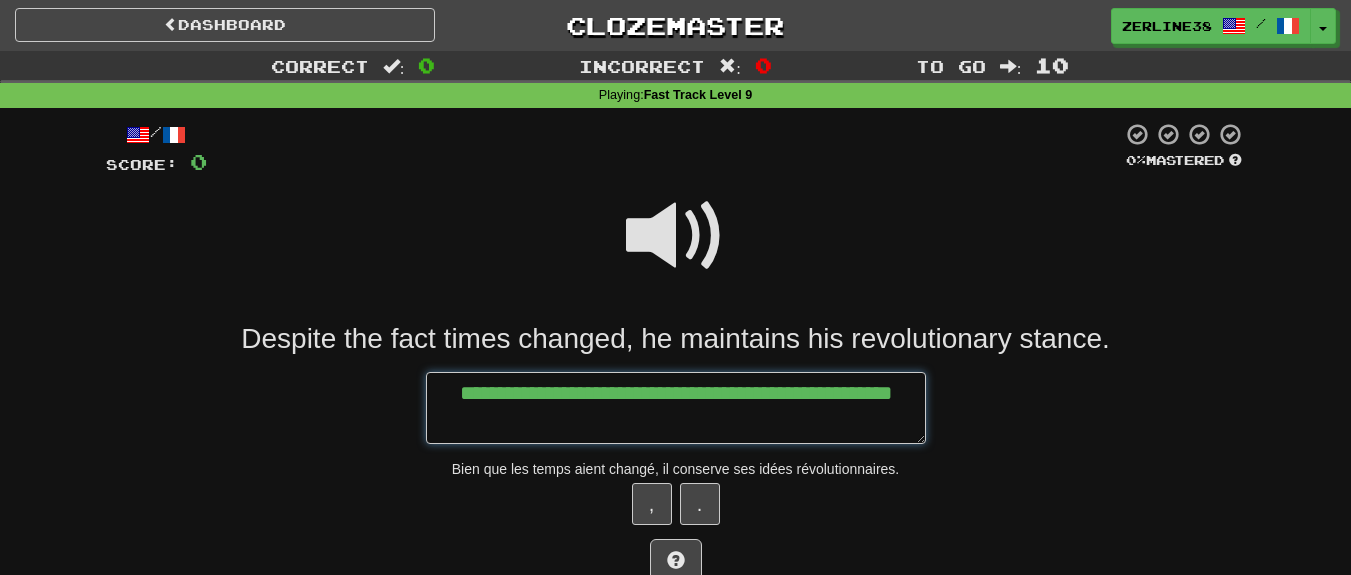 type on "*" 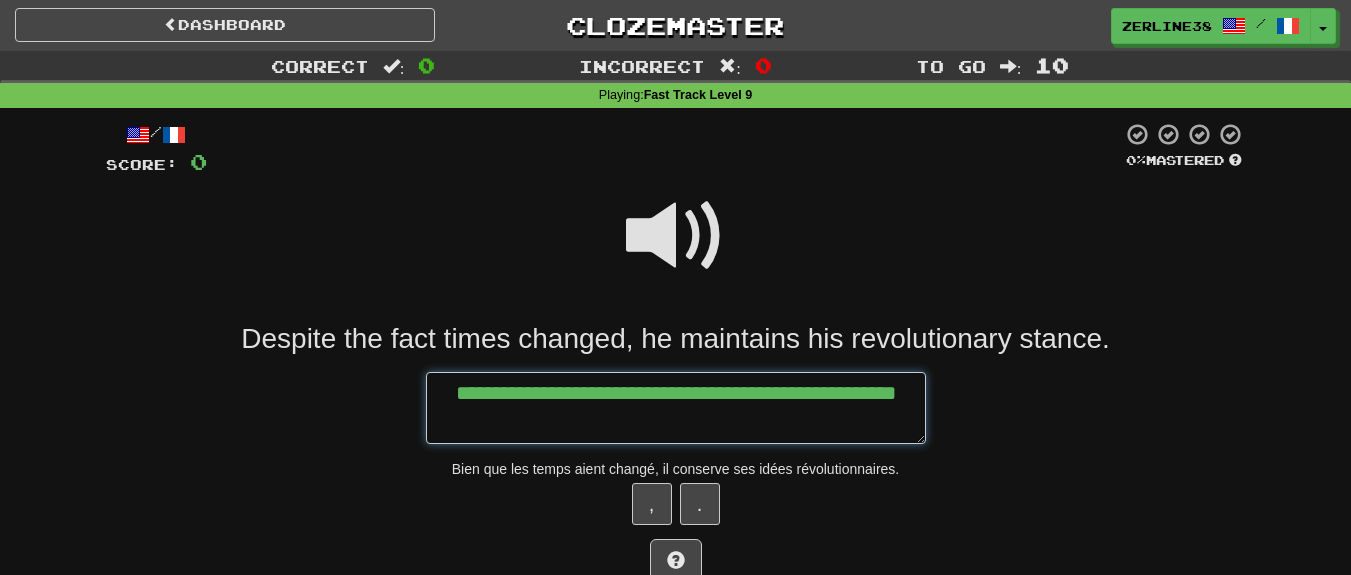 type on "*" 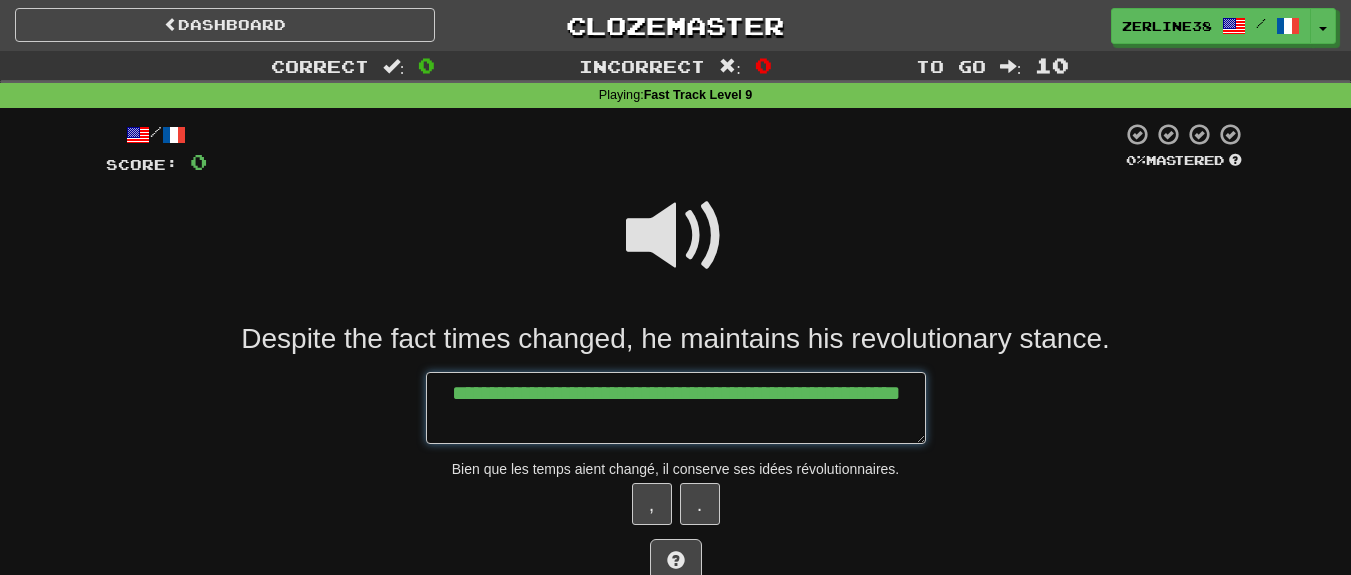 type on "*" 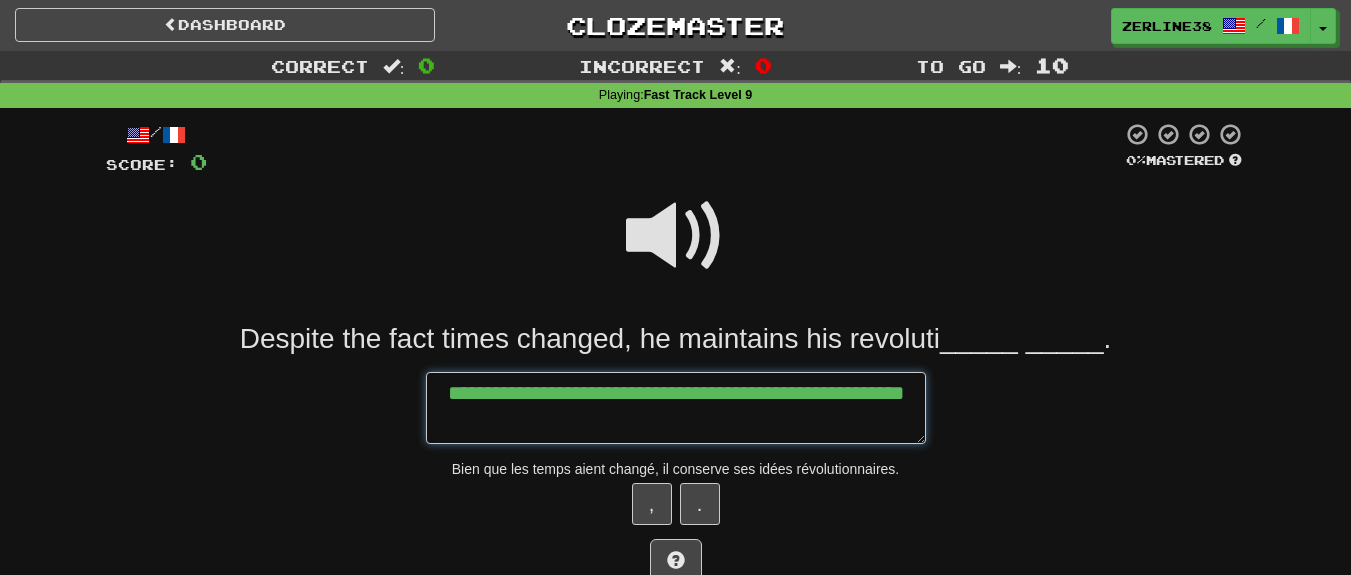 type on "*" 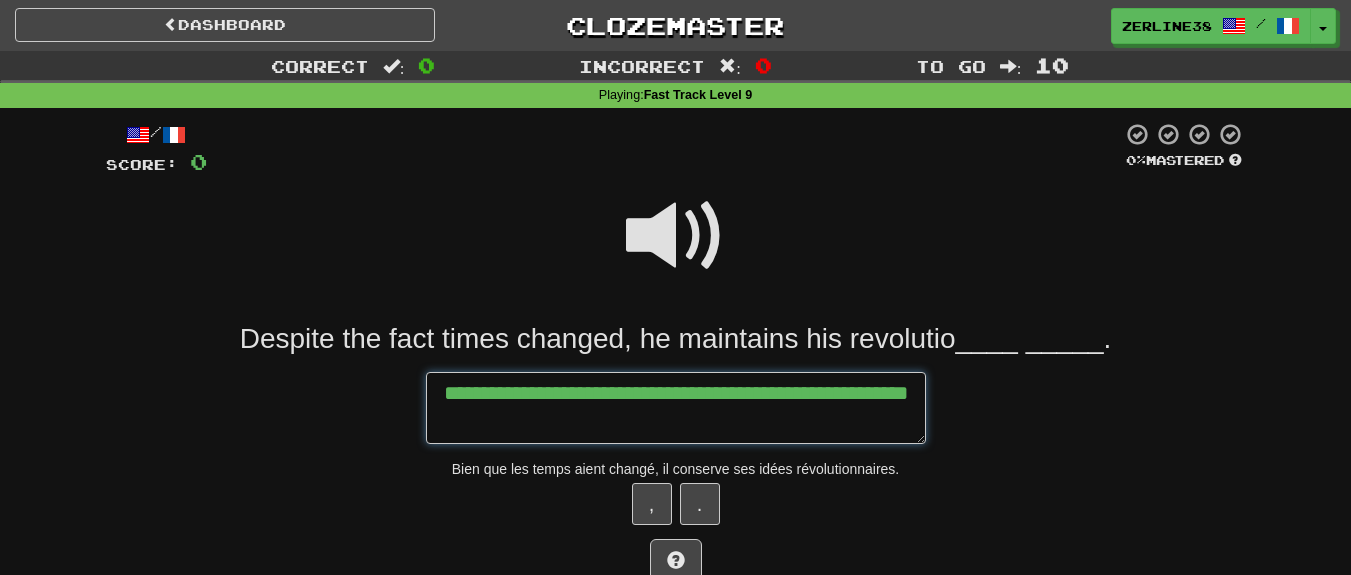type on "*" 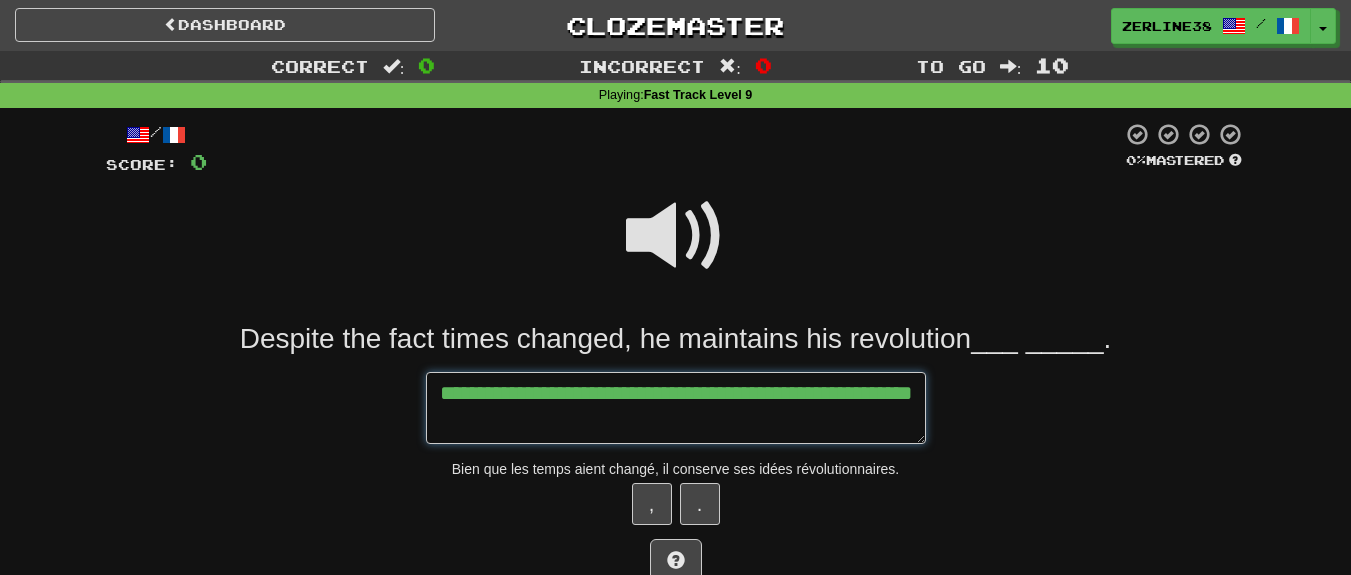 type on "*" 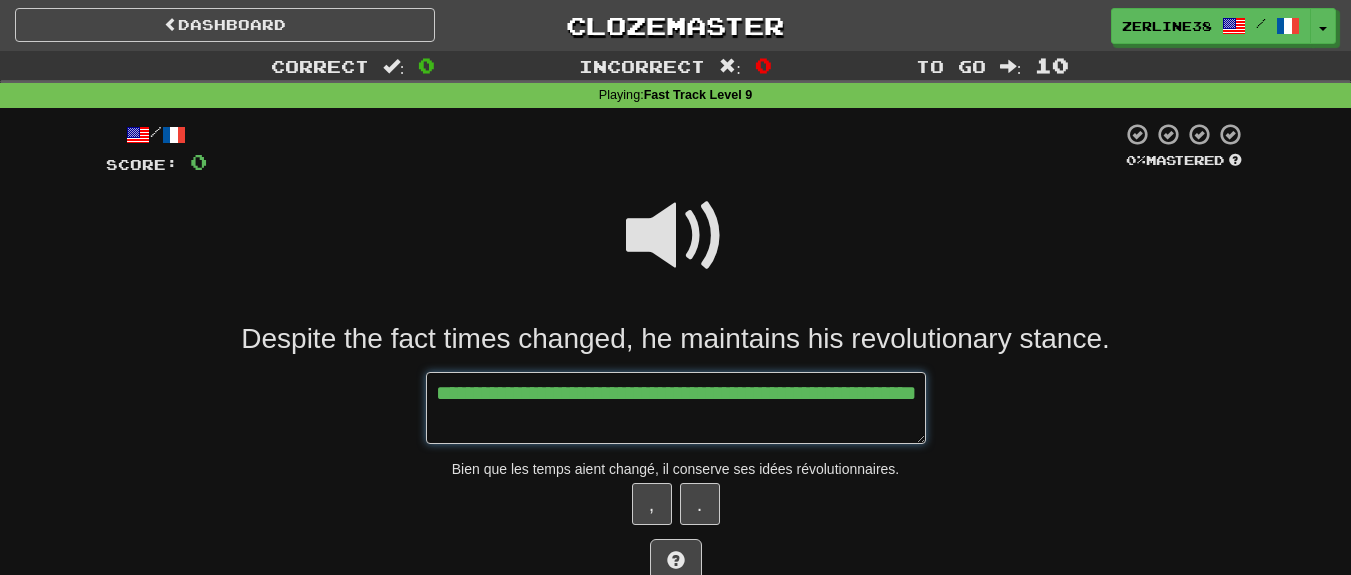 type on "*" 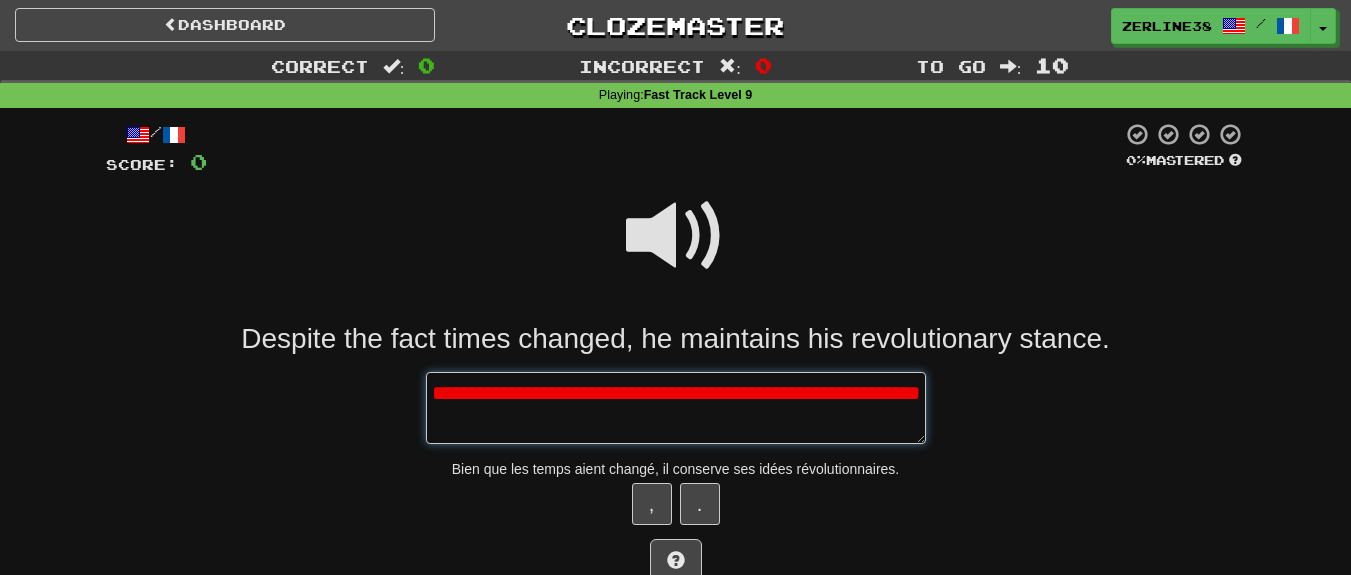 type on "*" 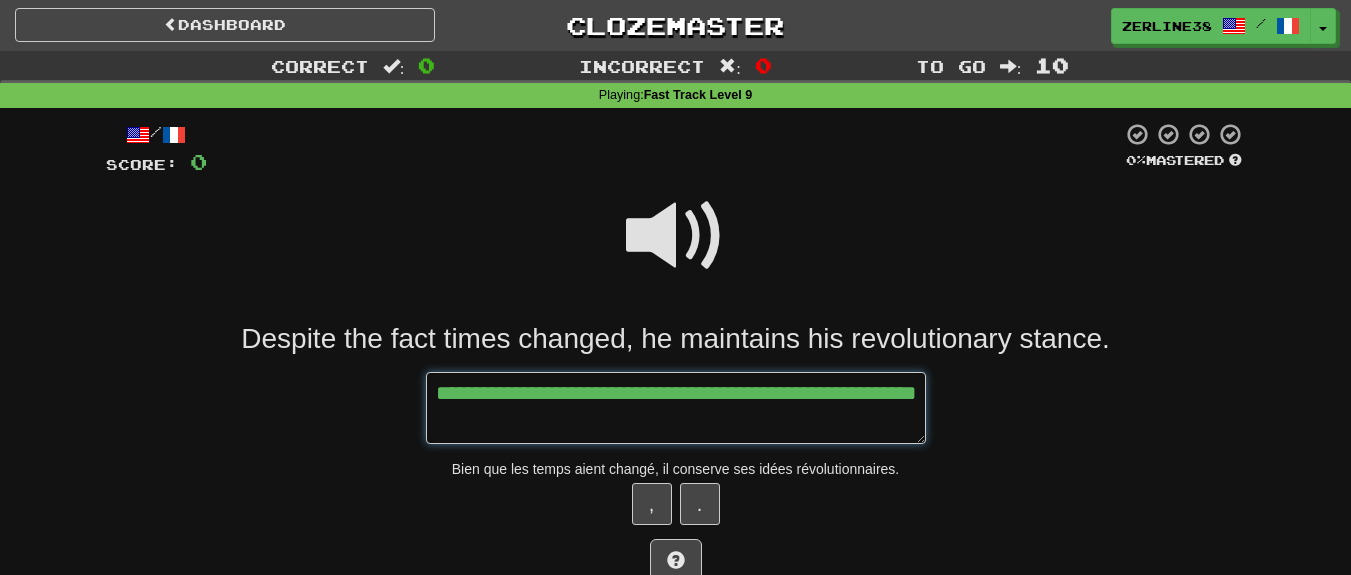type on "*" 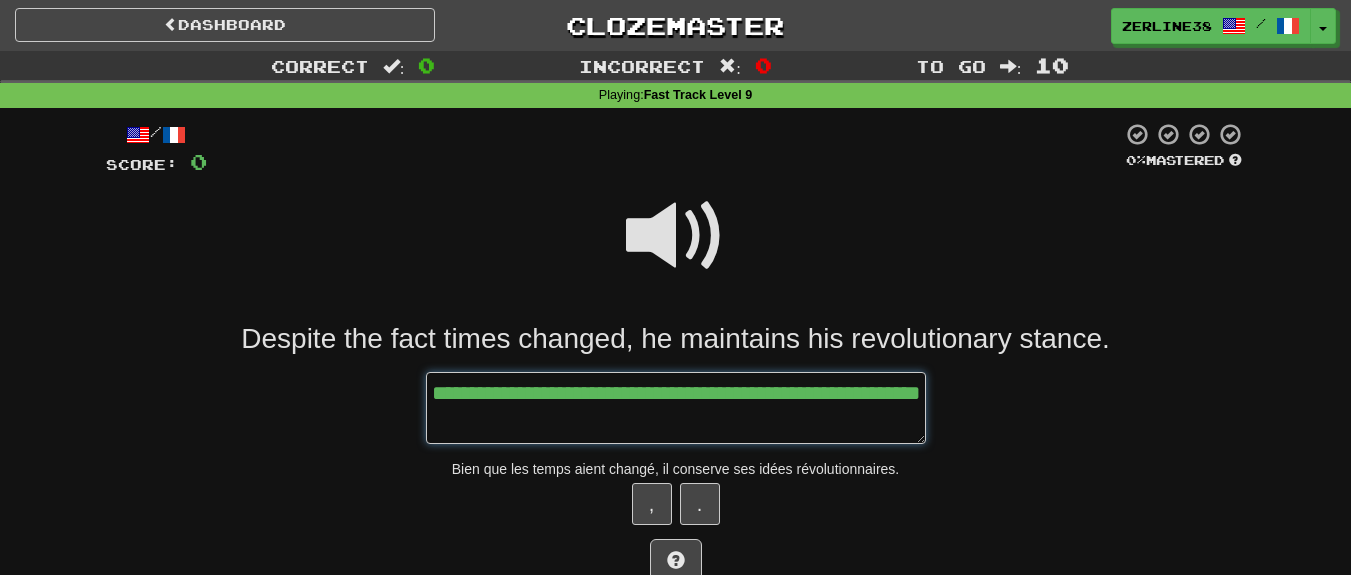 type on "*" 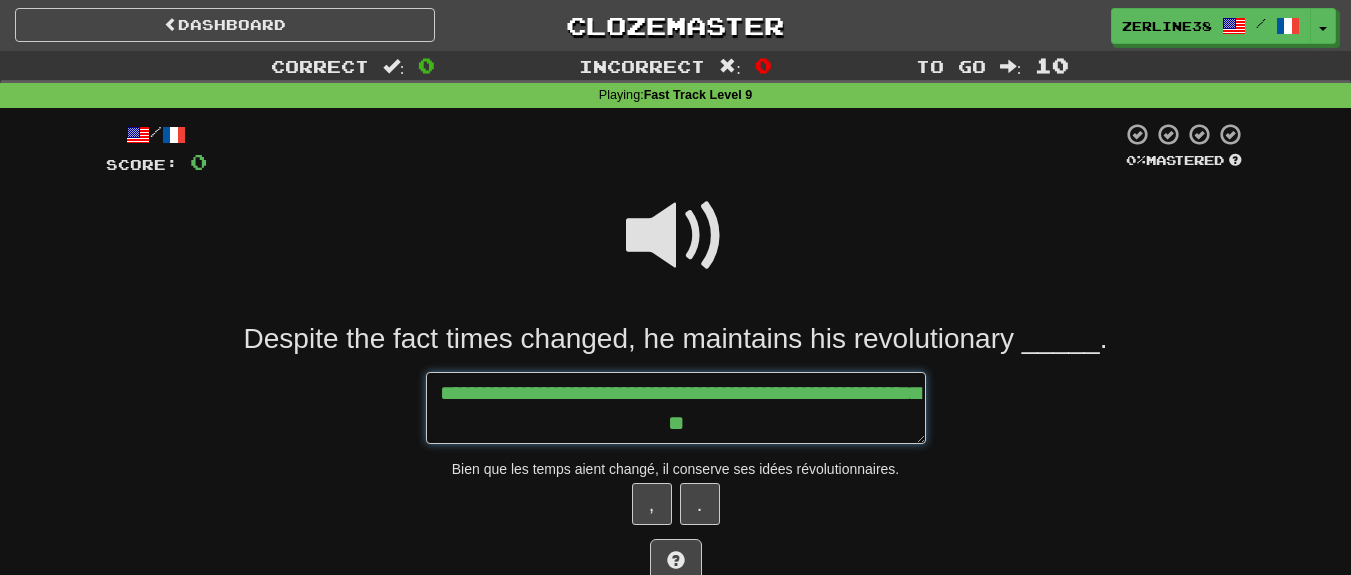 type on "*" 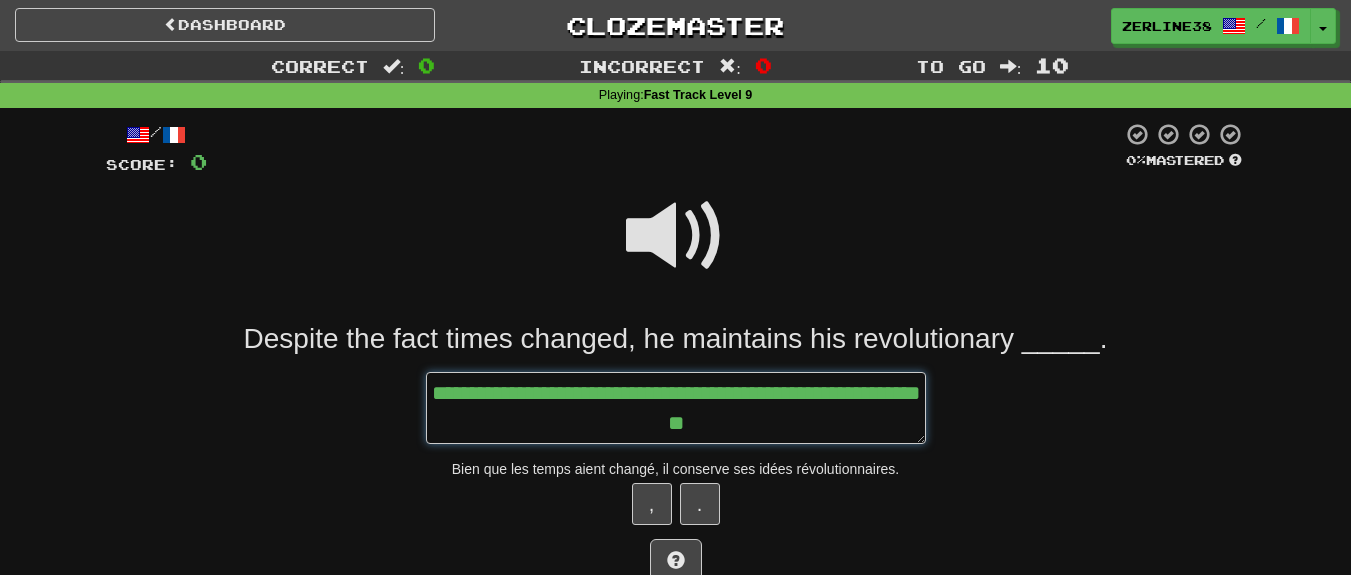 type on "*" 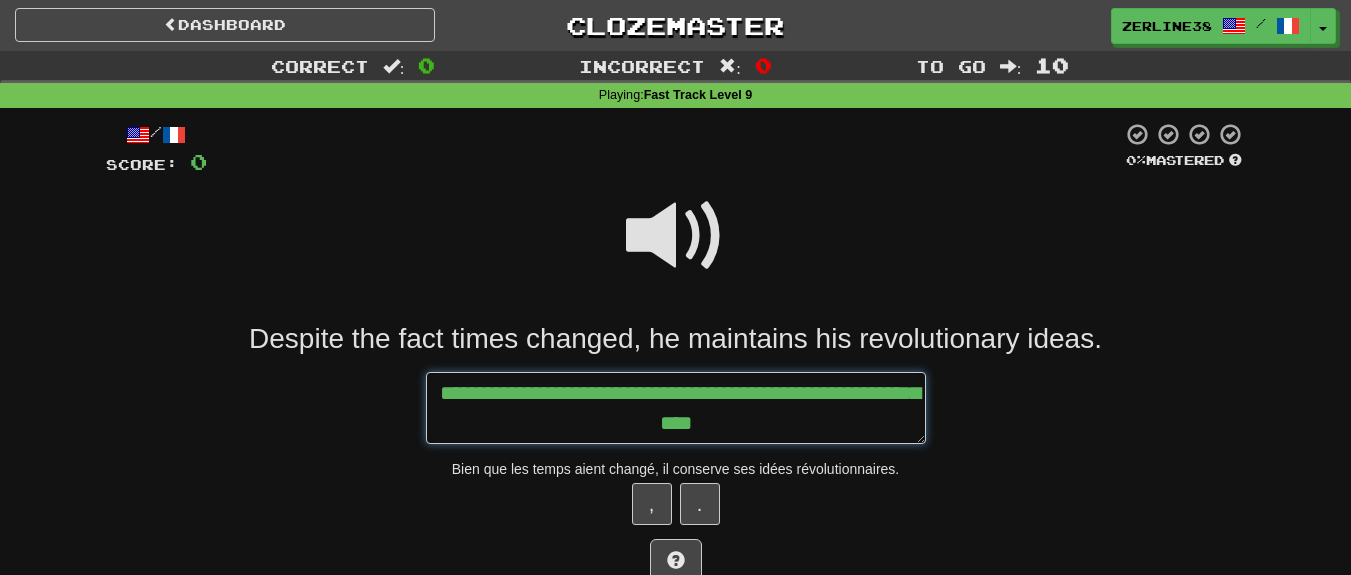 type on "*" 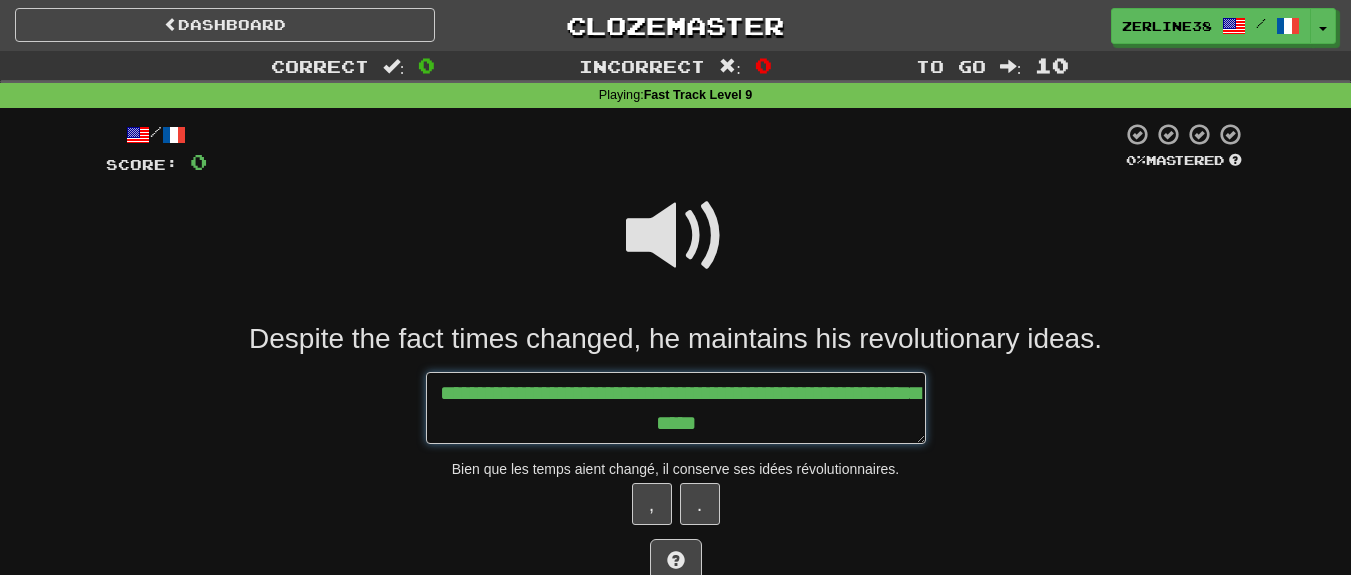type on "*" 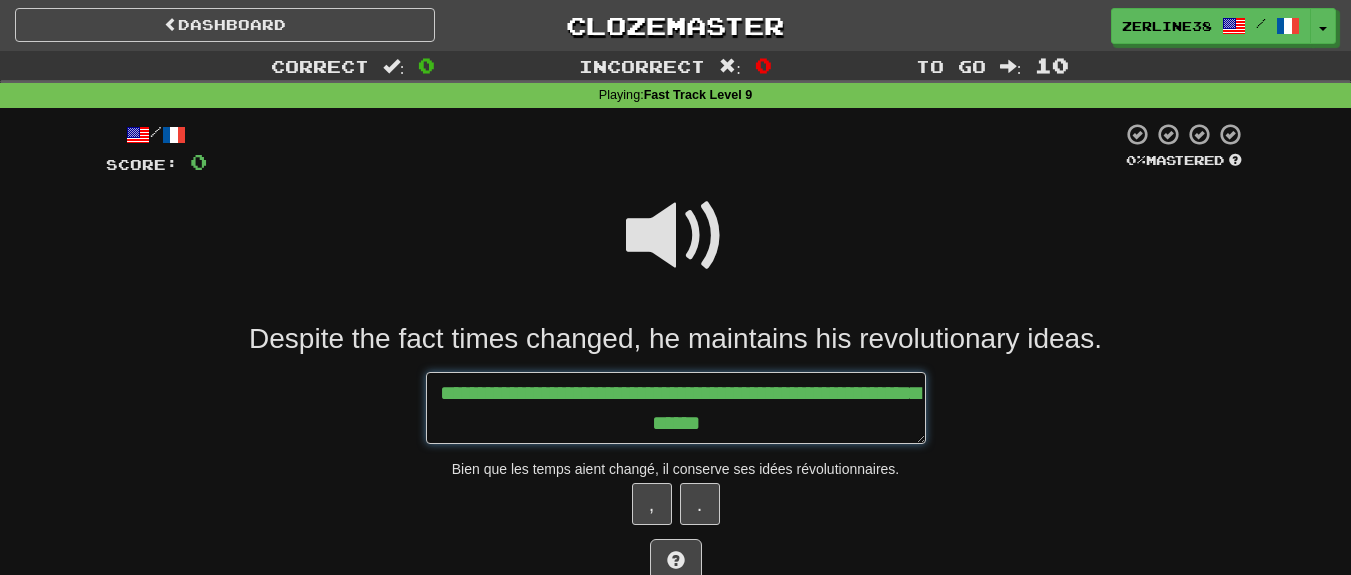 type on "*" 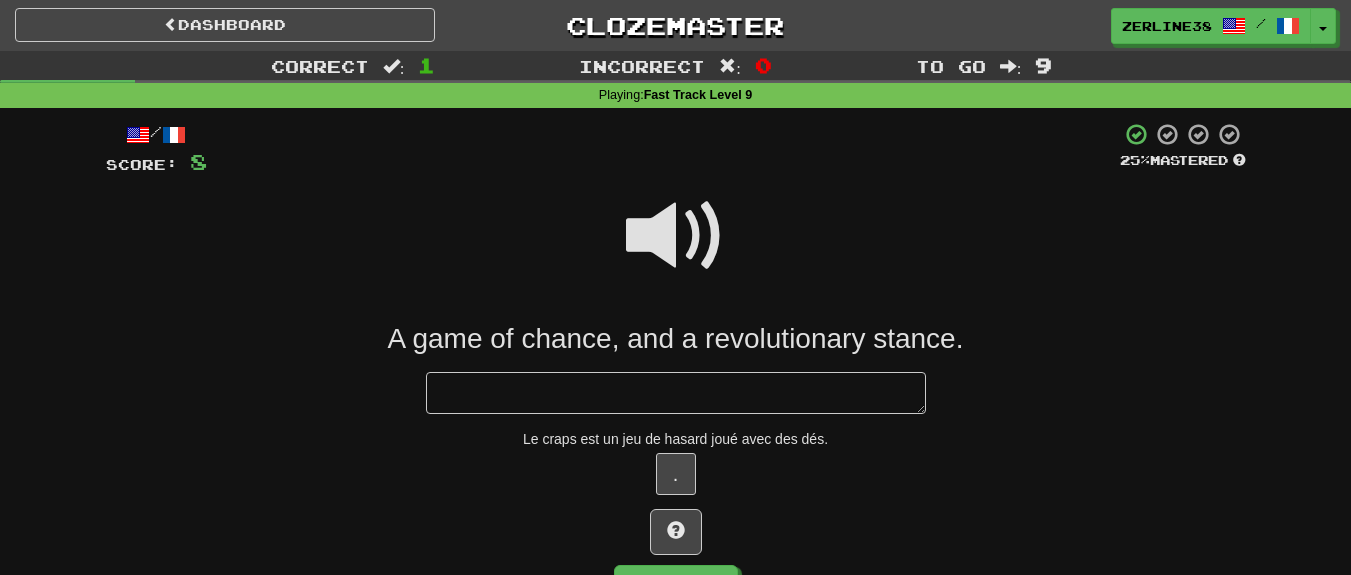 type on "*" 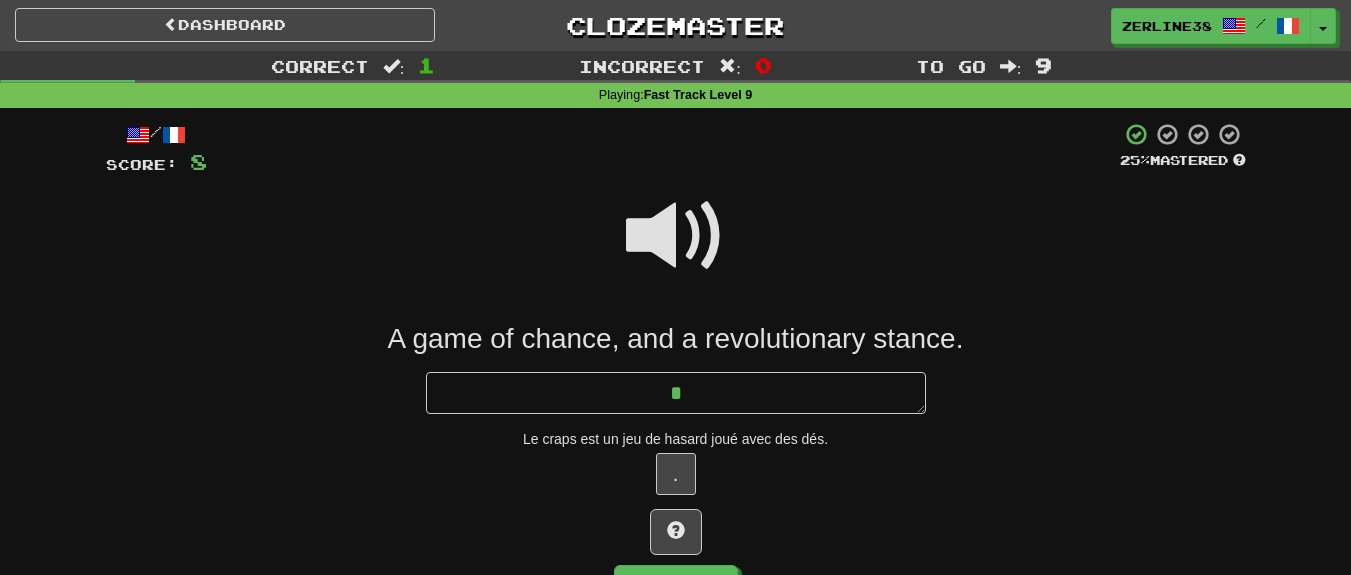 type on "*" 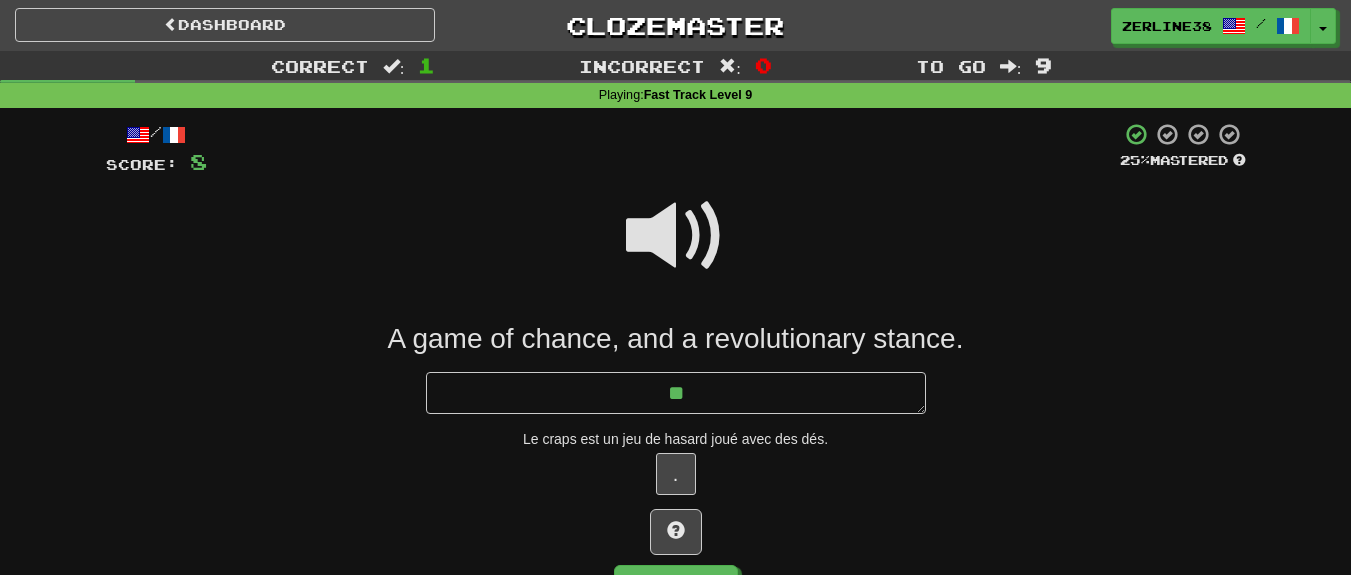 type on "*" 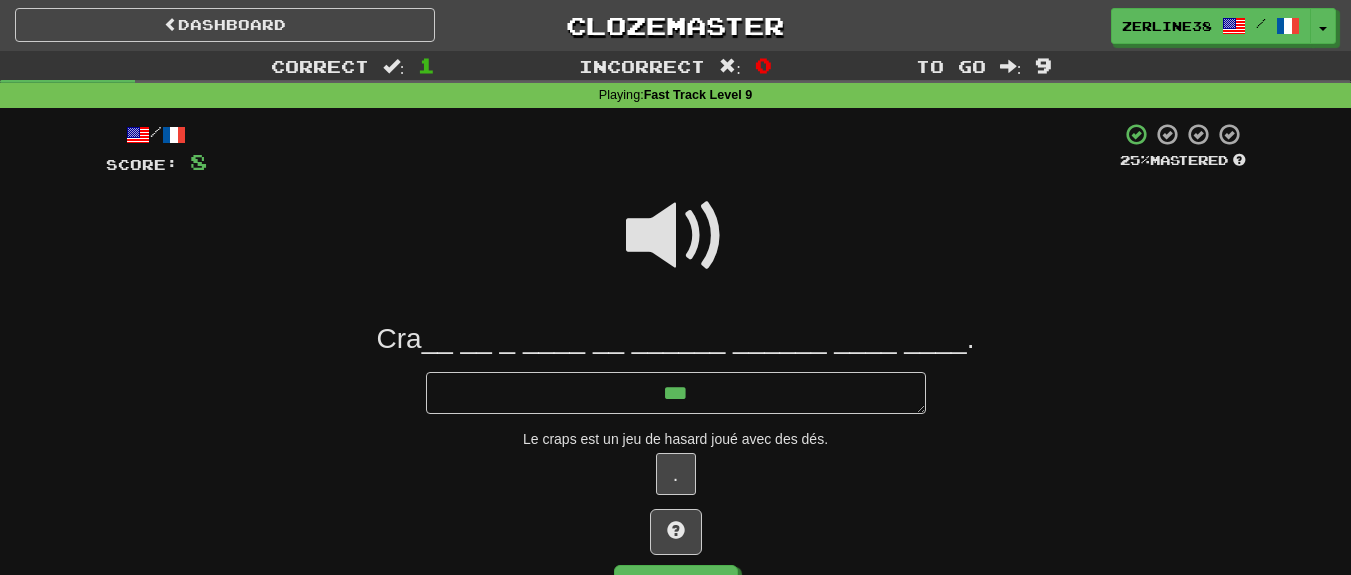 type on "*" 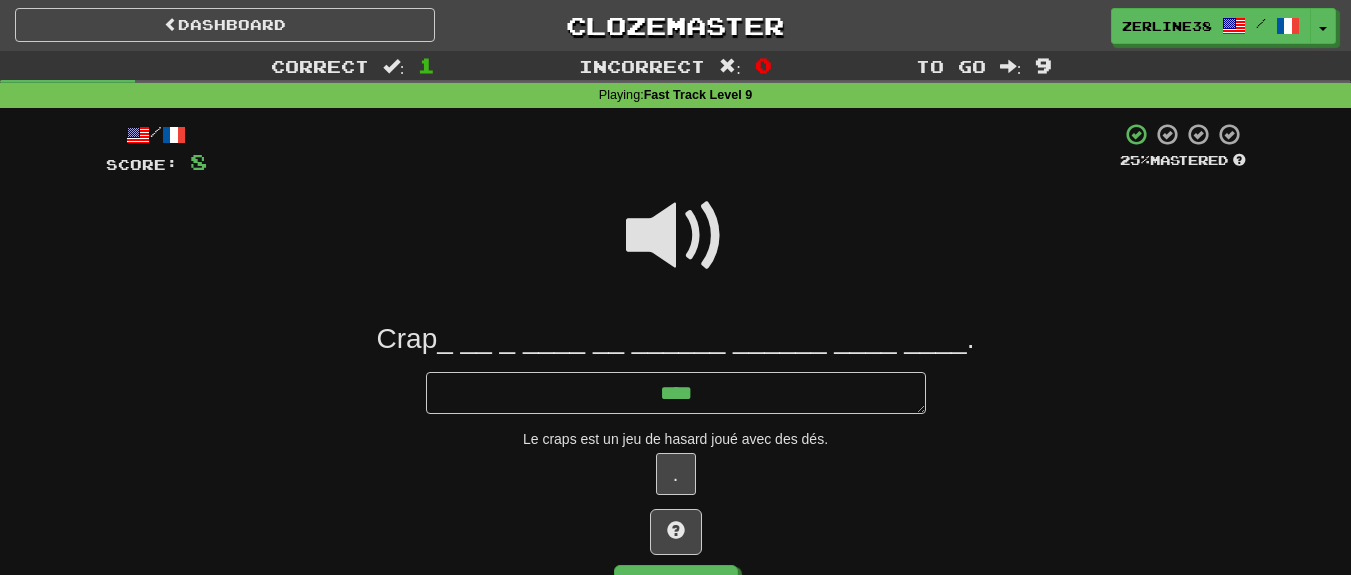 type on "*" 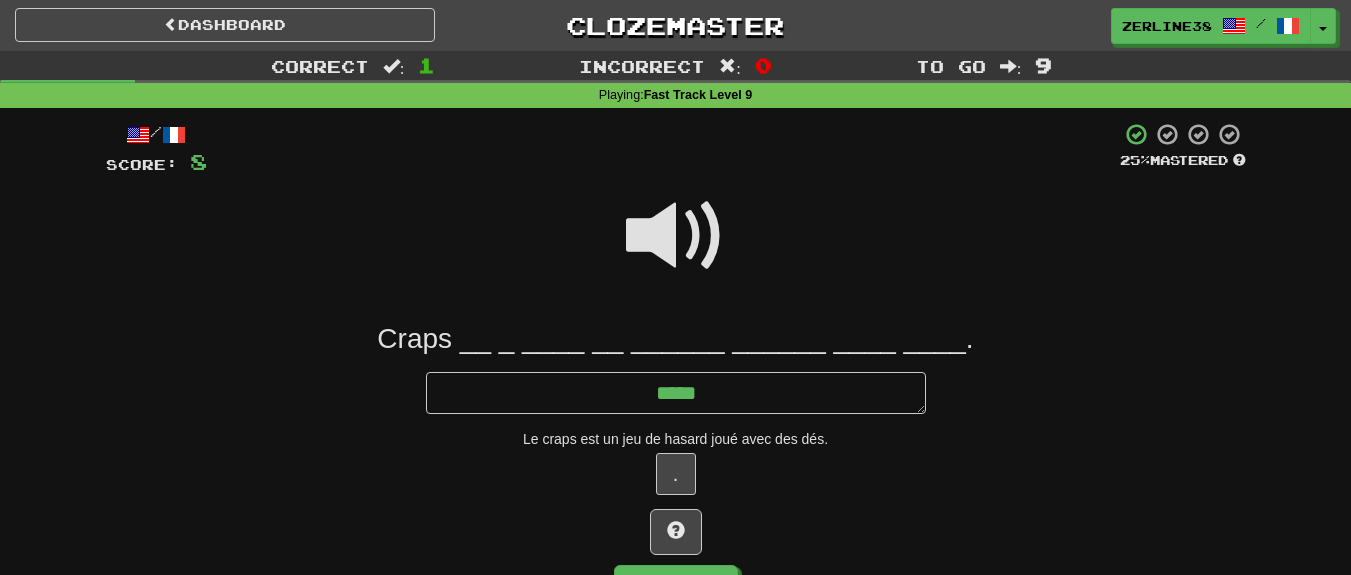 type on "*" 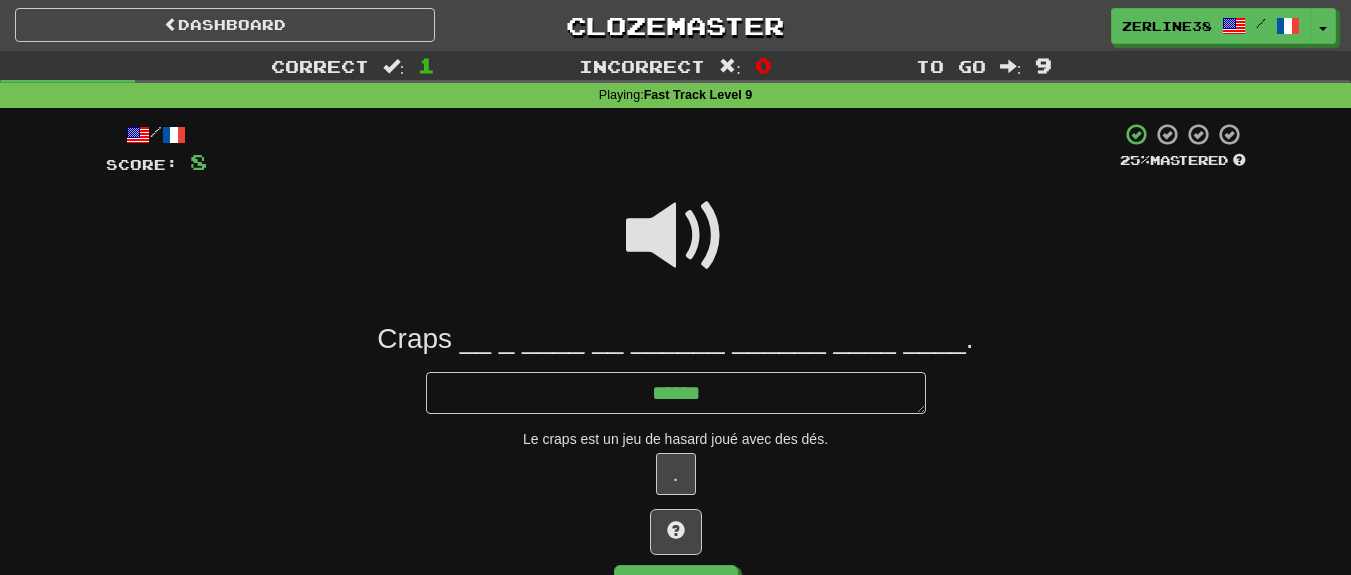 type on "*" 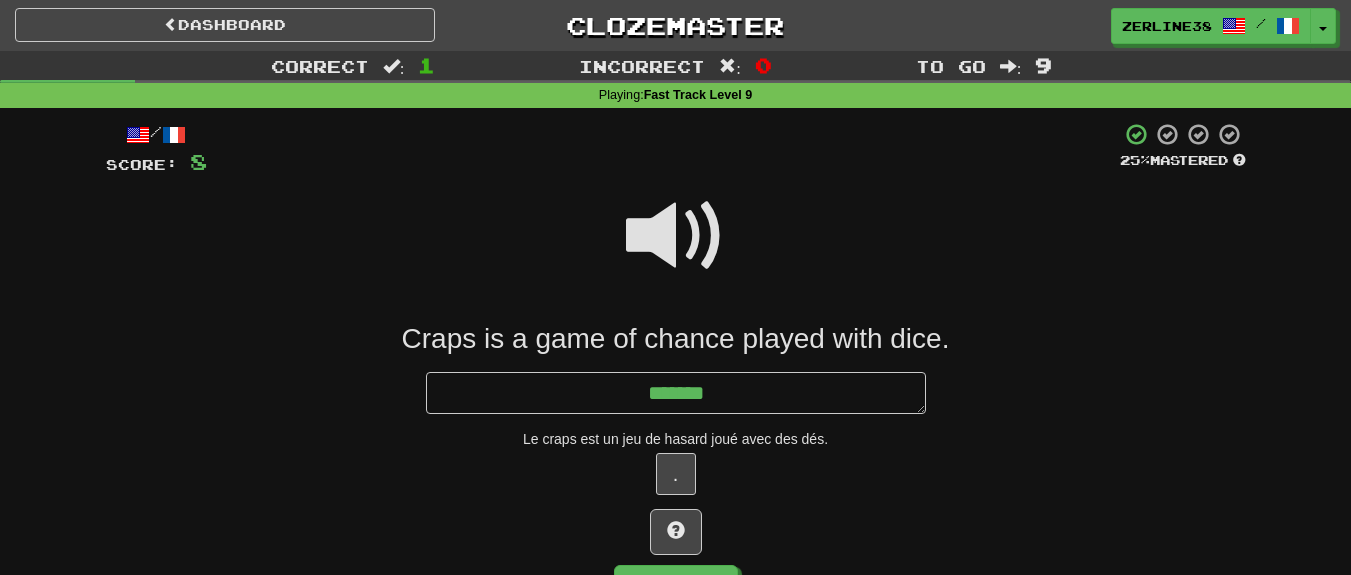 type on "*" 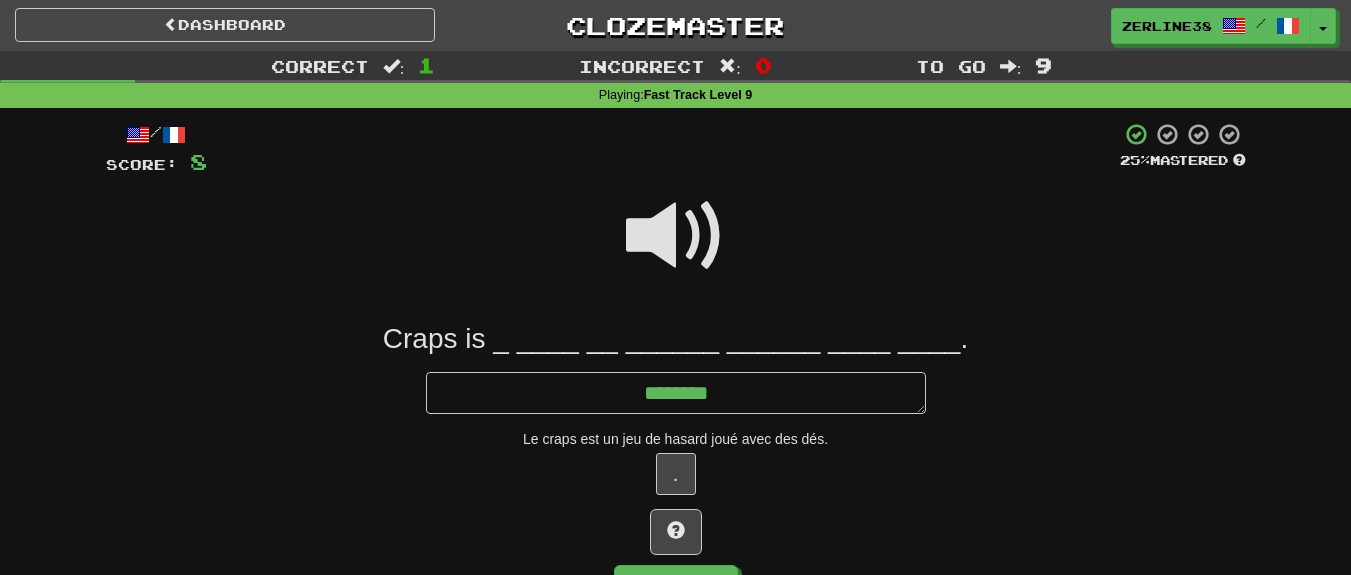 type on "*" 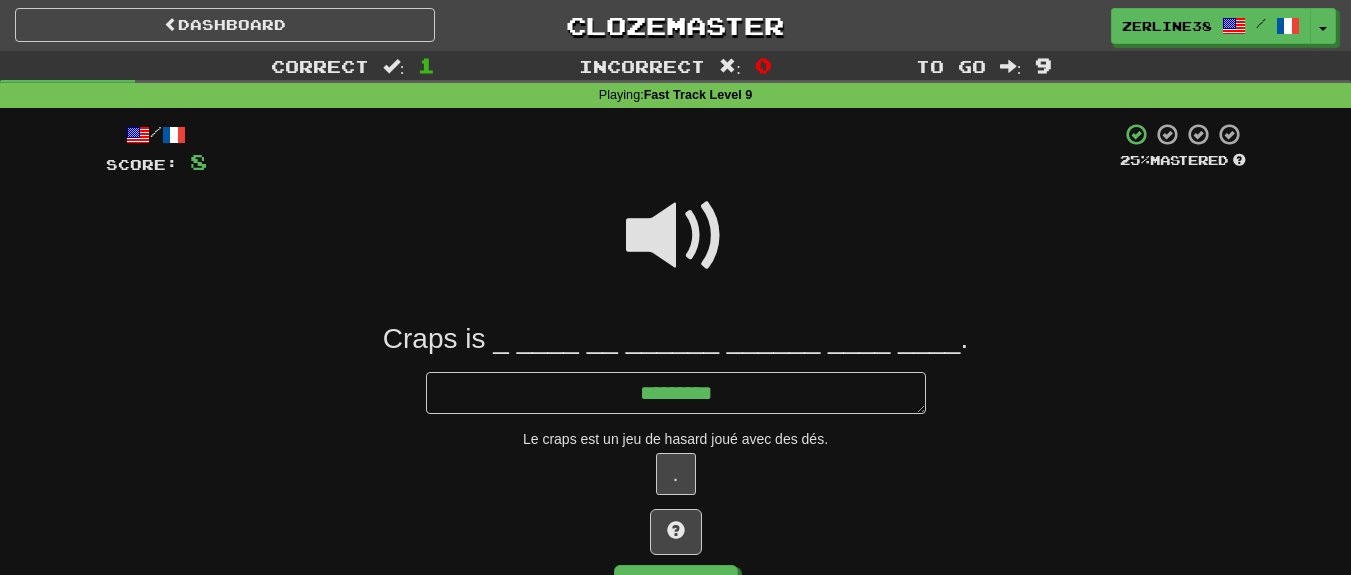 type on "*" 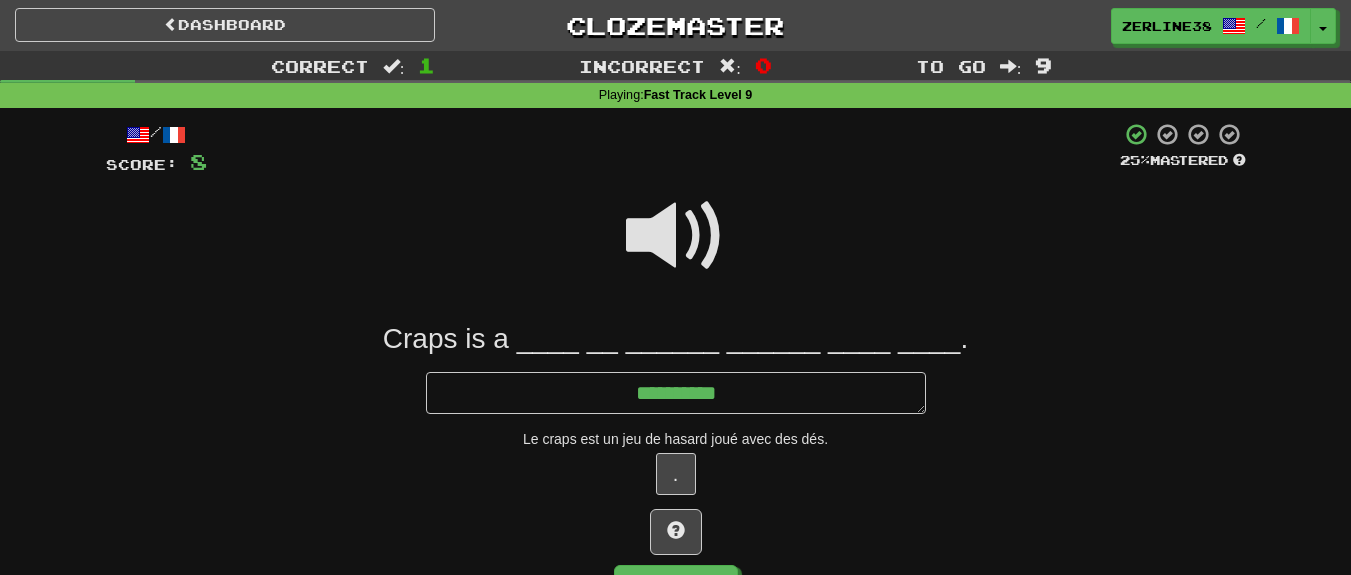 type on "*" 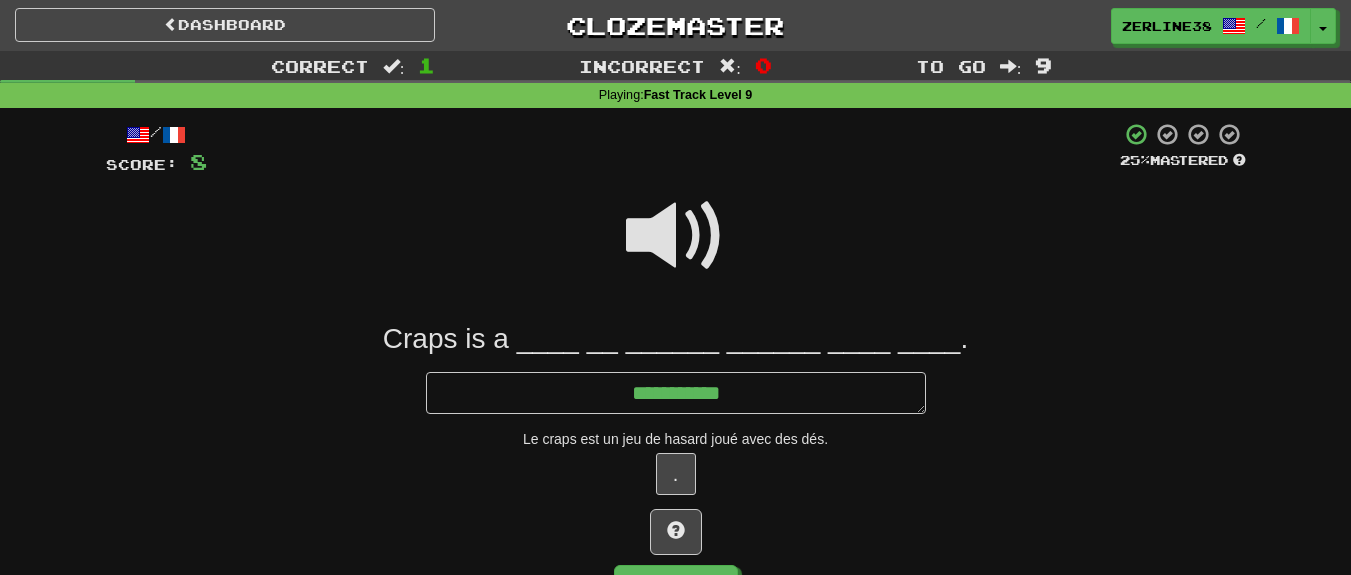 type on "*" 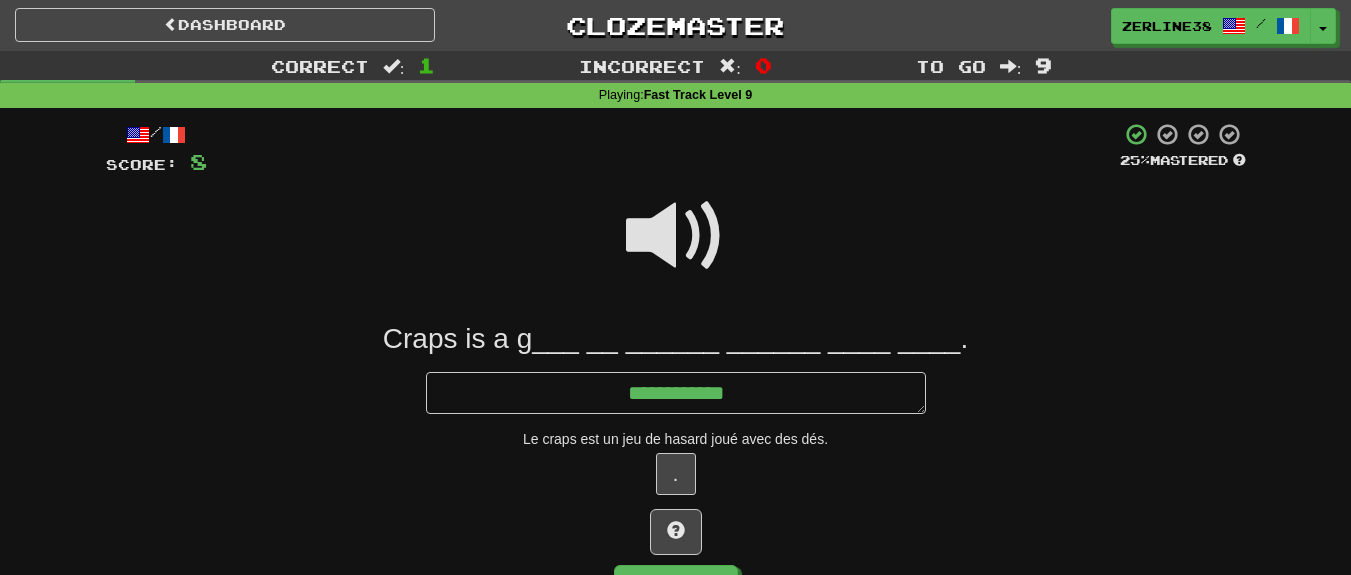 type on "*" 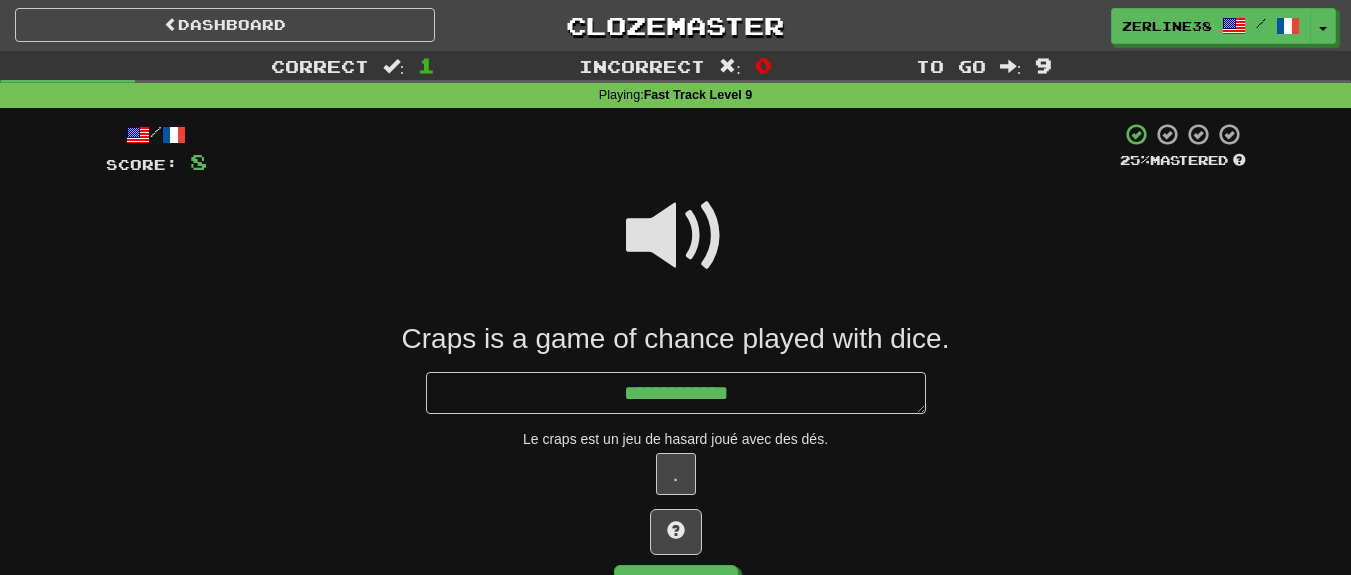 type on "*" 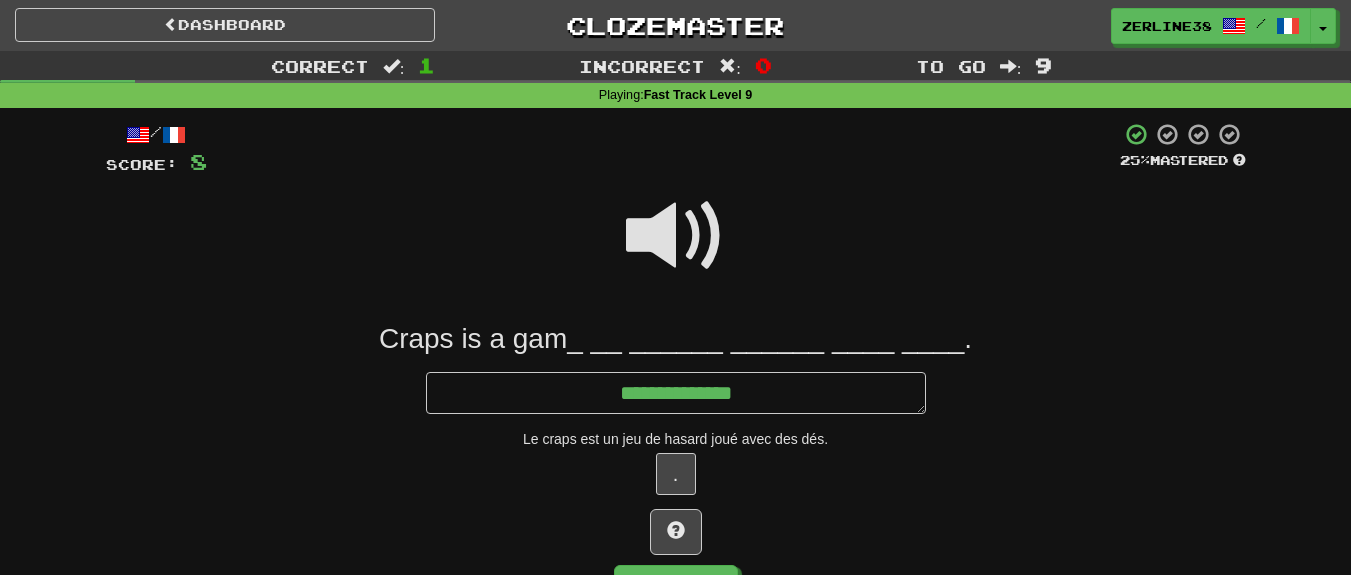 type on "*" 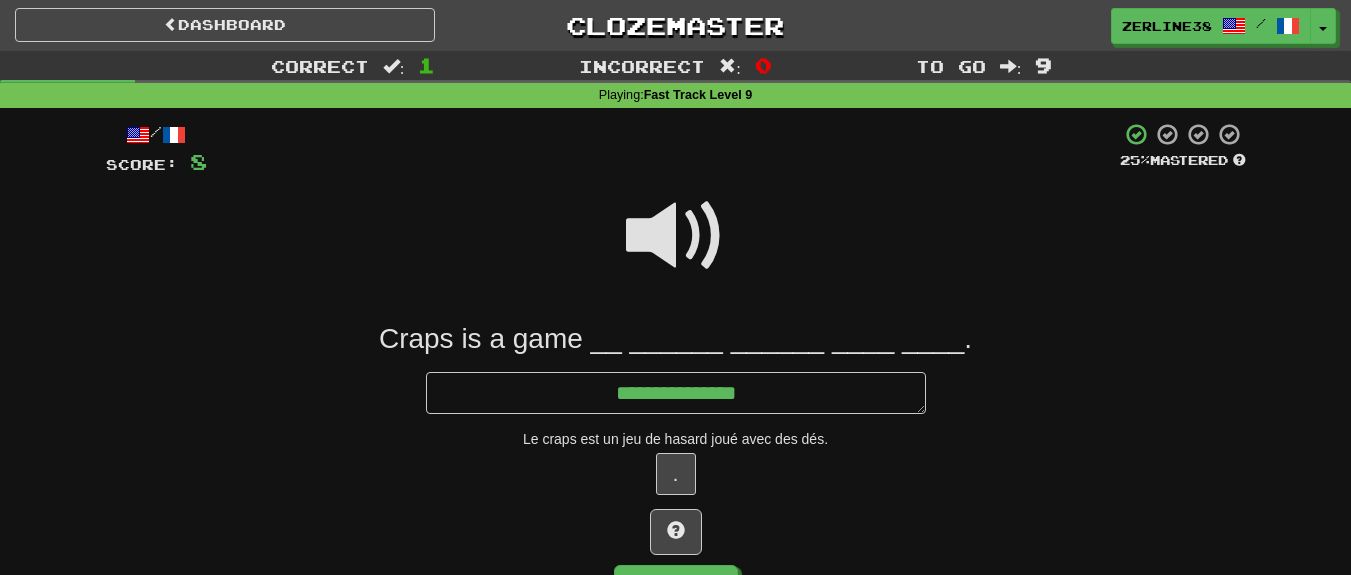type on "*" 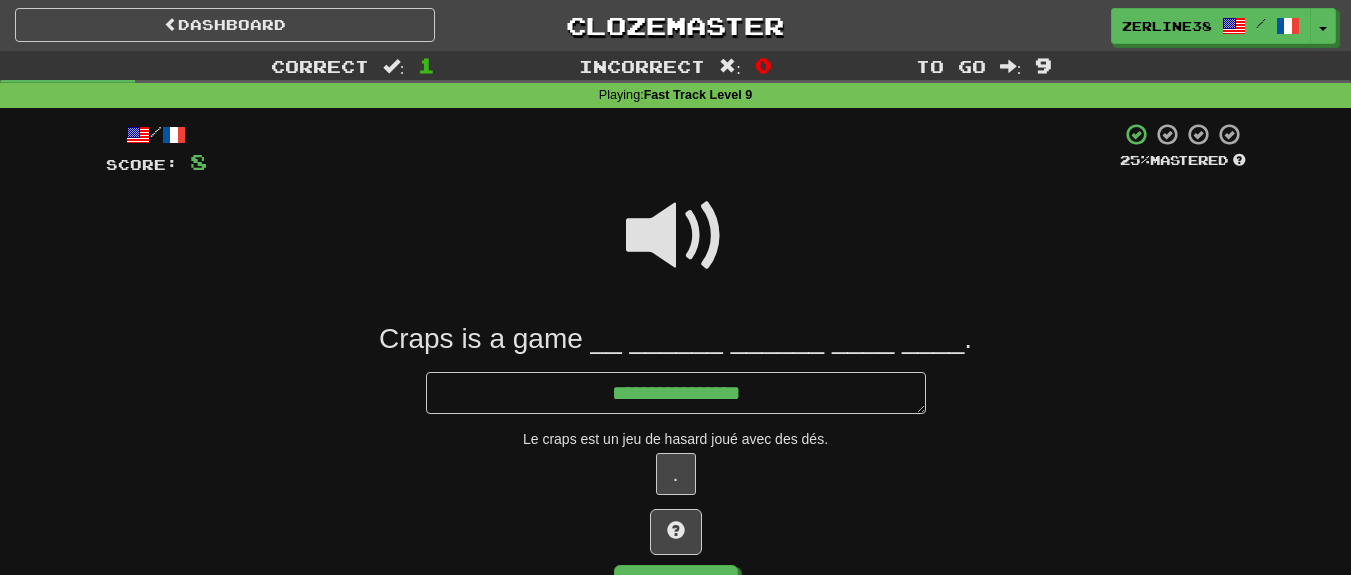 type on "**********" 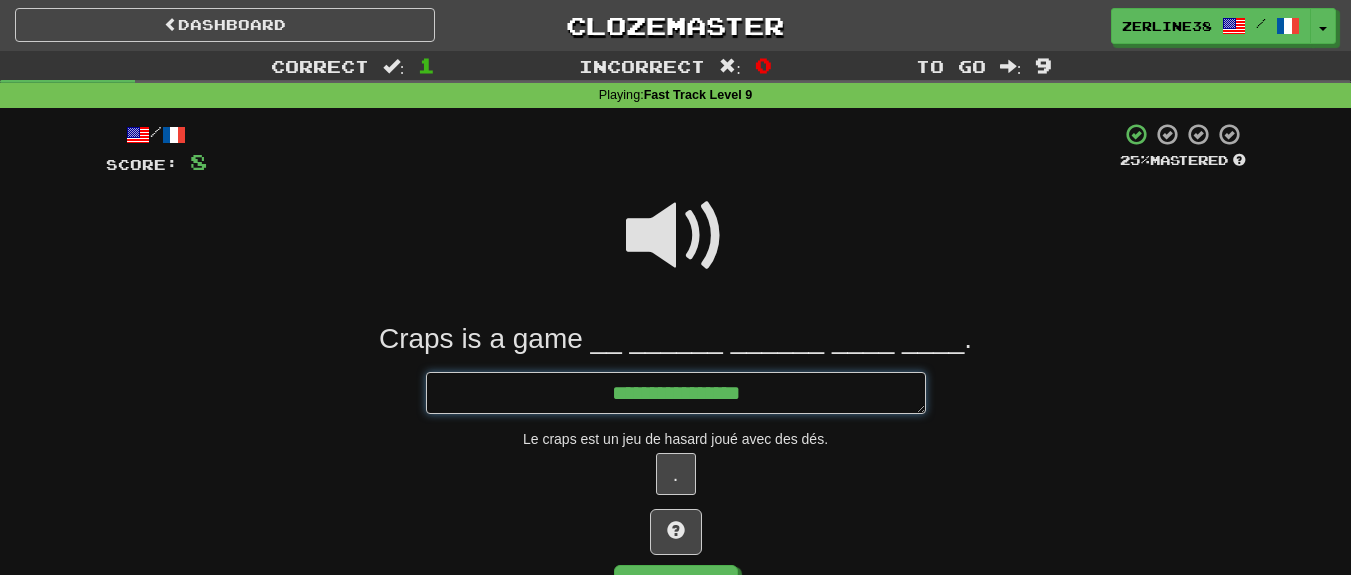 click on "**********" at bounding box center (676, 393) 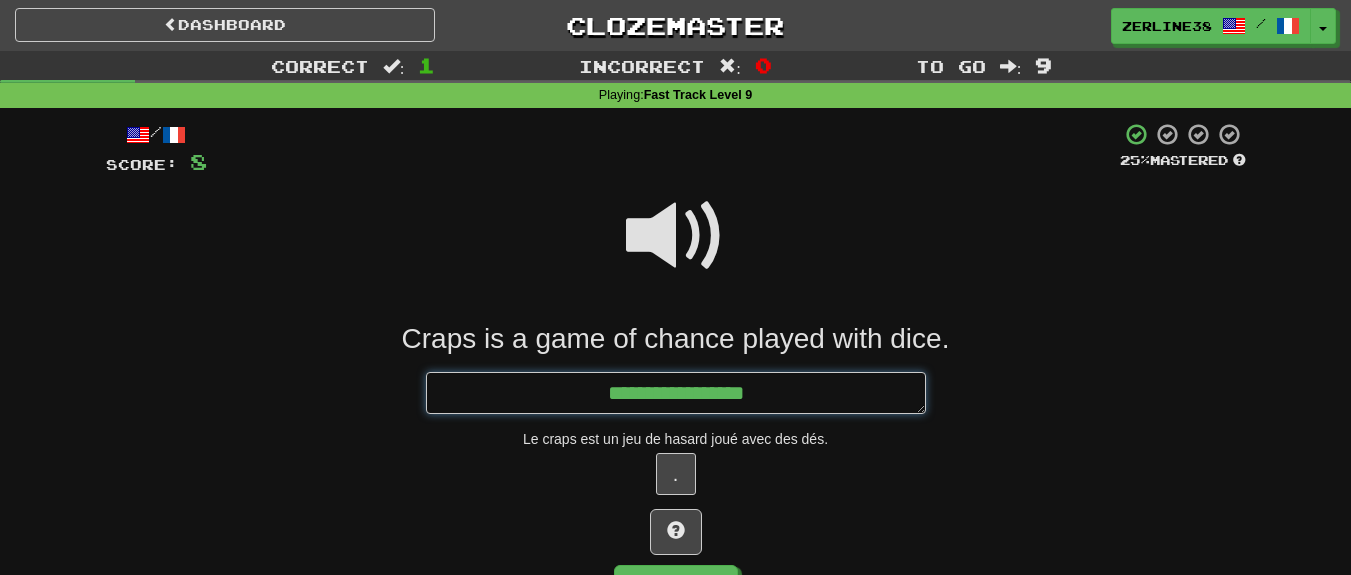 type on "*" 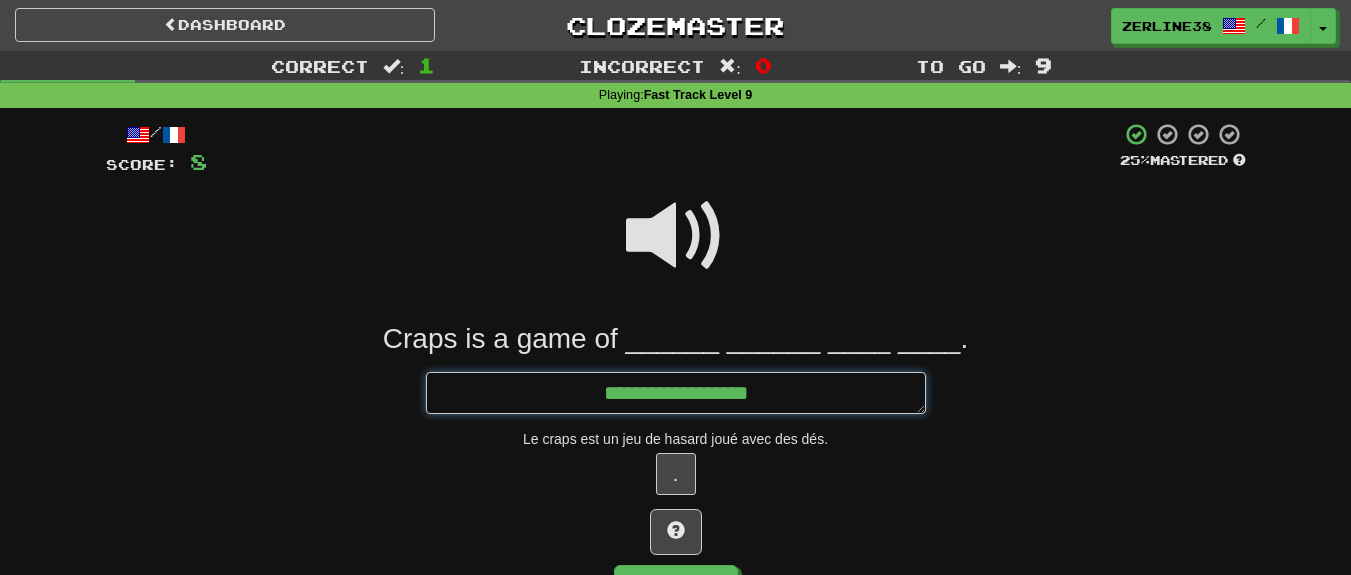 type on "*" 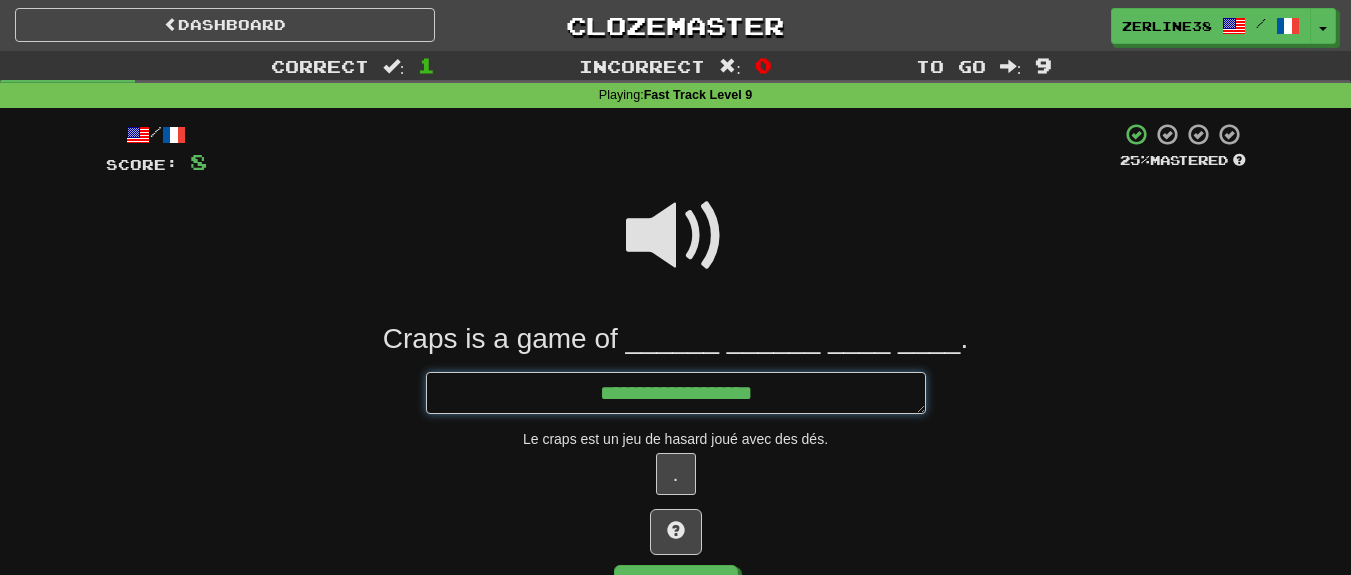 type on "*" 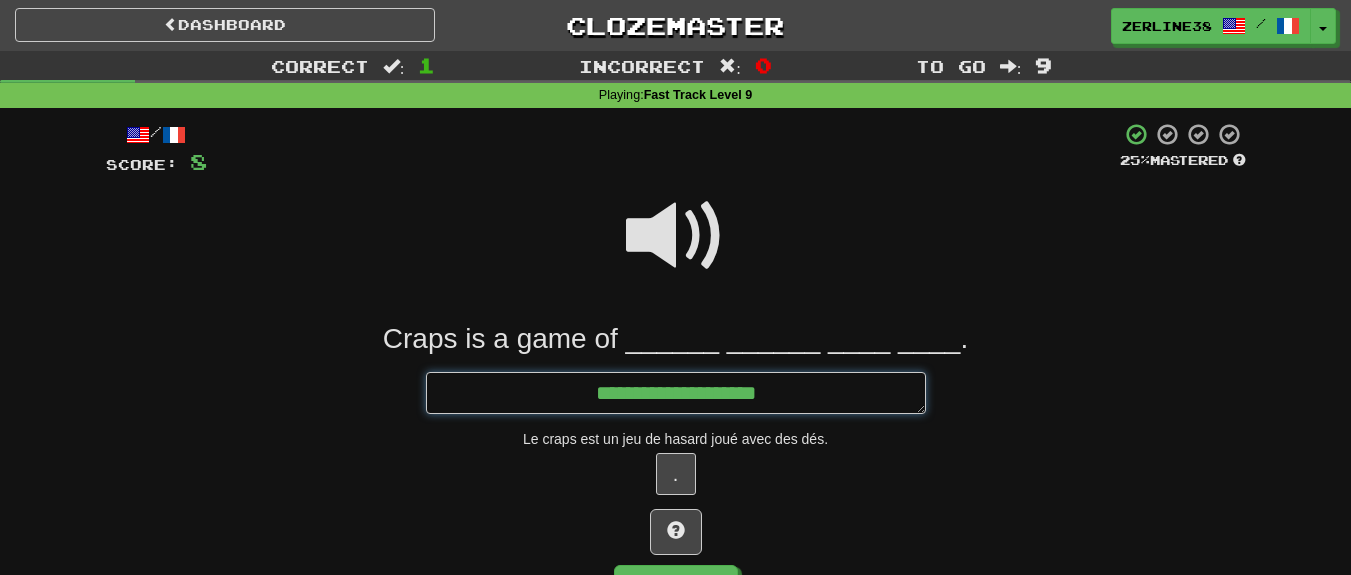 type on "*" 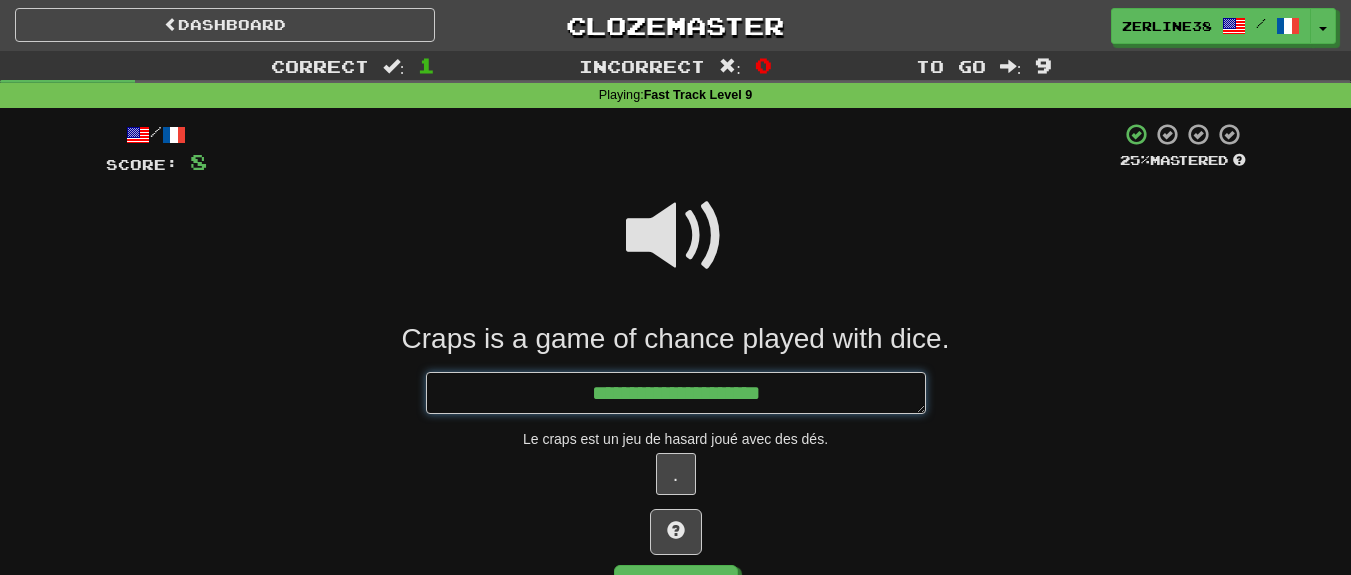 type on "*" 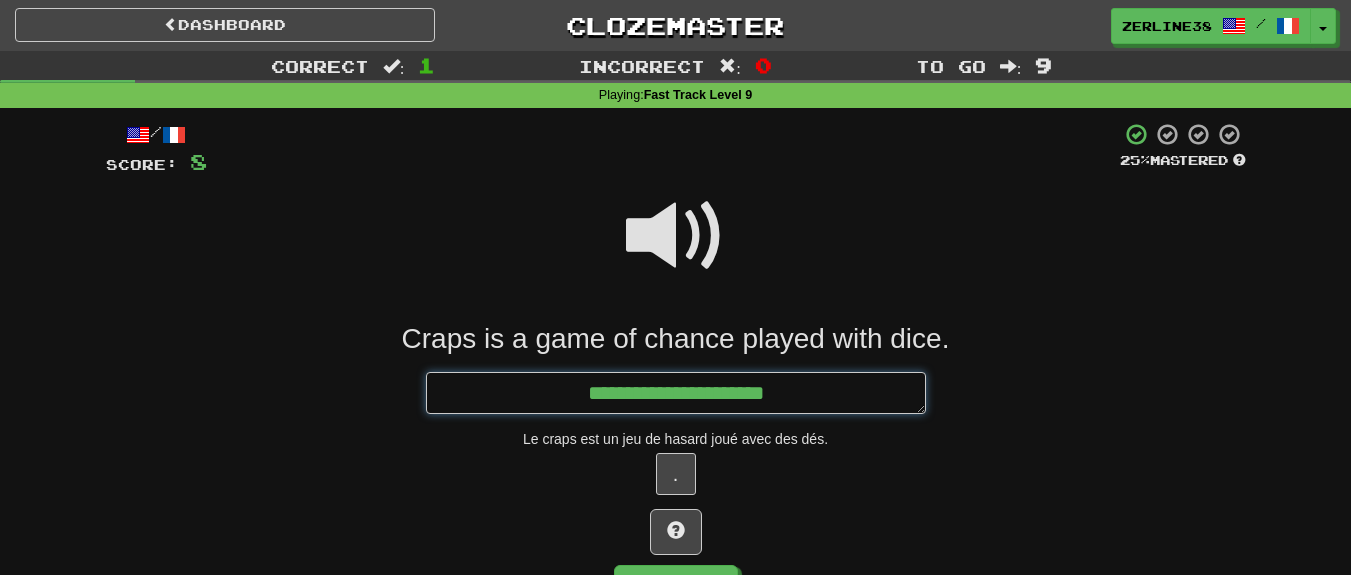 type on "*" 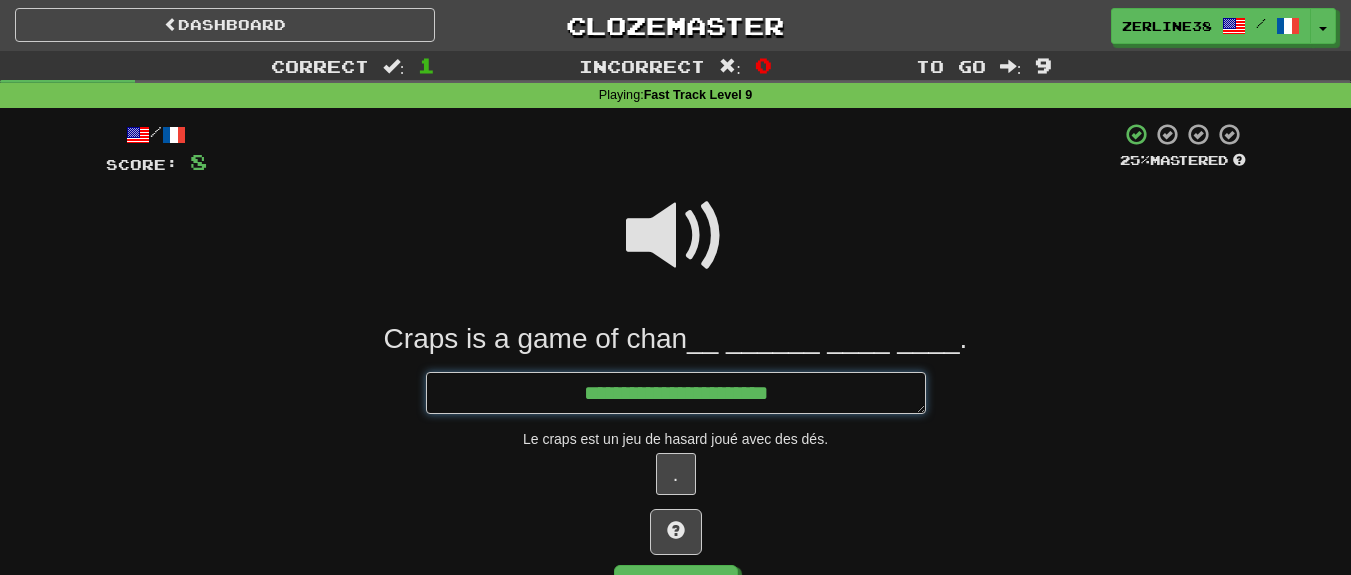 type on "*" 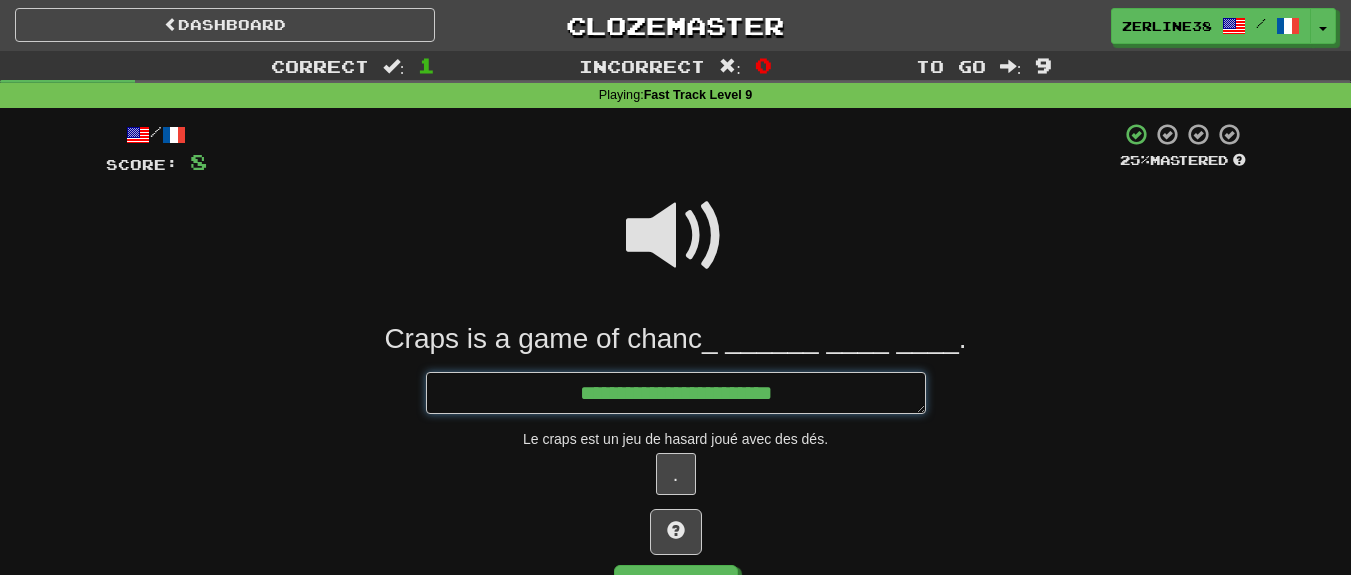 type on "*" 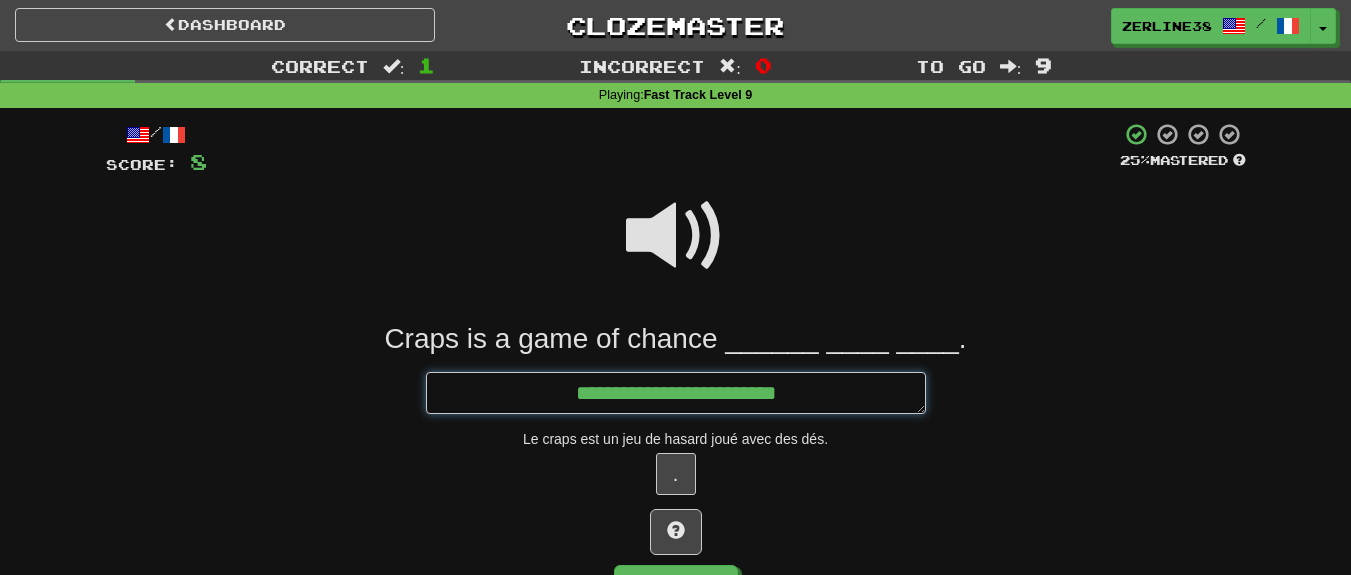 type on "*" 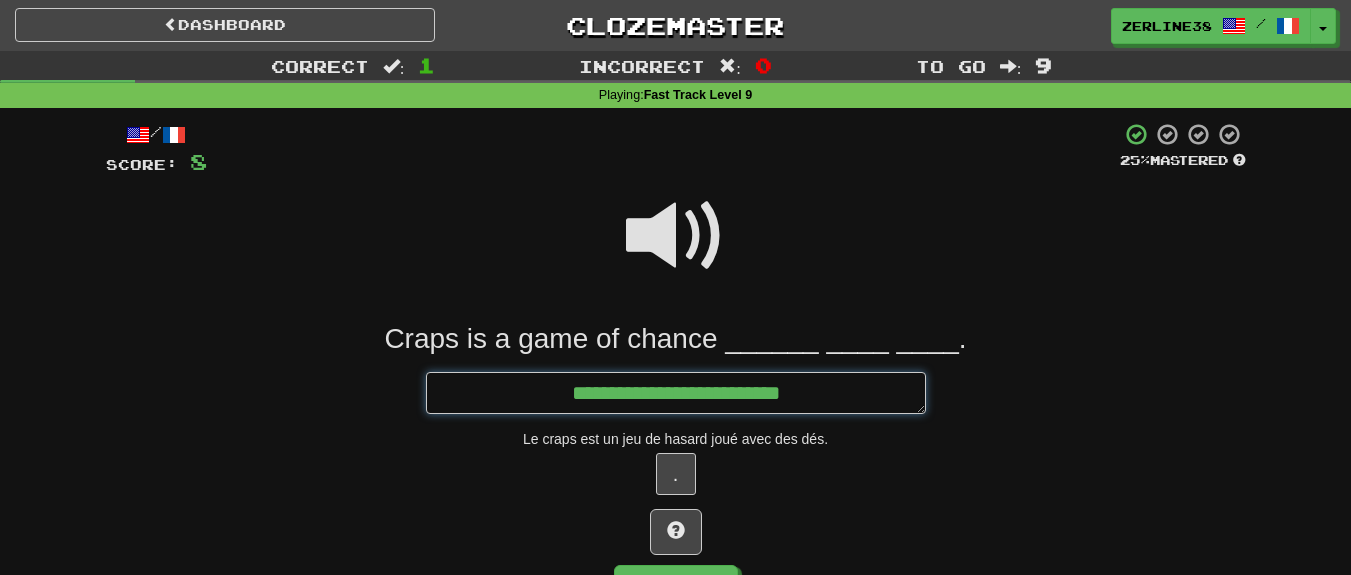 type on "*" 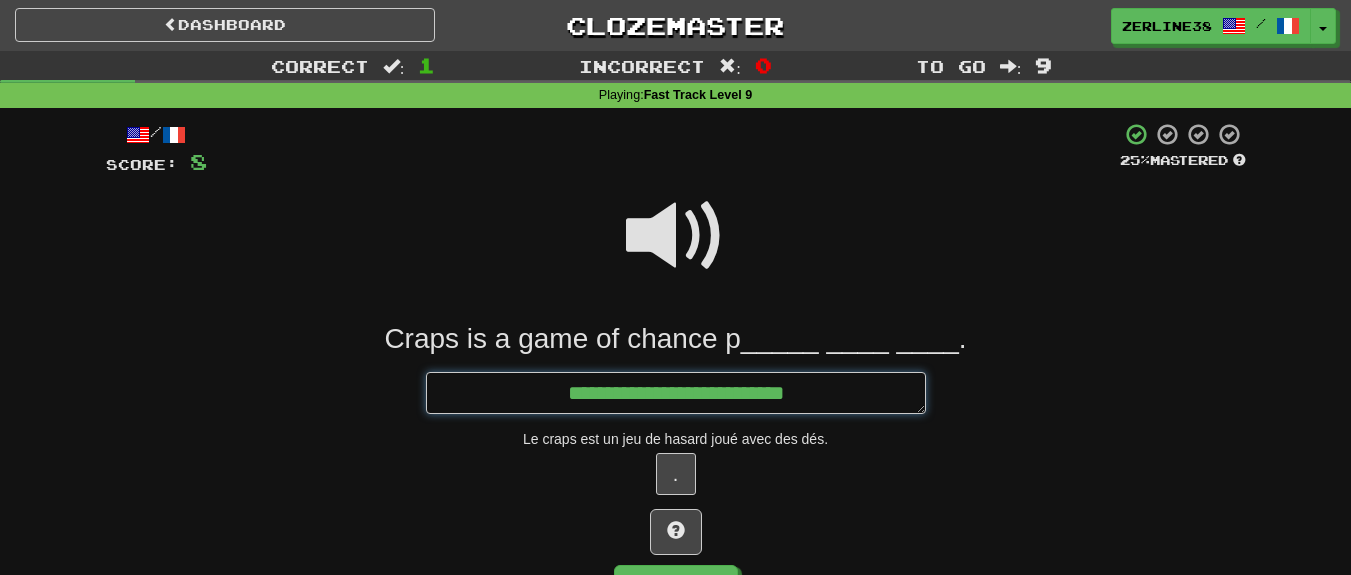 type on "*" 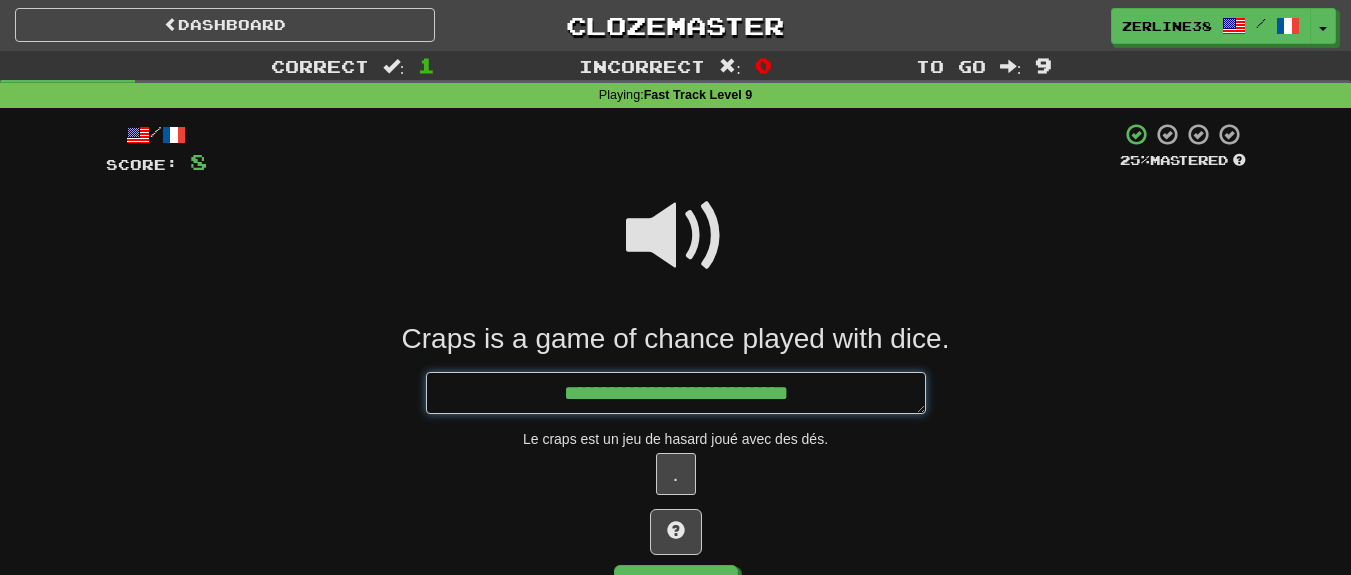 type 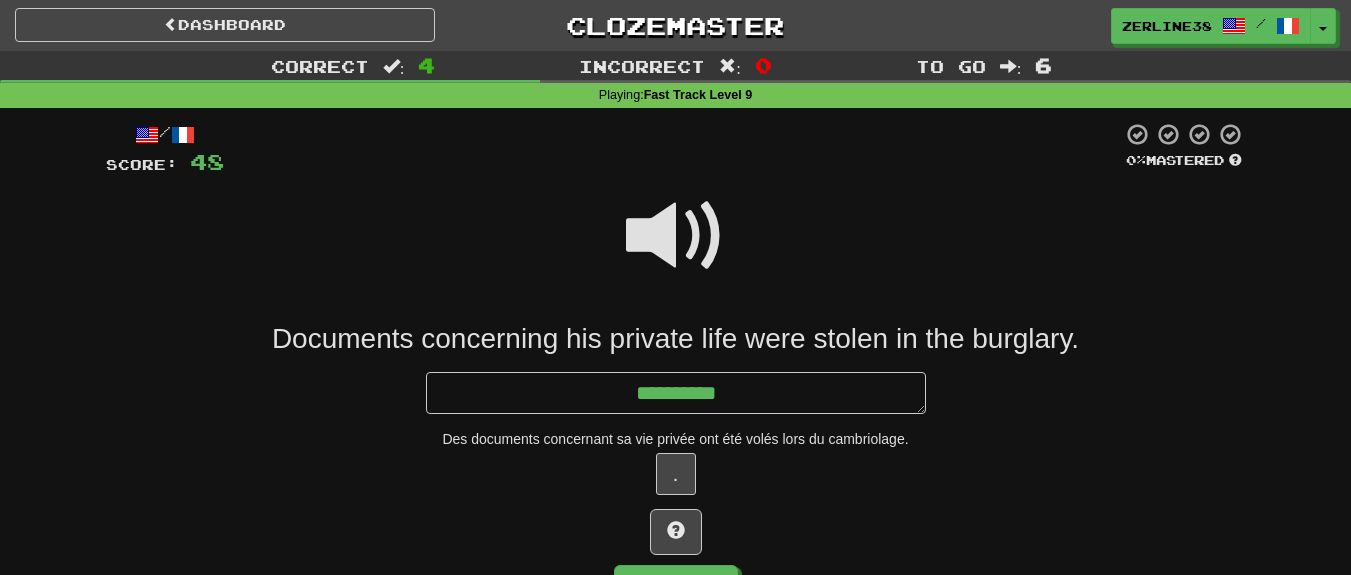 drag, startPoint x: 665, startPoint y: 243, endPoint x: 654, endPoint y: 249, distance: 12.529964 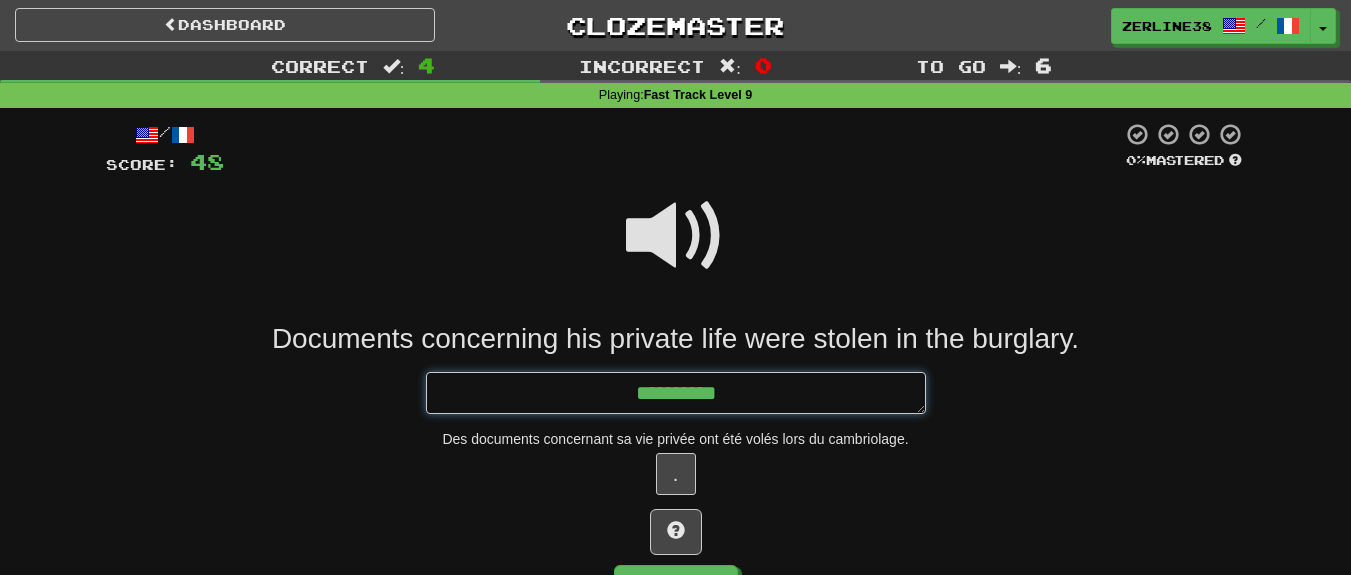 drag, startPoint x: 827, startPoint y: 396, endPoint x: 828, endPoint y: 409, distance: 13.038404 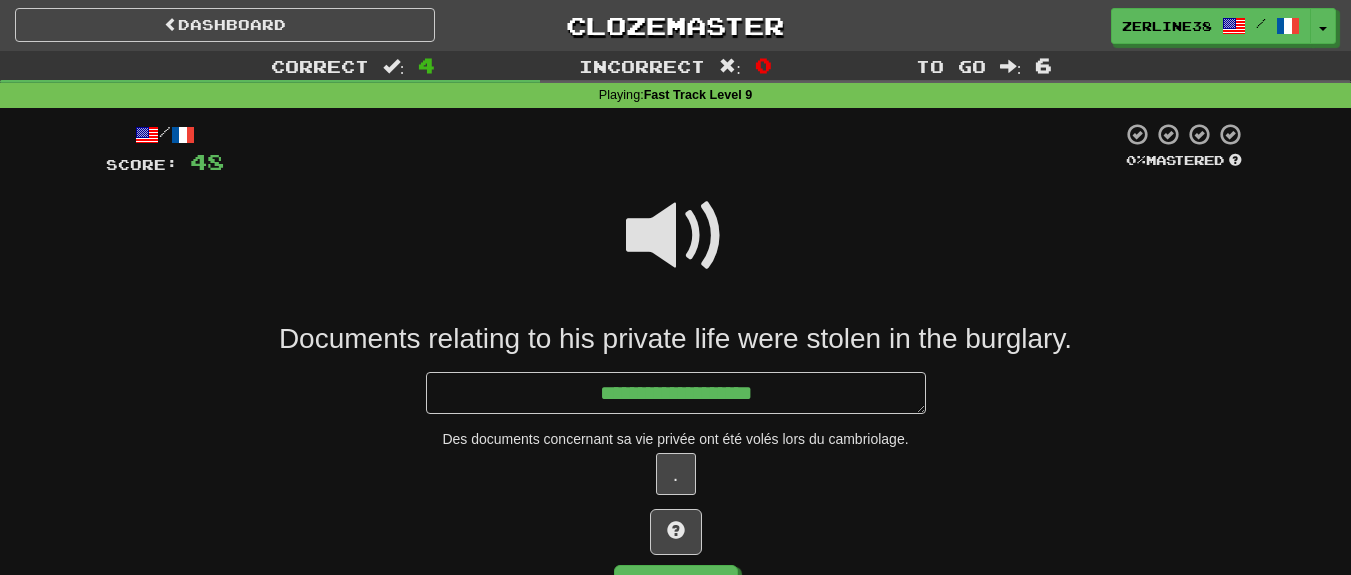 click at bounding box center [676, 236] 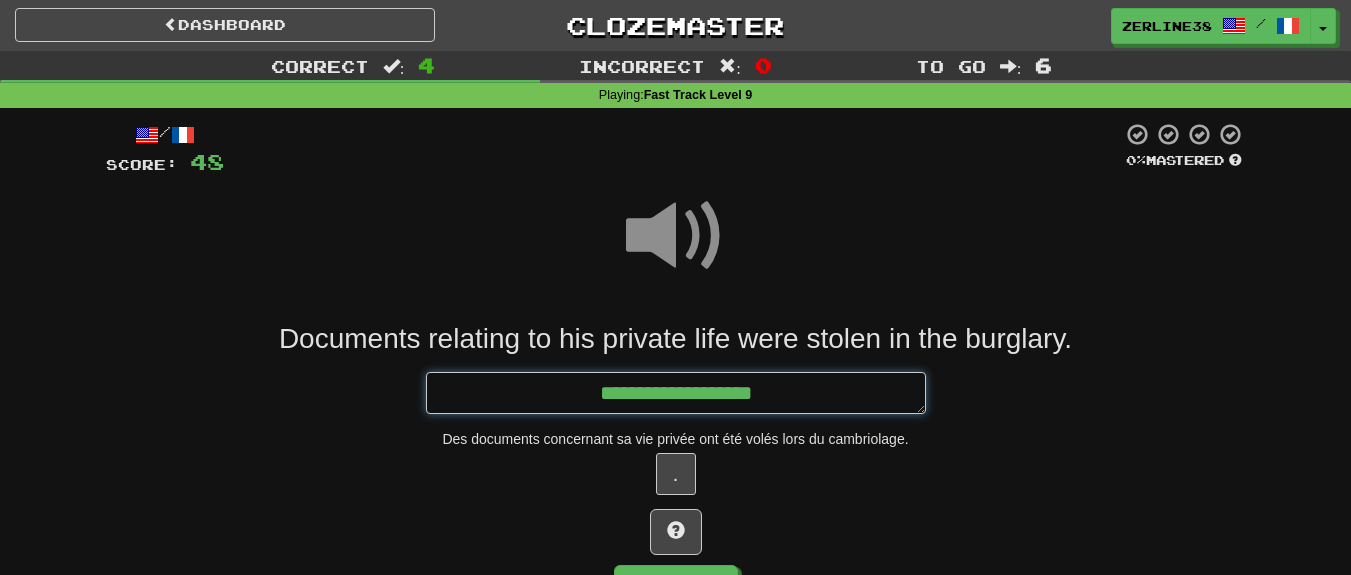 click on "**********" at bounding box center (676, 393) 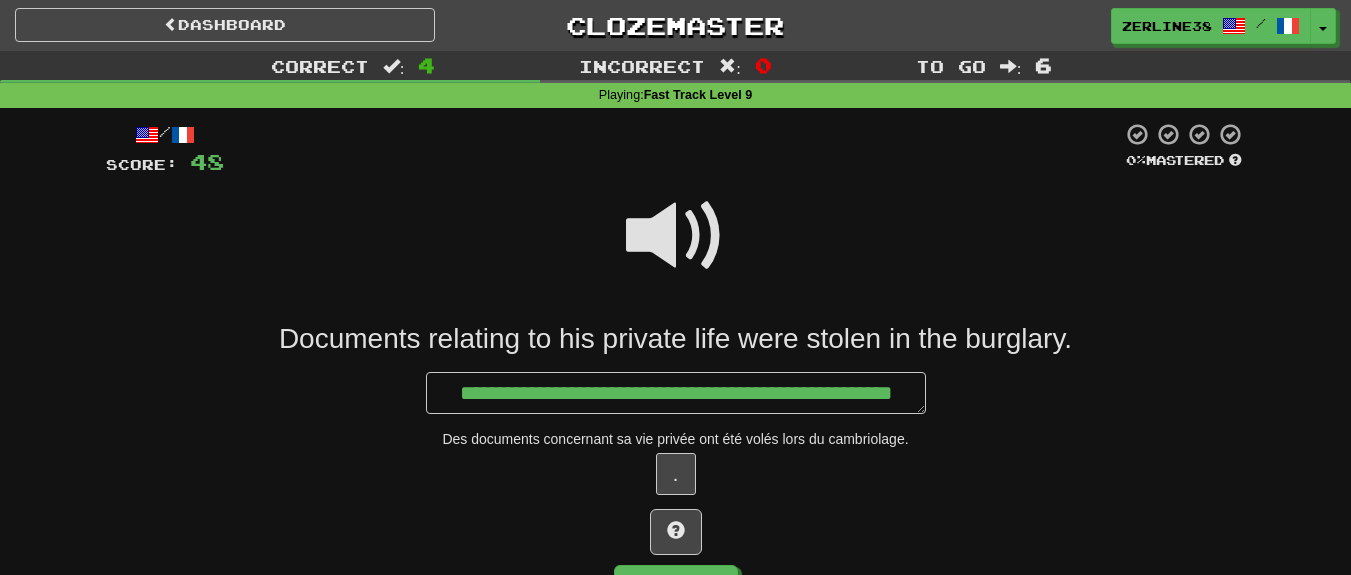 click at bounding box center [676, 236] 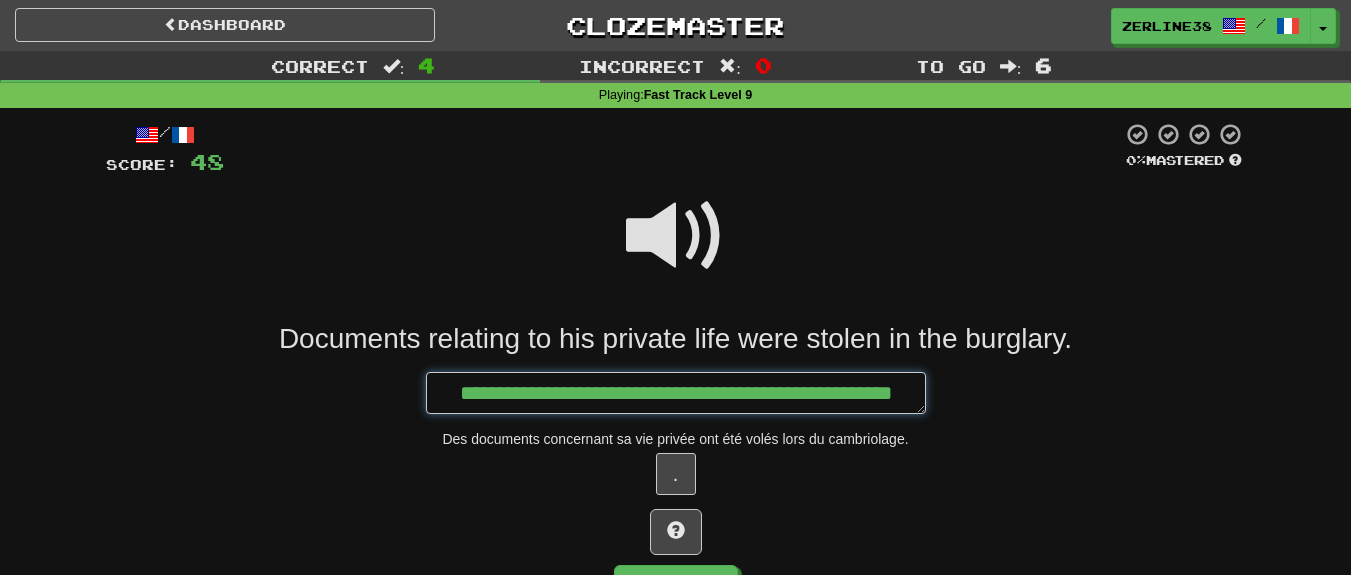 click on "**********" at bounding box center (676, 393) 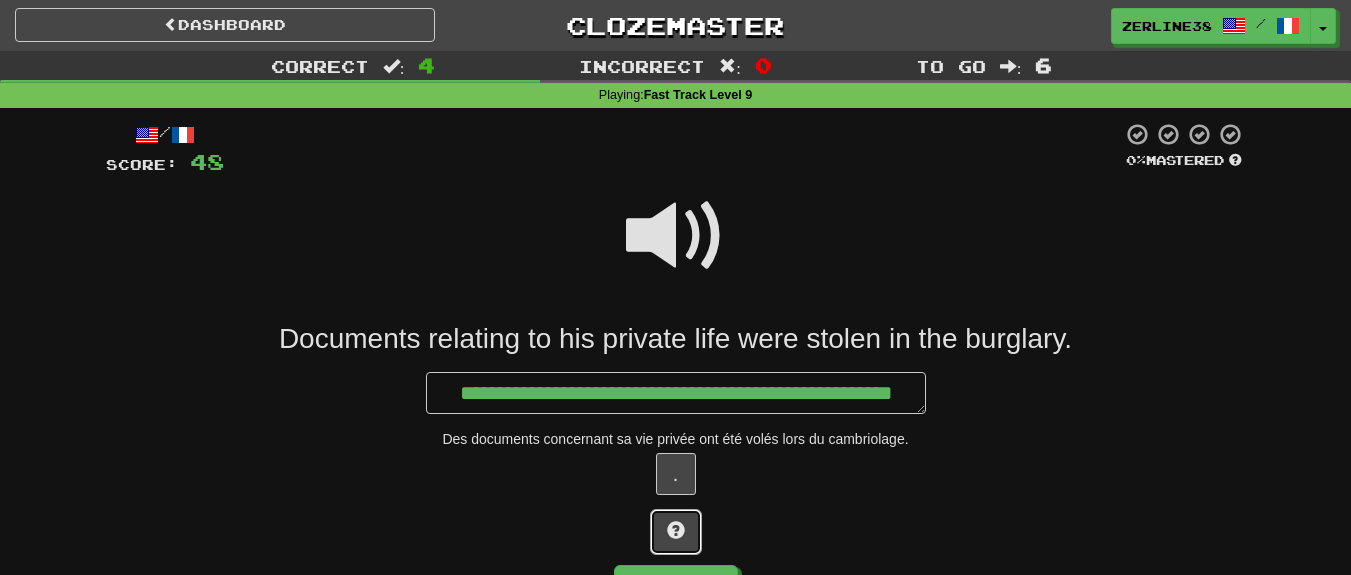 click at bounding box center (676, 530) 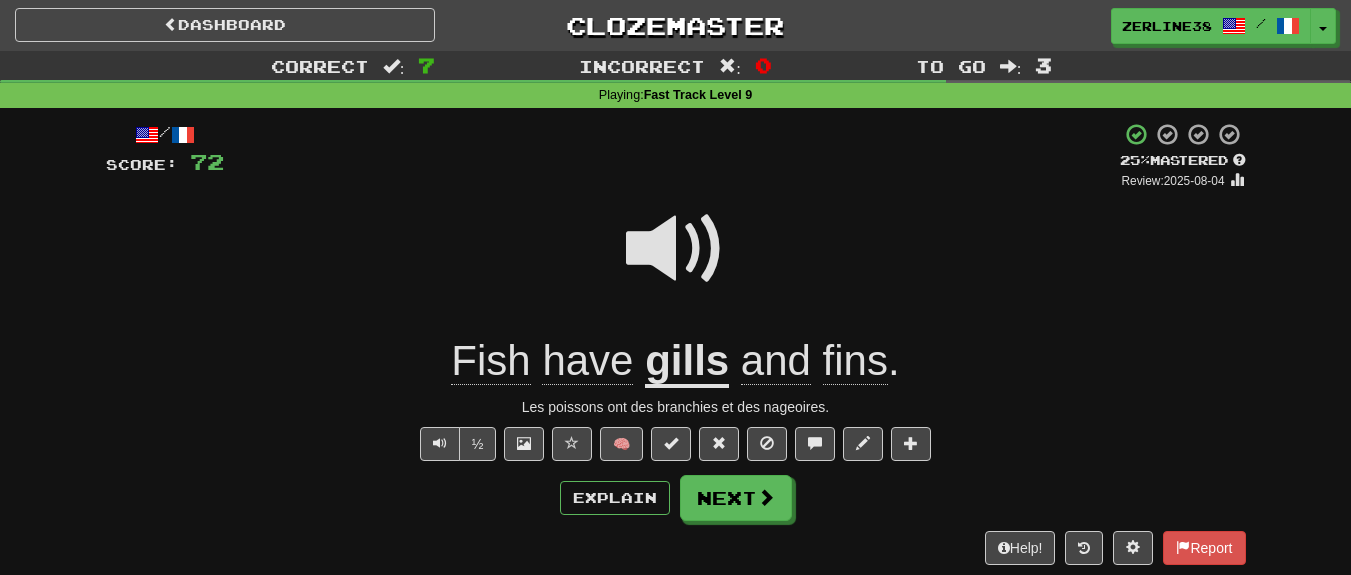 click on "gills" at bounding box center [687, 362] 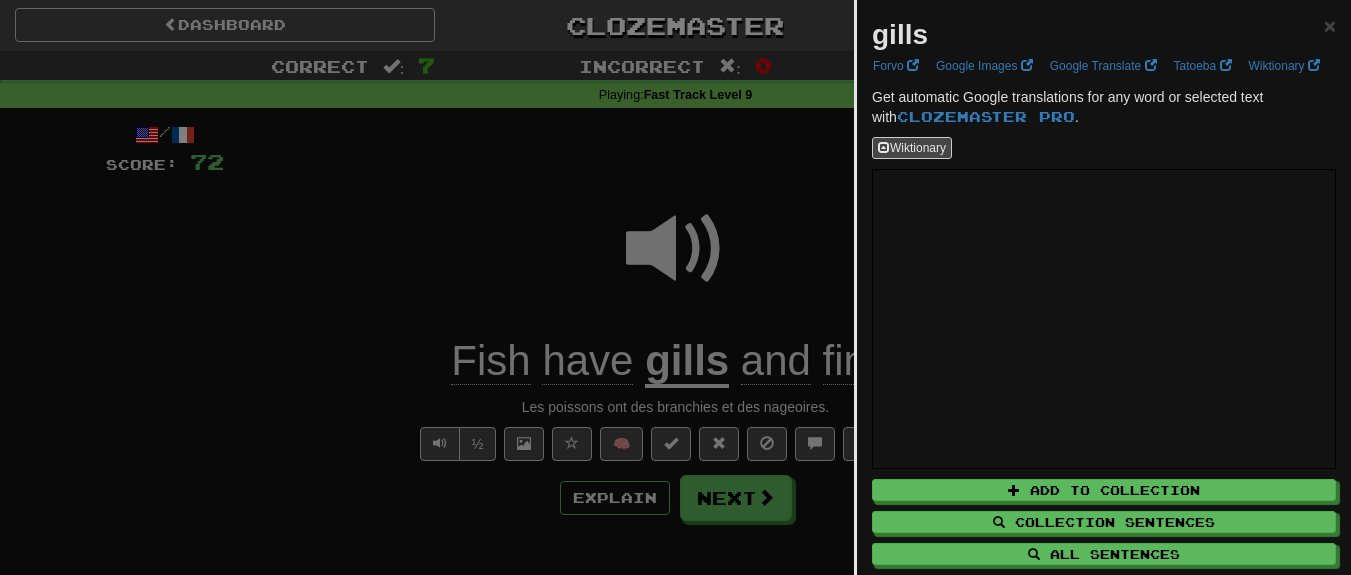 click at bounding box center (675, 287) 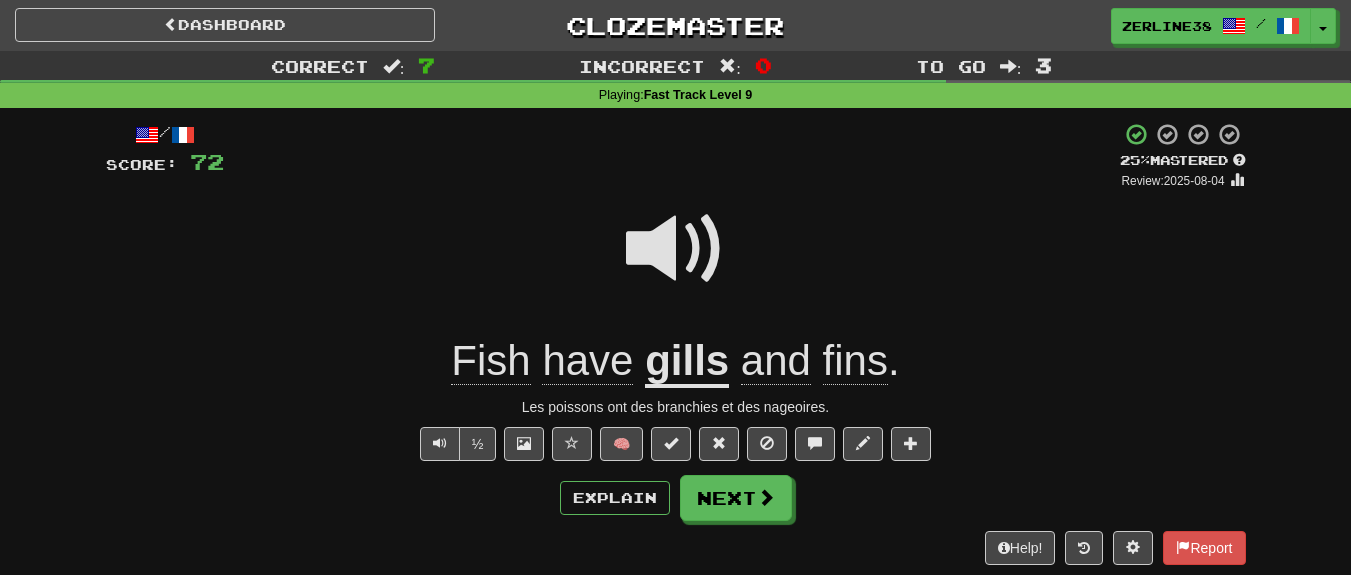 click on "fins" at bounding box center (855, 361) 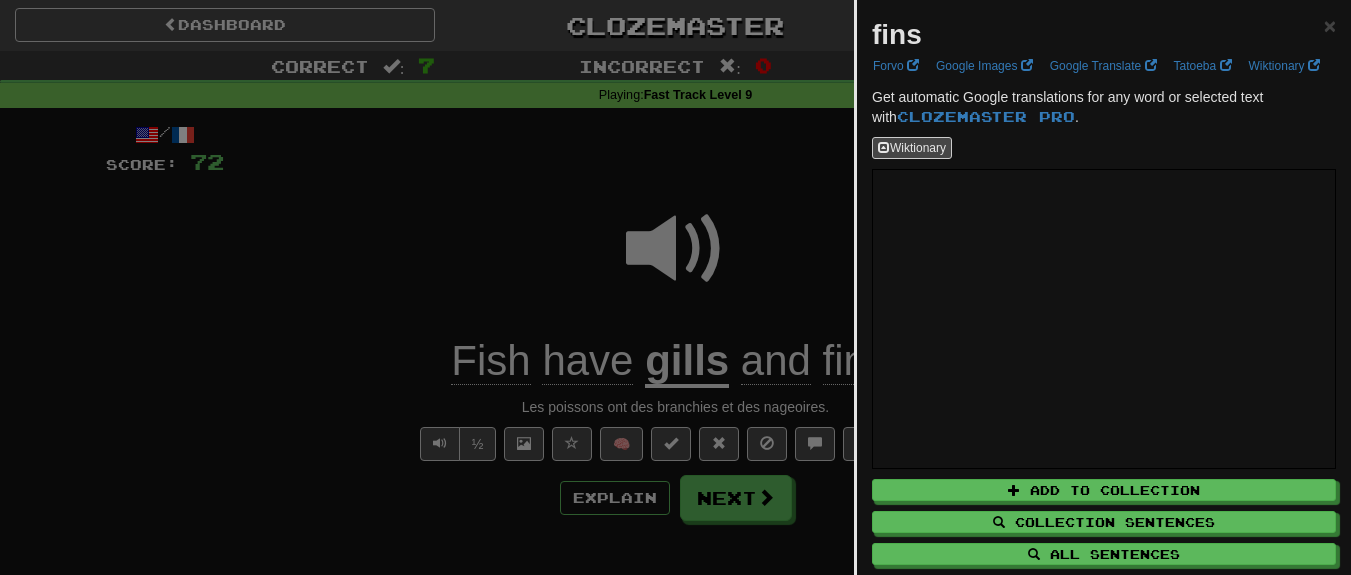 click at bounding box center (675, 287) 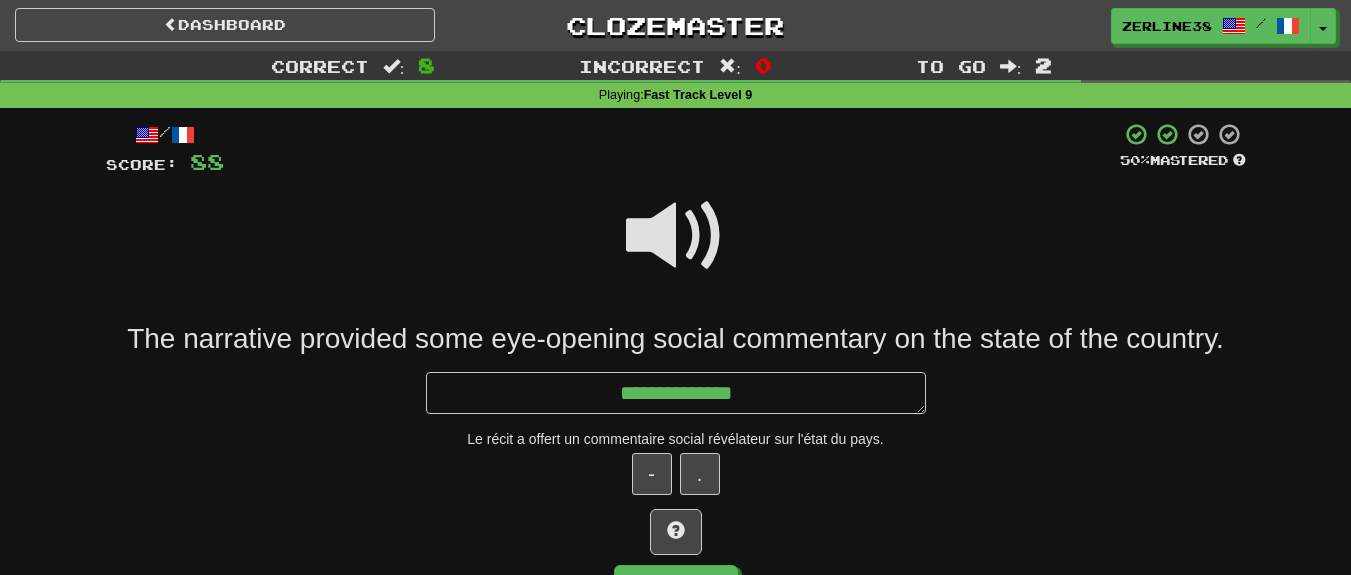 click at bounding box center (676, 236) 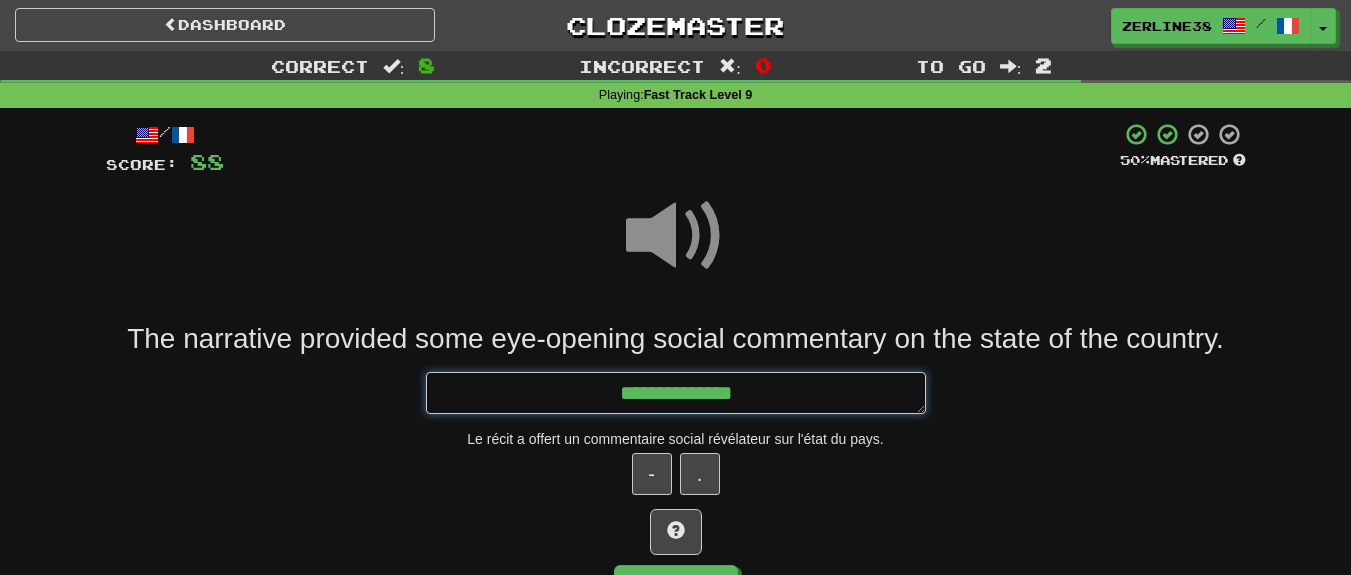 click on "**********" at bounding box center [676, 393] 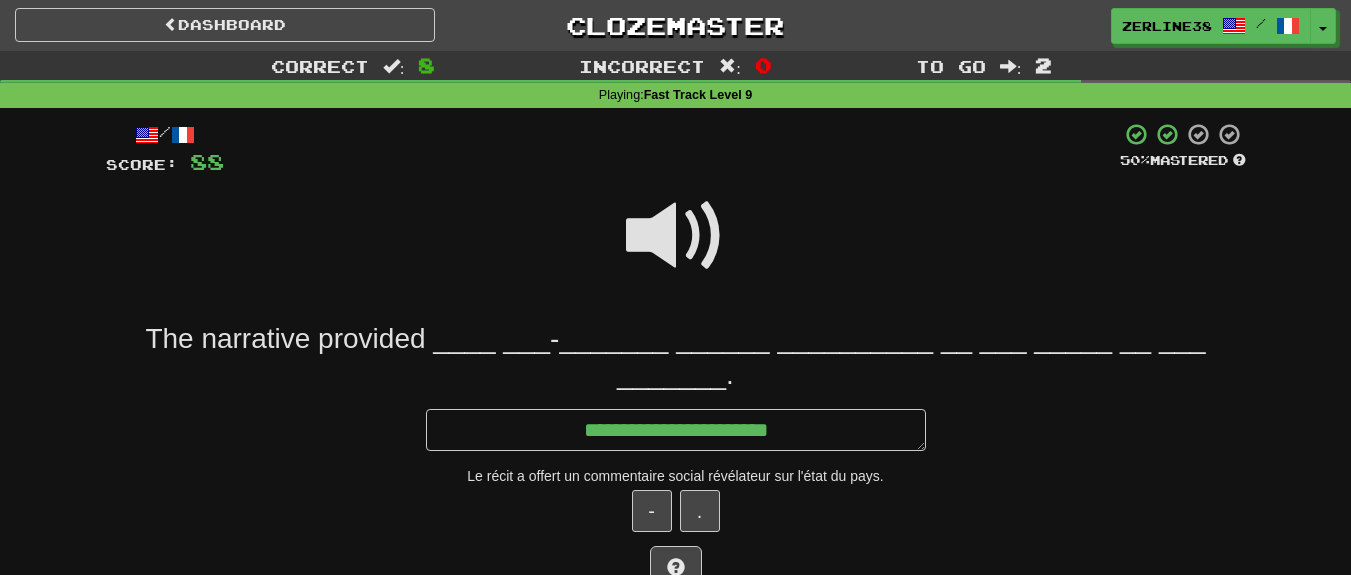 click at bounding box center (676, 236) 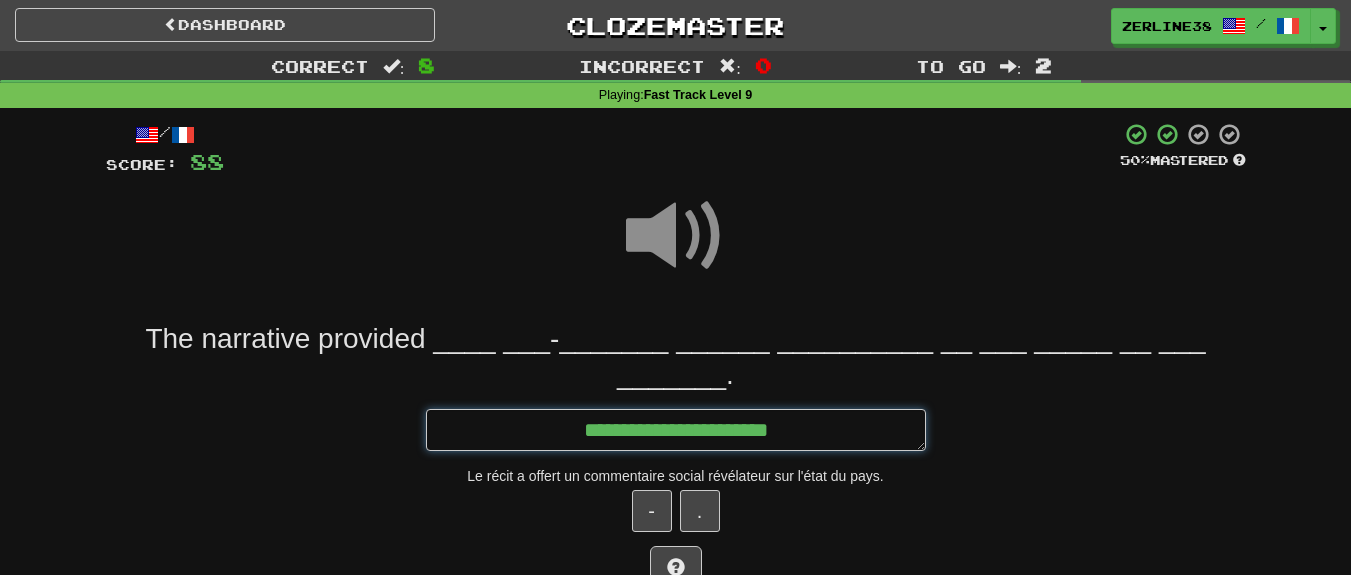 click on "**********" at bounding box center [676, 430] 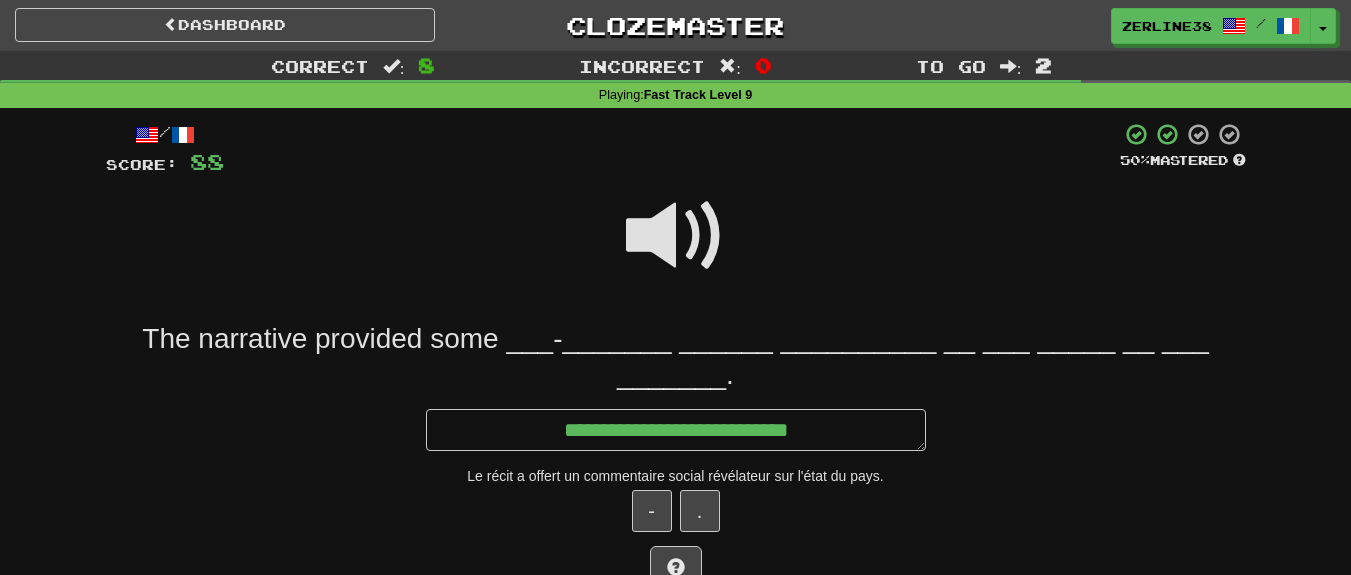 click at bounding box center (676, 236) 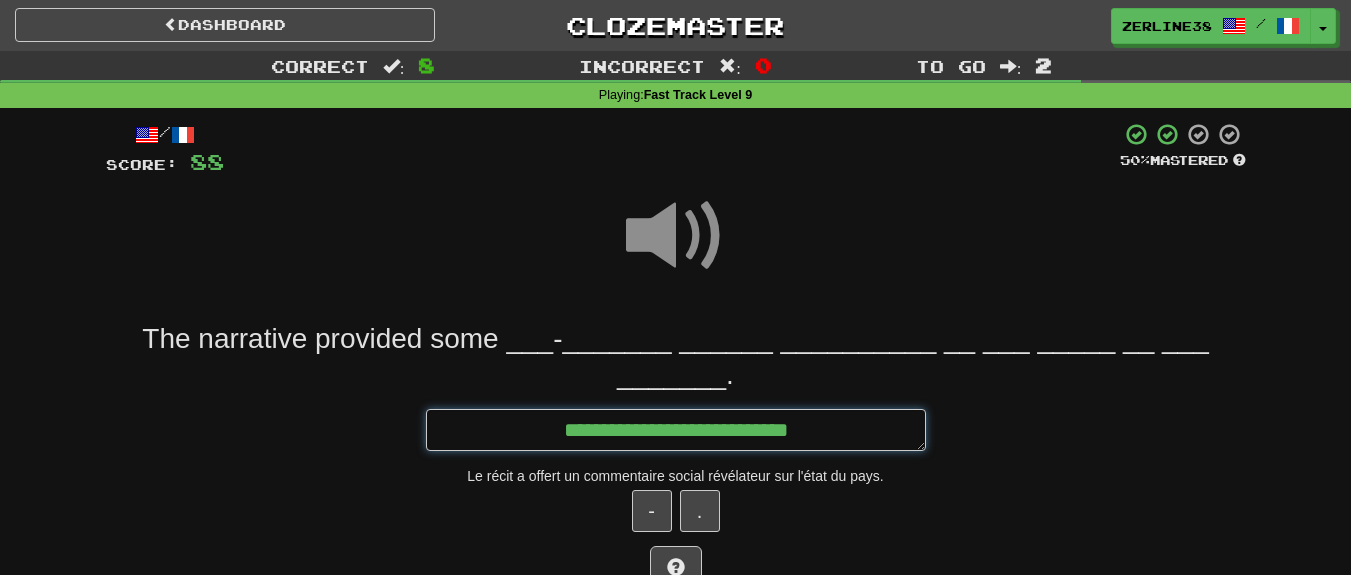 click on "**********" at bounding box center [676, 430] 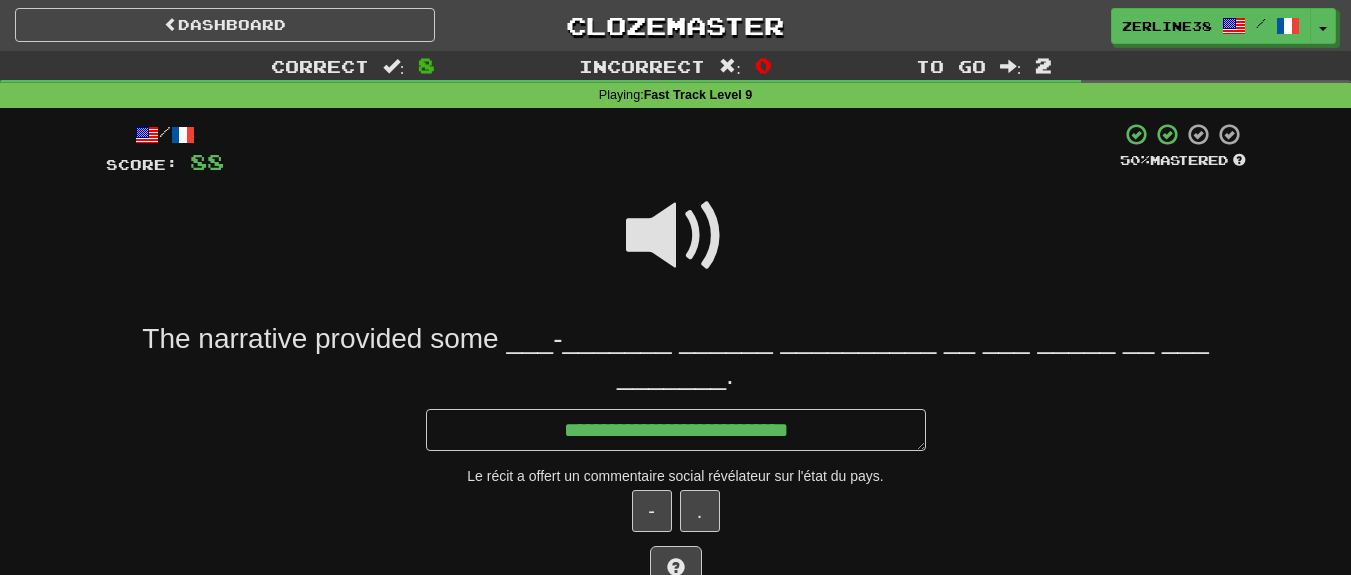 click at bounding box center [676, 236] 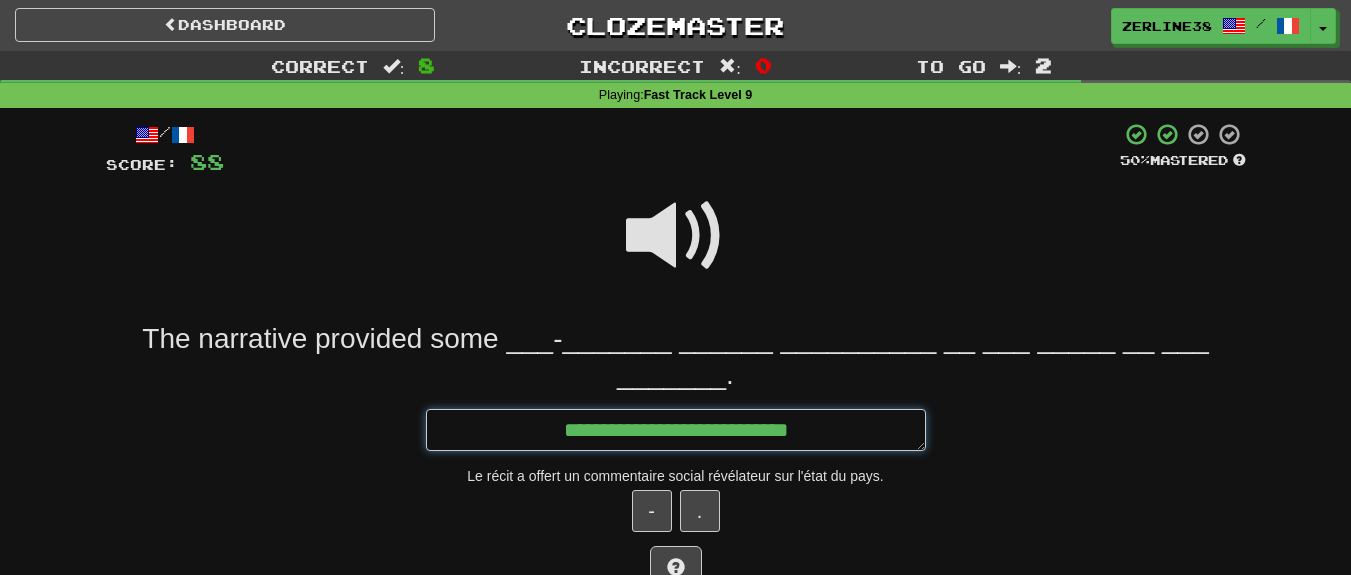 click on "**********" at bounding box center [676, 430] 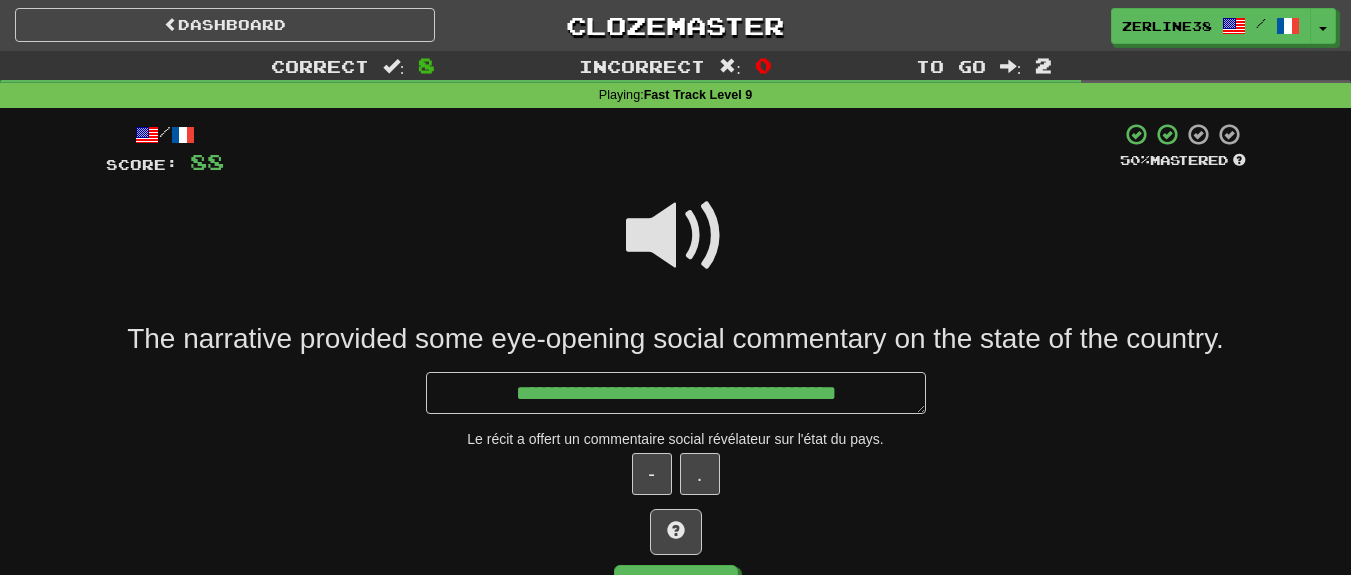 click at bounding box center [676, 236] 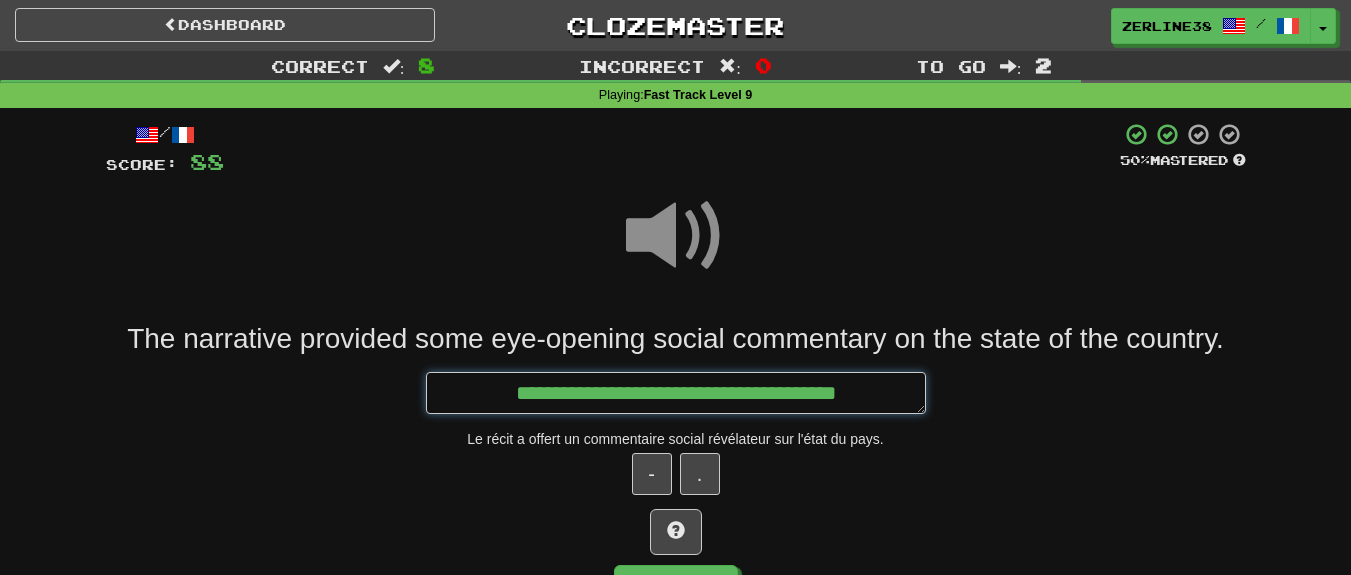 click on "**********" at bounding box center [676, 393] 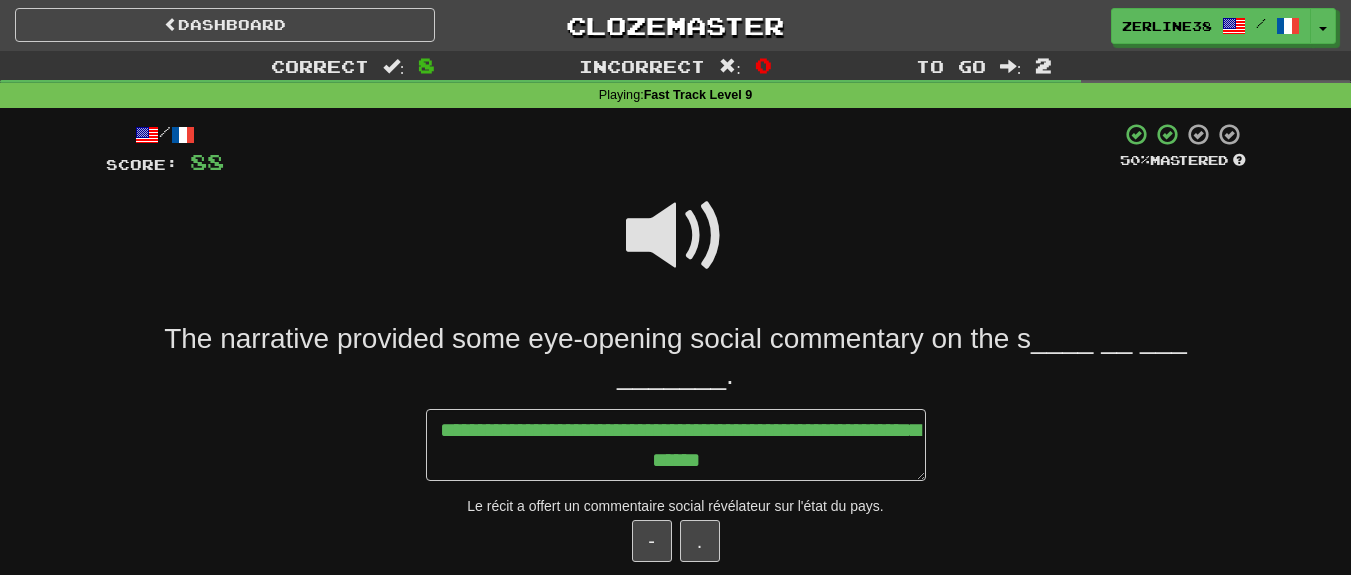 click at bounding box center [676, 236] 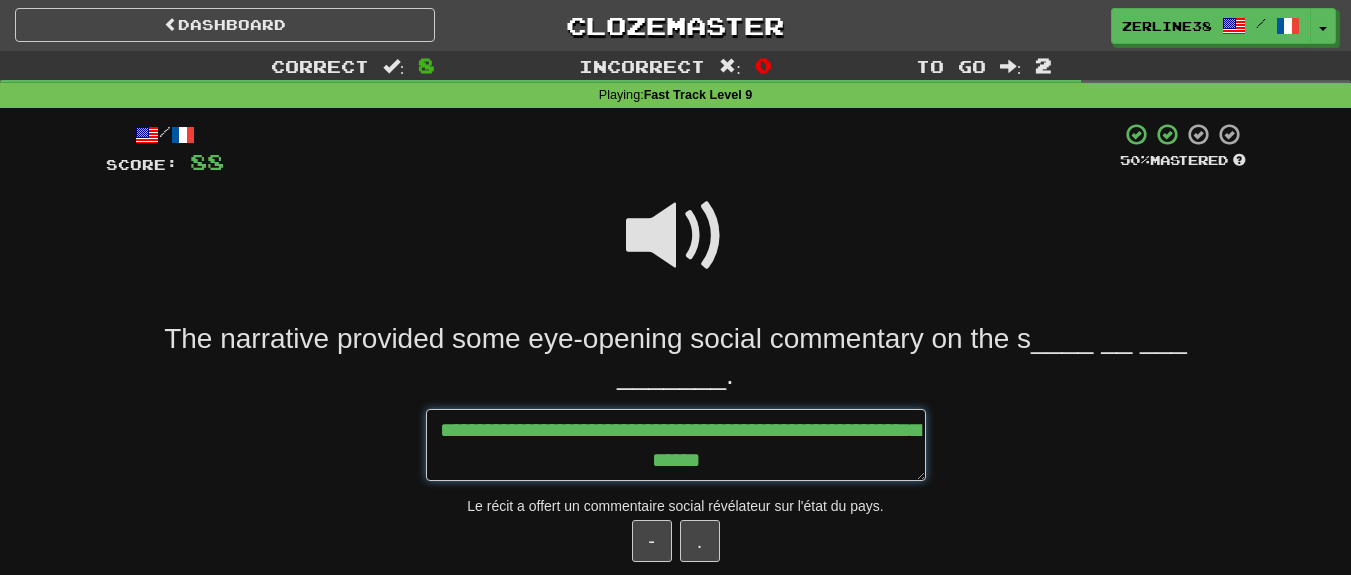 click on "**********" at bounding box center [676, 445] 